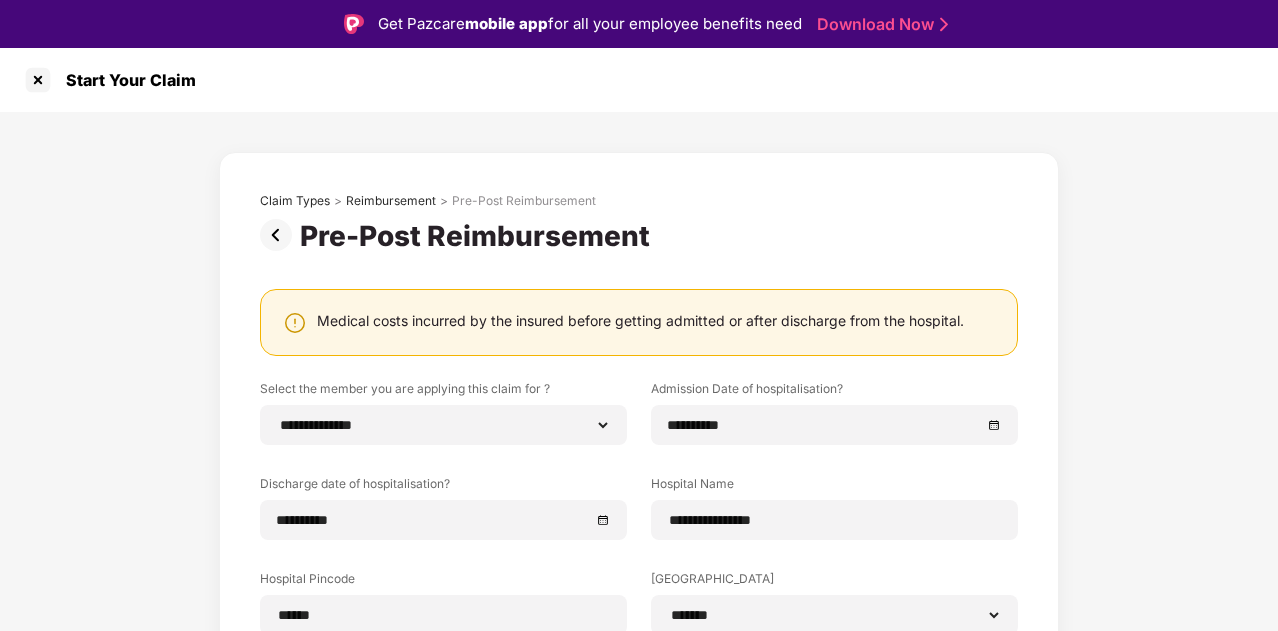 select on "**********" 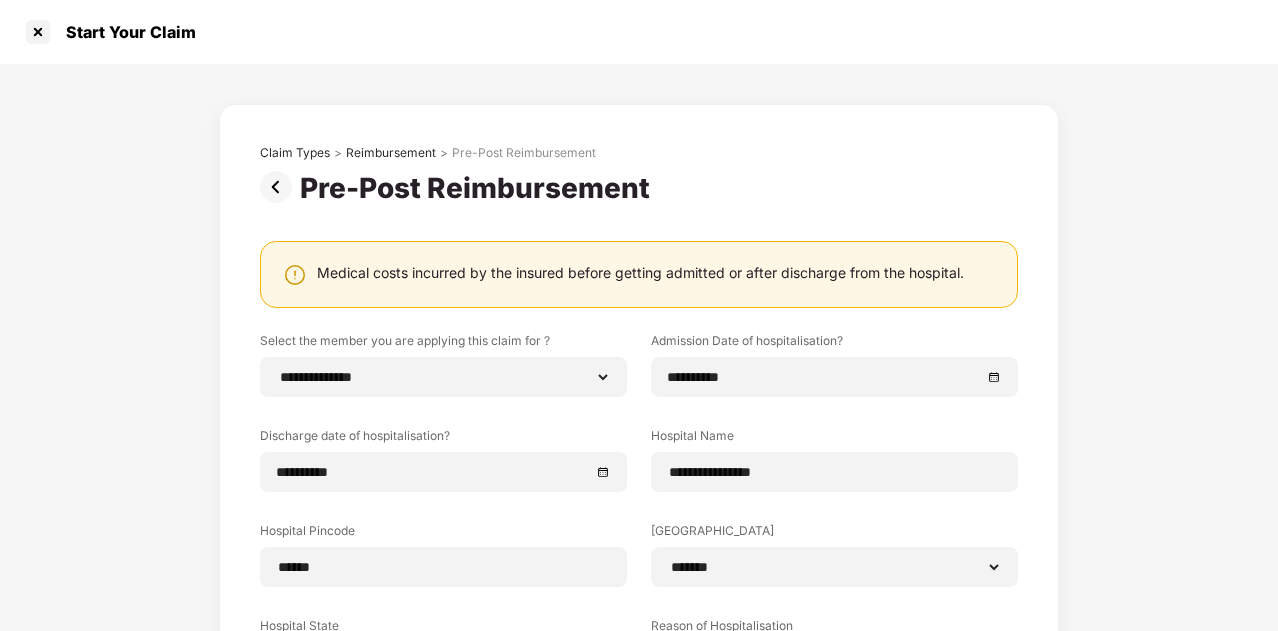 scroll, scrollTop: 104, scrollLeft: 0, axis: vertical 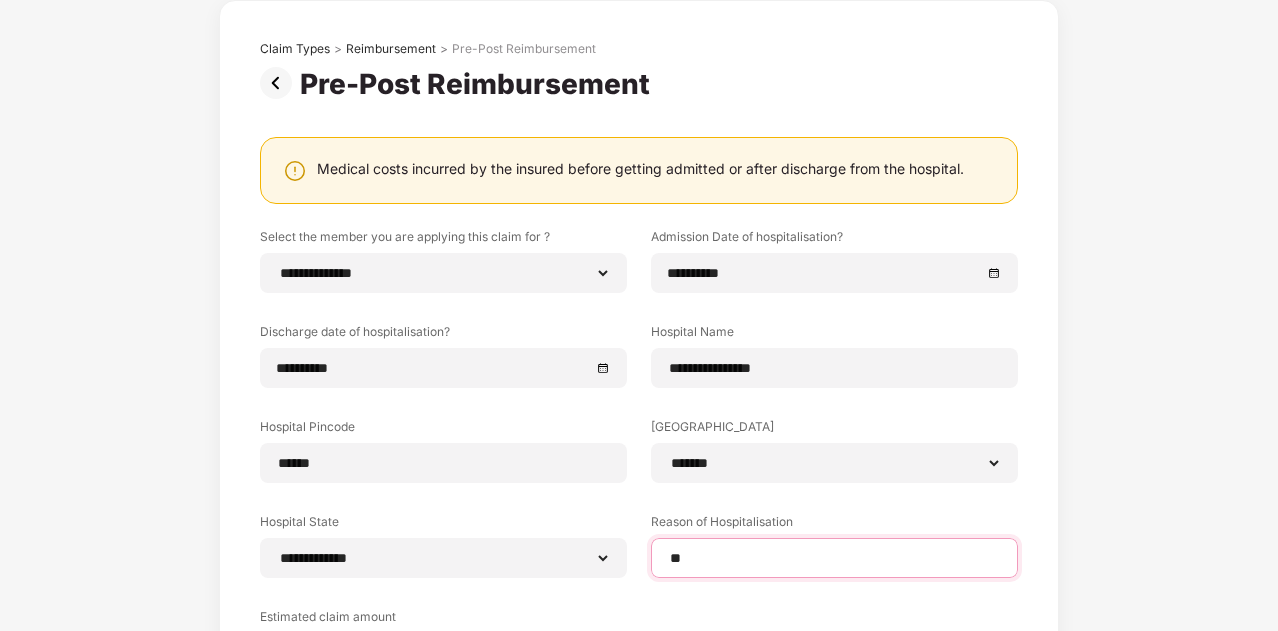 type on "*" 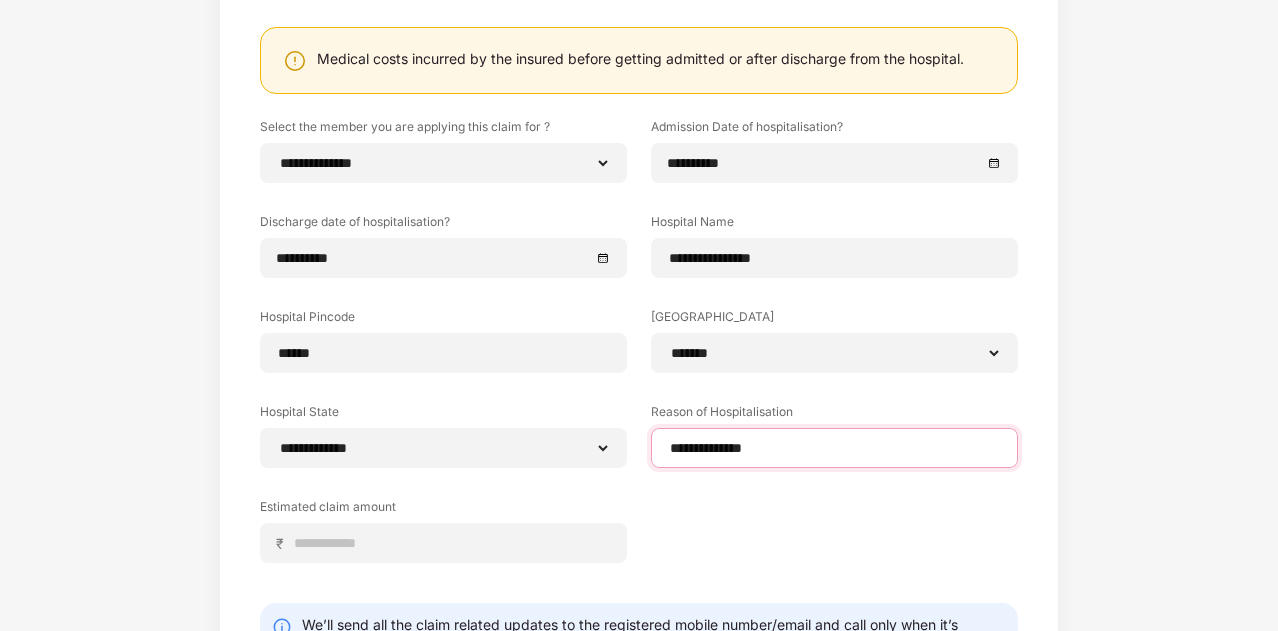 scroll, scrollTop: 266, scrollLeft: 0, axis: vertical 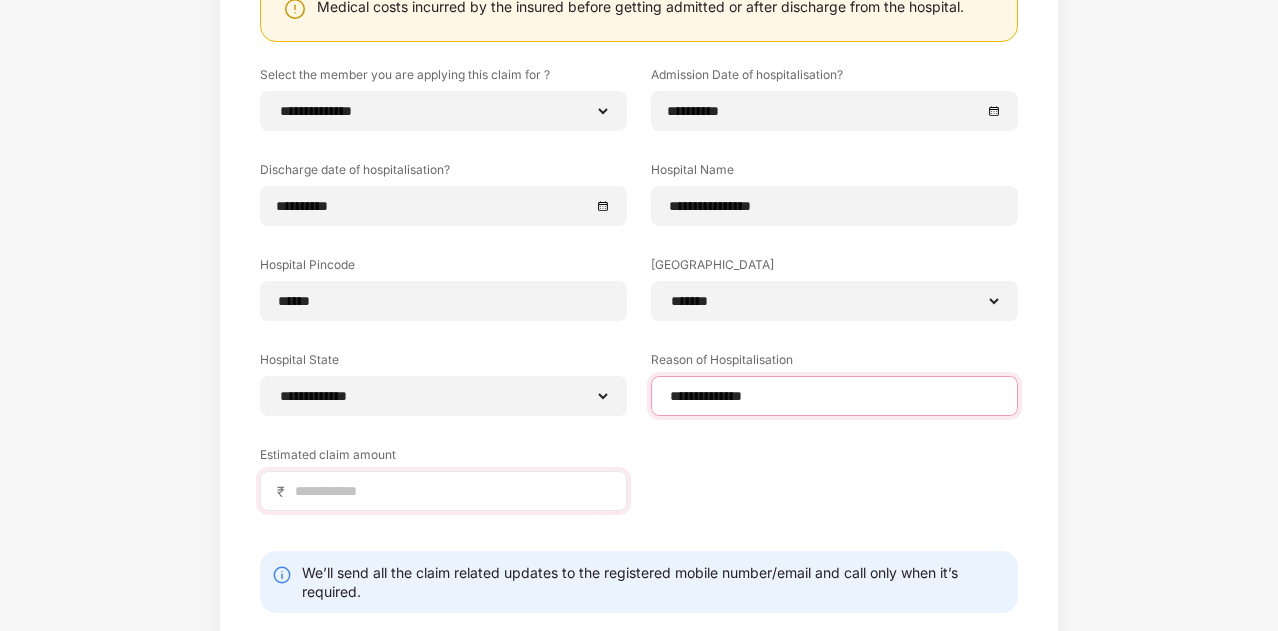 type on "**********" 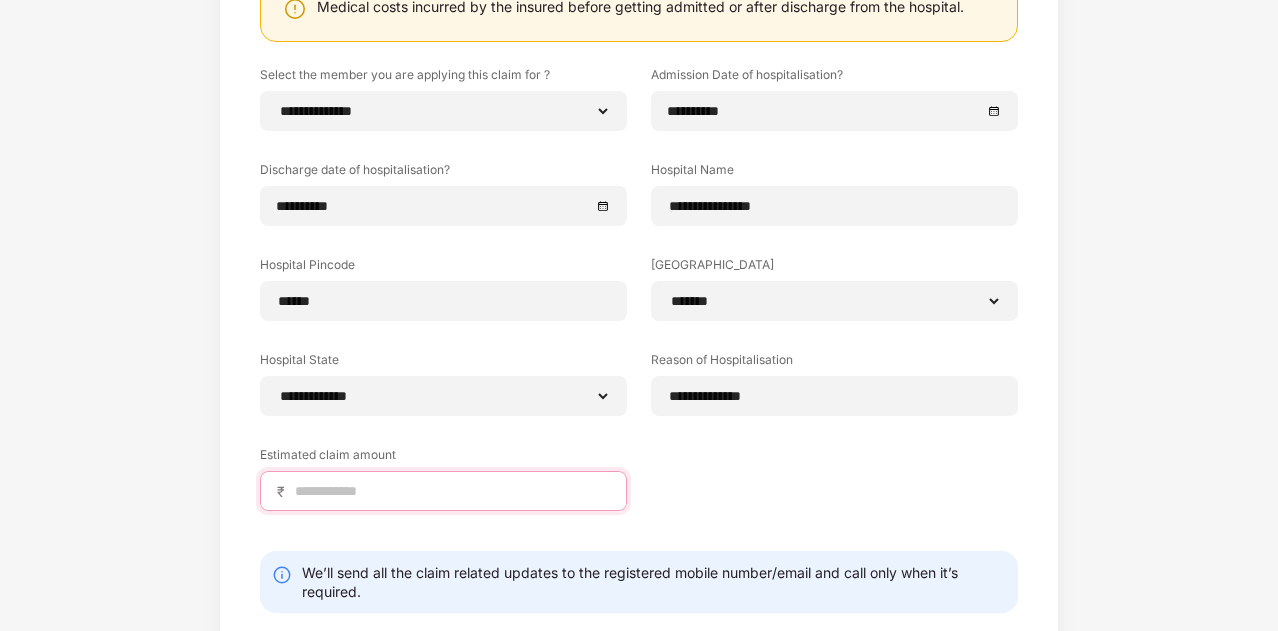 click at bounding box center [451, 491] 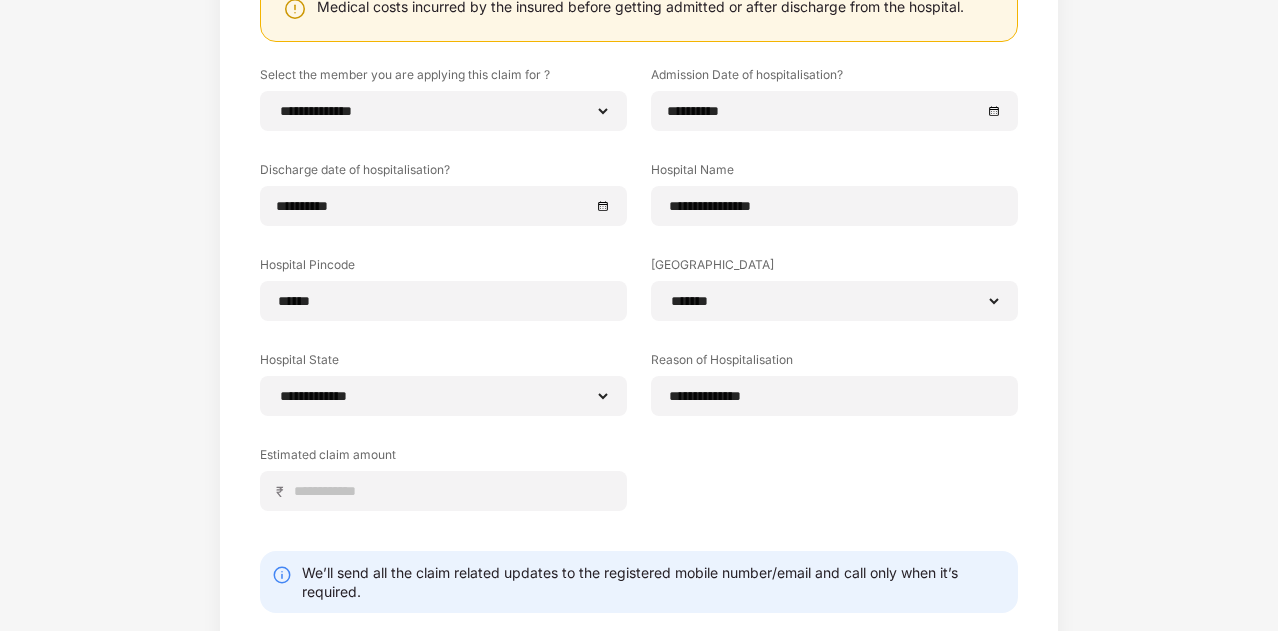 click on "We’ll send all the claim related updates to the registered mobile number/email and call only when it’s required." at bounding box center (639, 582) 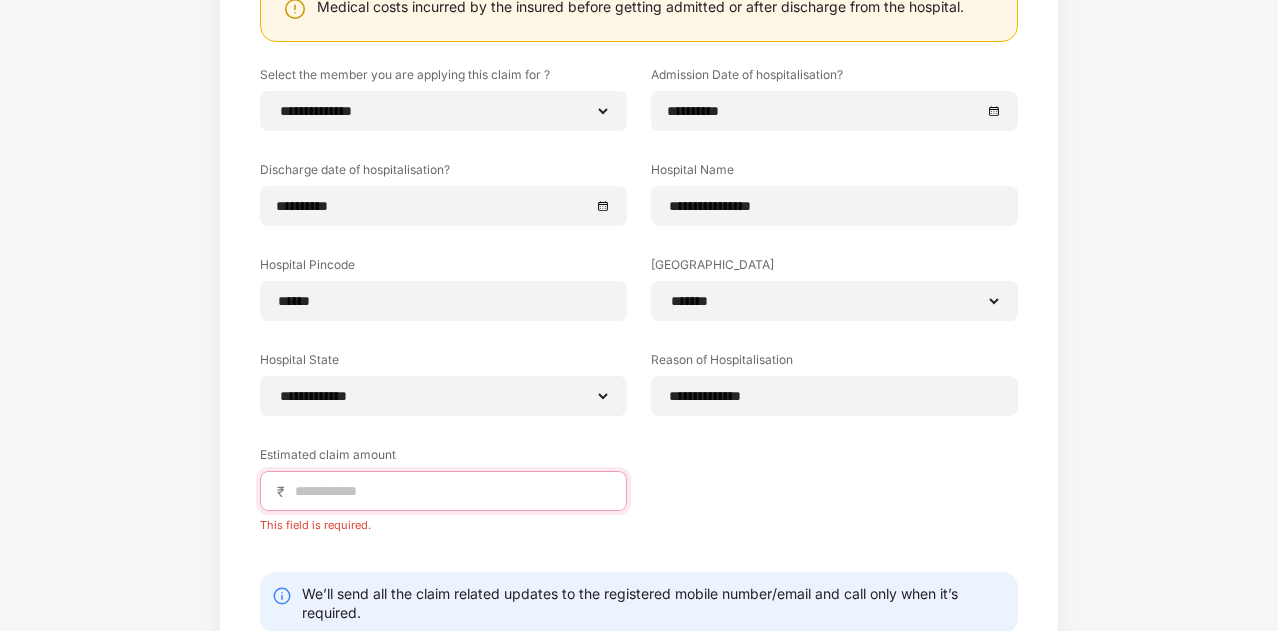 click at bounding box center [451, 491] 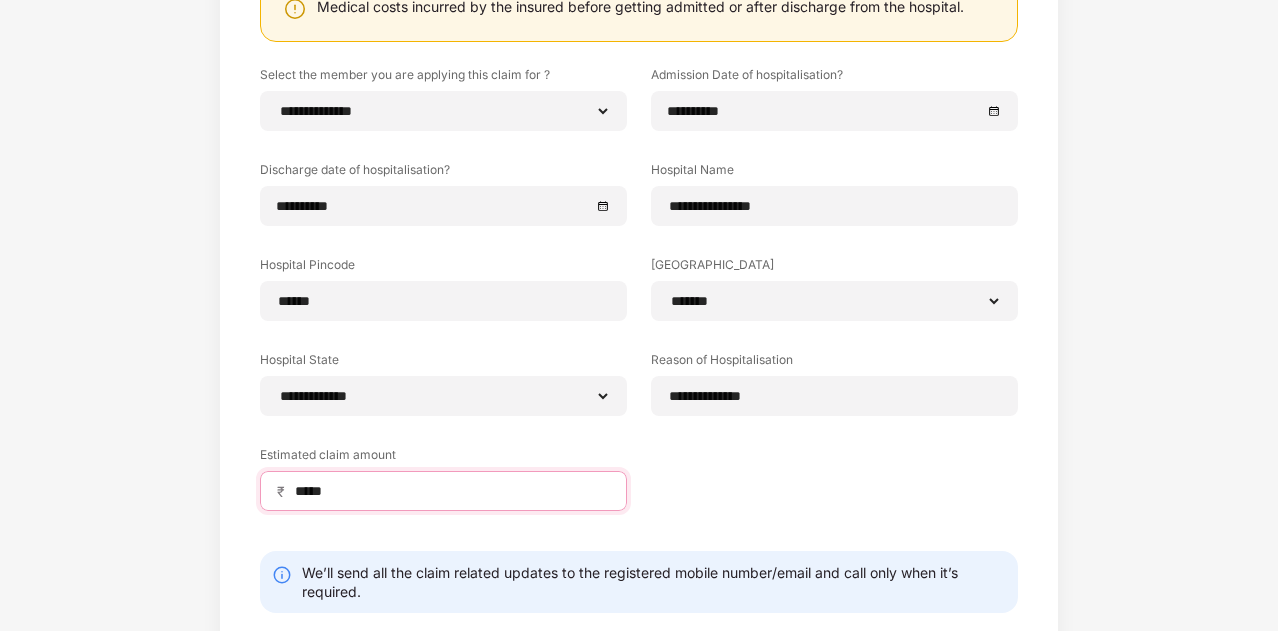 scroll, scrollTop: 369, scrollLeft: 0, axis: vertical 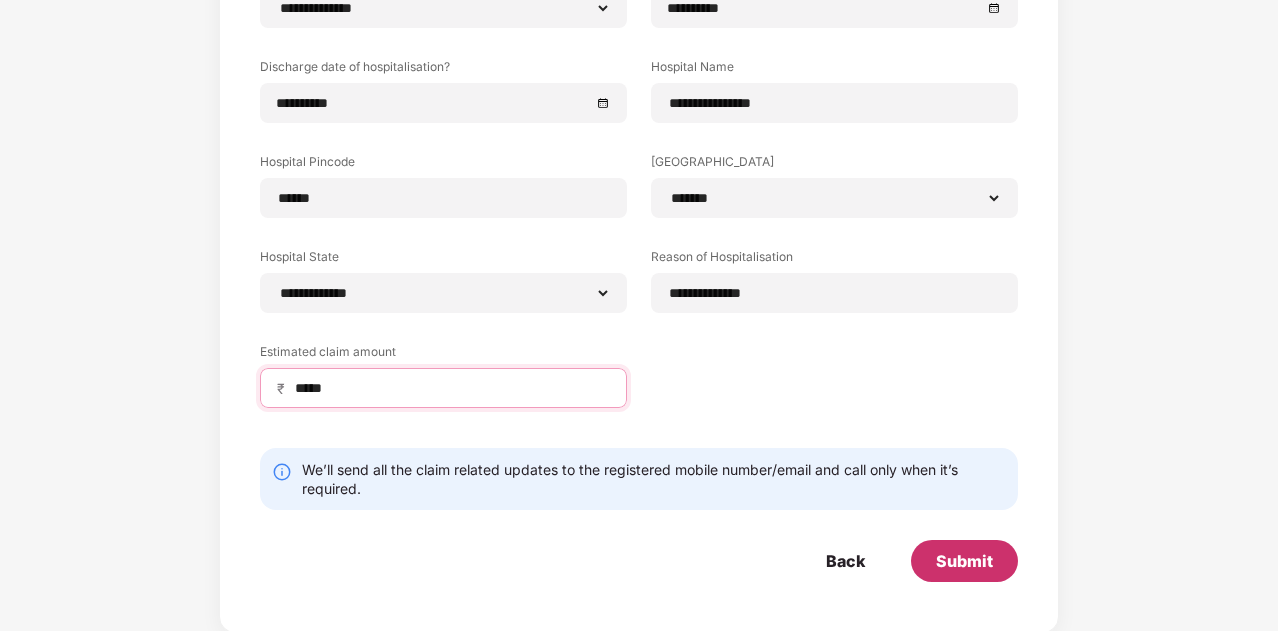 type on "*****" 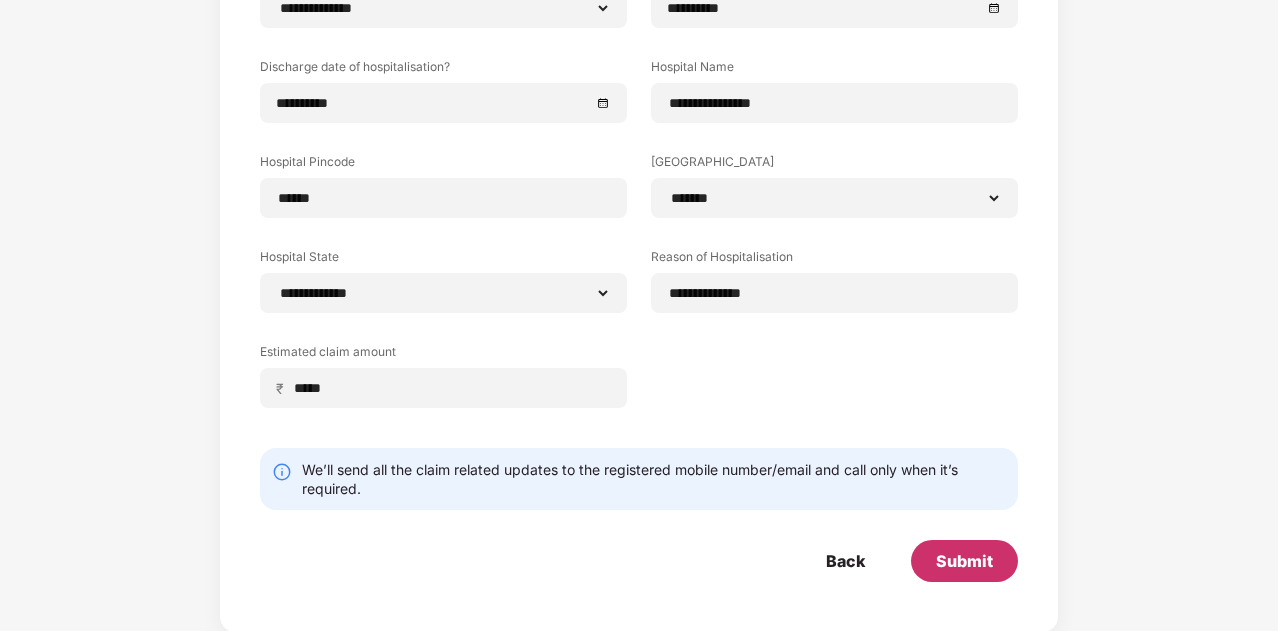 click on "Submit" at bounding box center [964, 561] 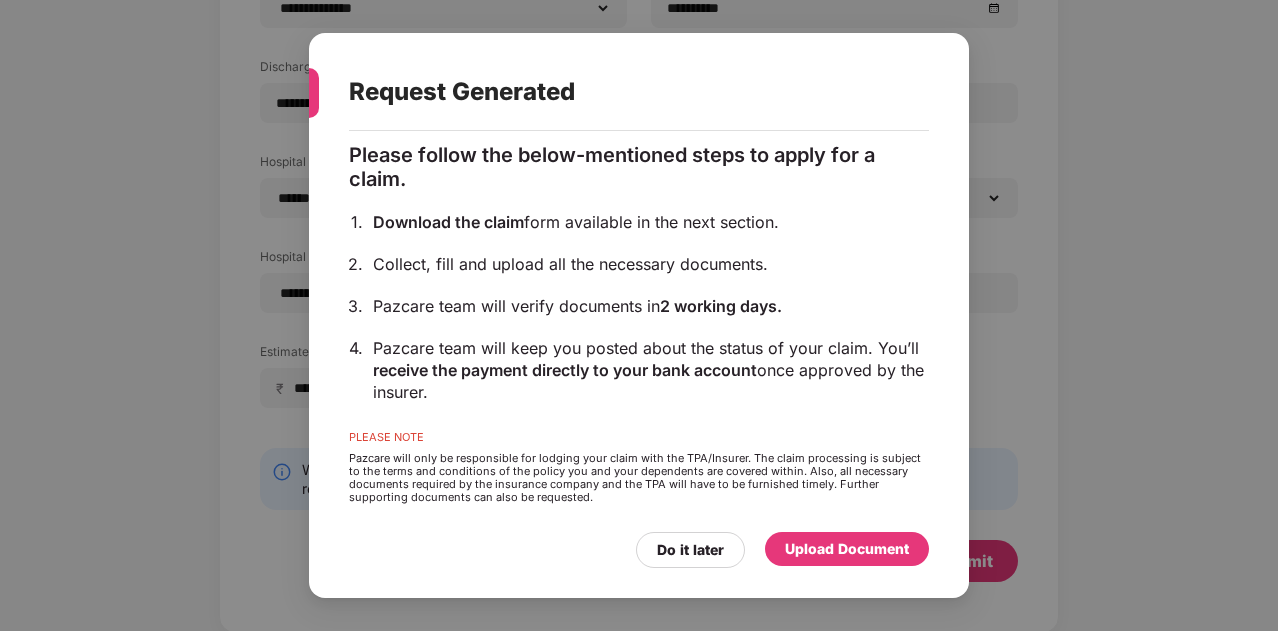 scroll, scrollTop: 171, scrollLeft: 0, axis: vertical 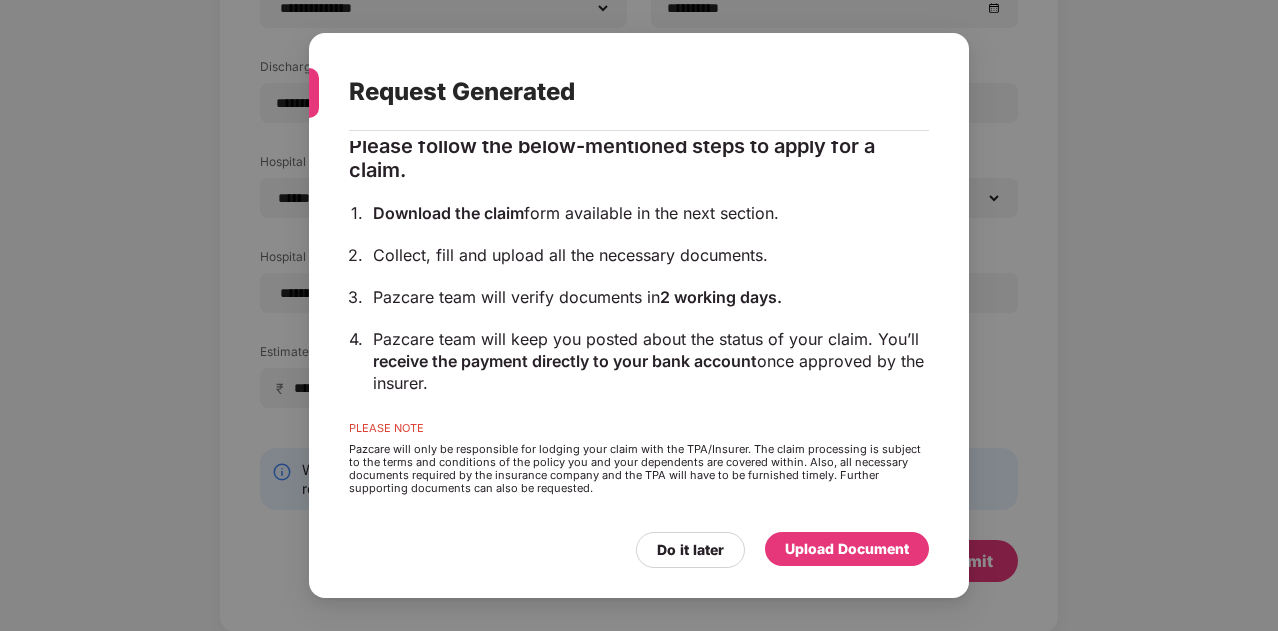 click on "Upload Document" at bounding box center (847, 549) 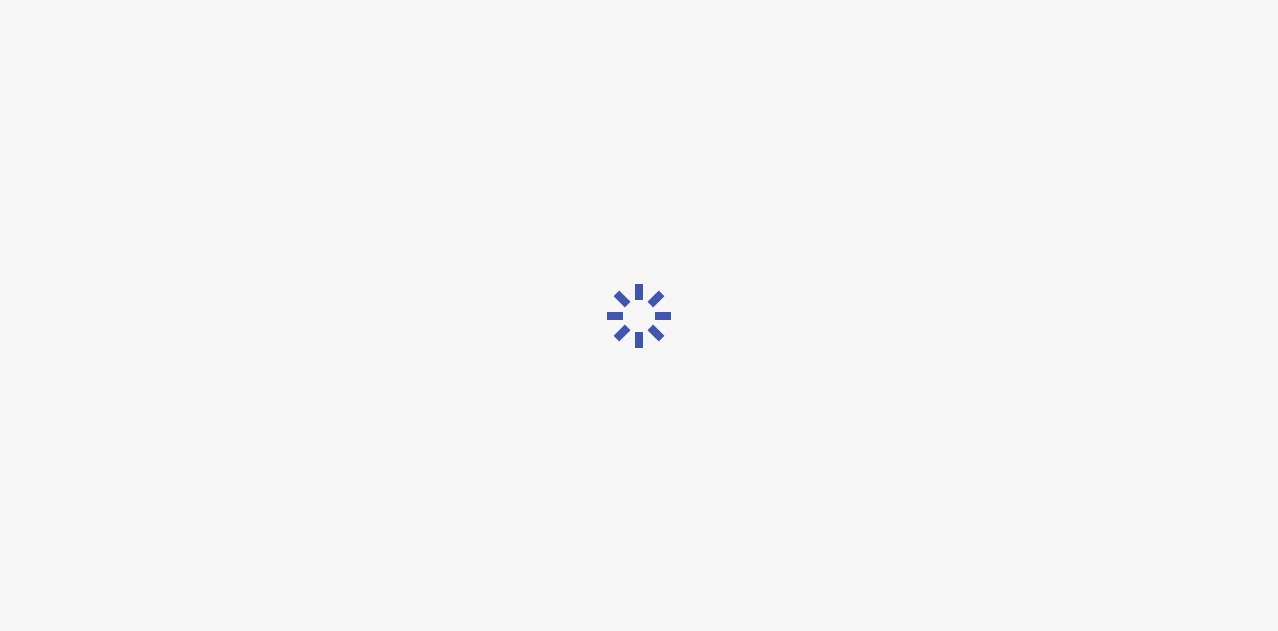 scroll, scrollTop: 0, scrollLeft: 0, axis: both 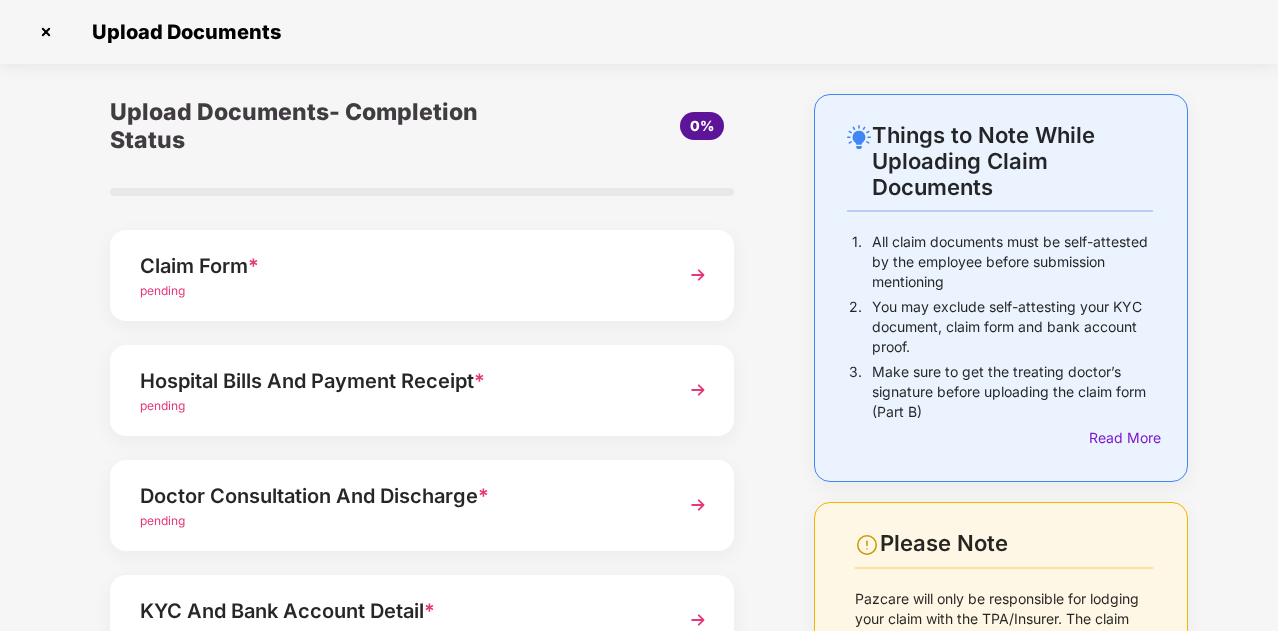 click at bounding box center (698, 275) 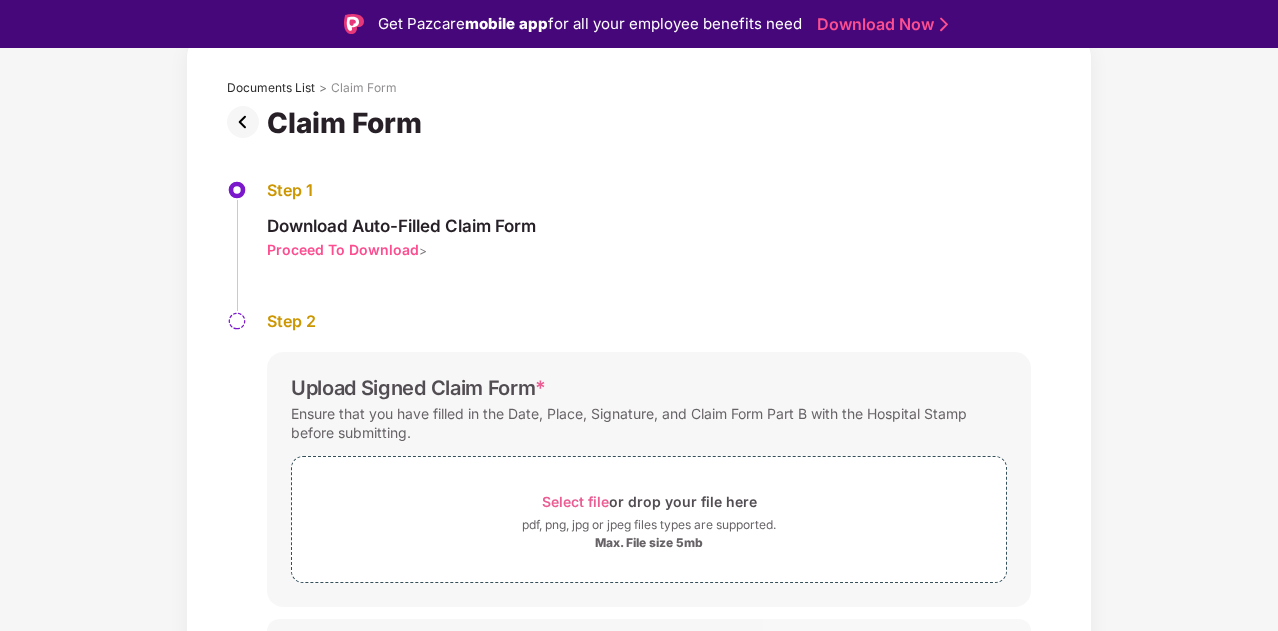 scroll, scrollTop: 104, scrollLeft: 0, axis: vertical 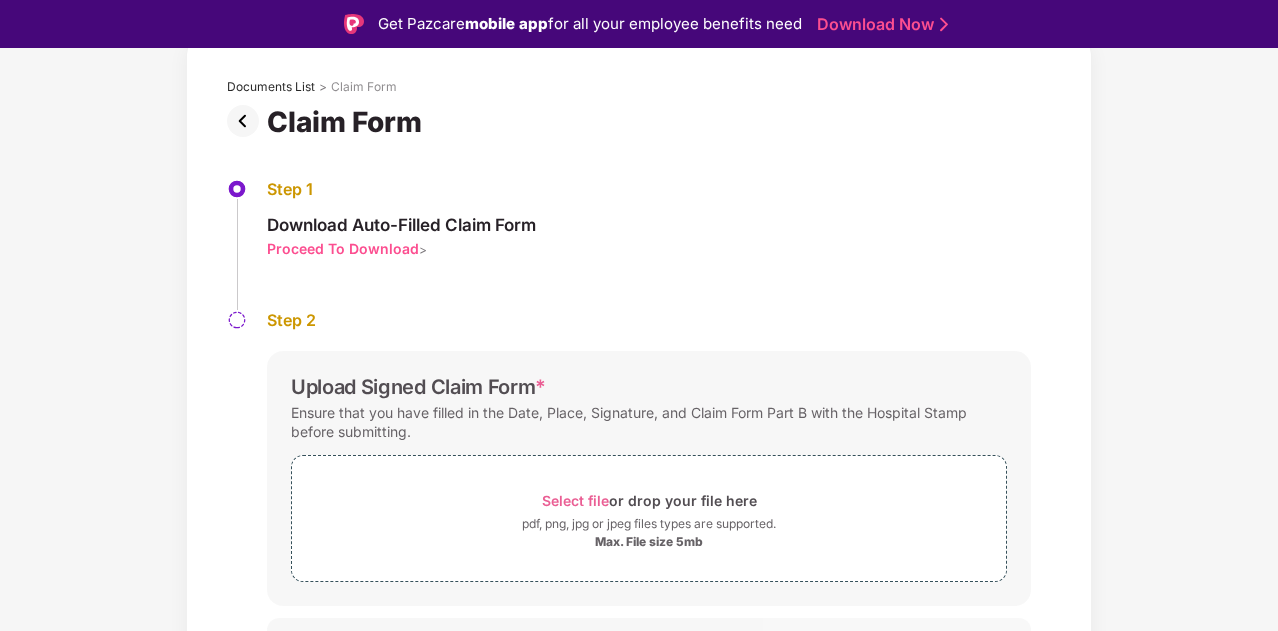 click on "Proceed To Download" at bounding box center [343, 248] 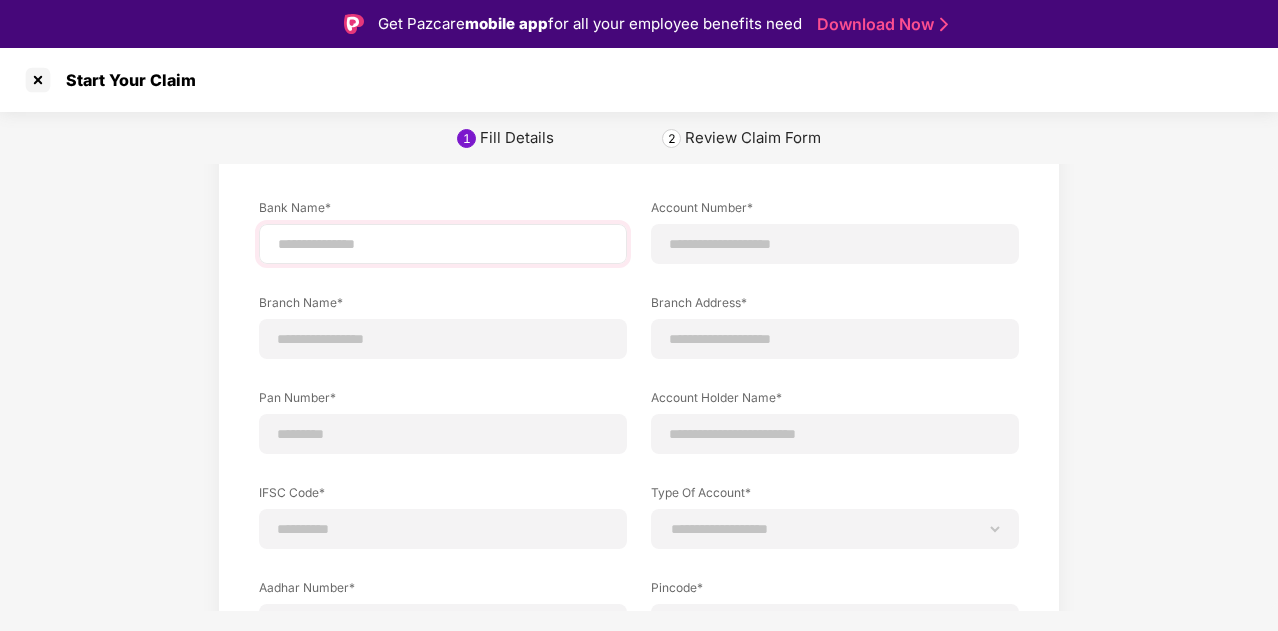 scroll, scrollTop: 101, scrollLeft: 0, axis: vertical 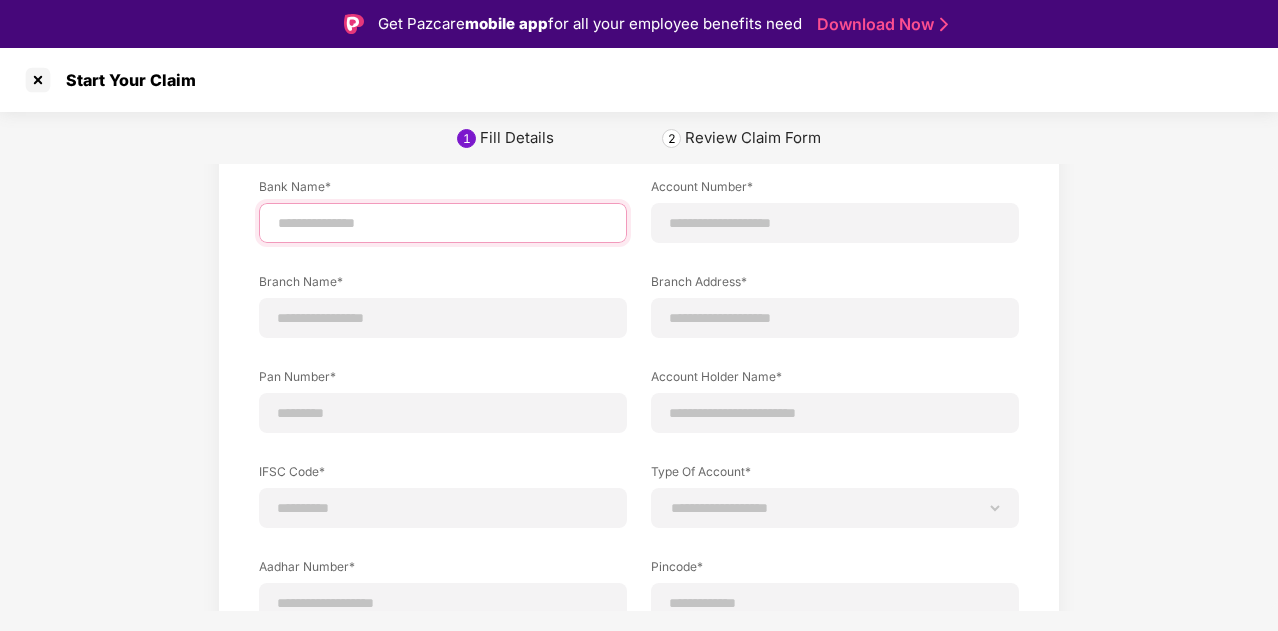 click at bounding box center (443, 223) 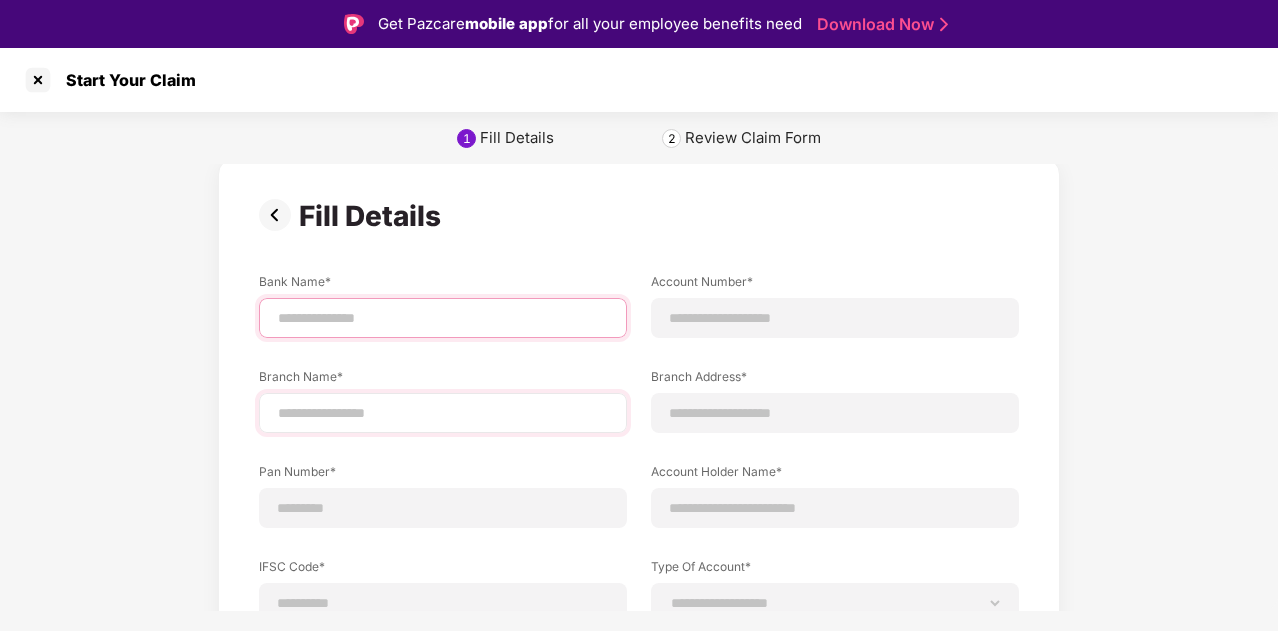 scroll, scrollTop: 4, scrollLeft: 0, axis: vertical 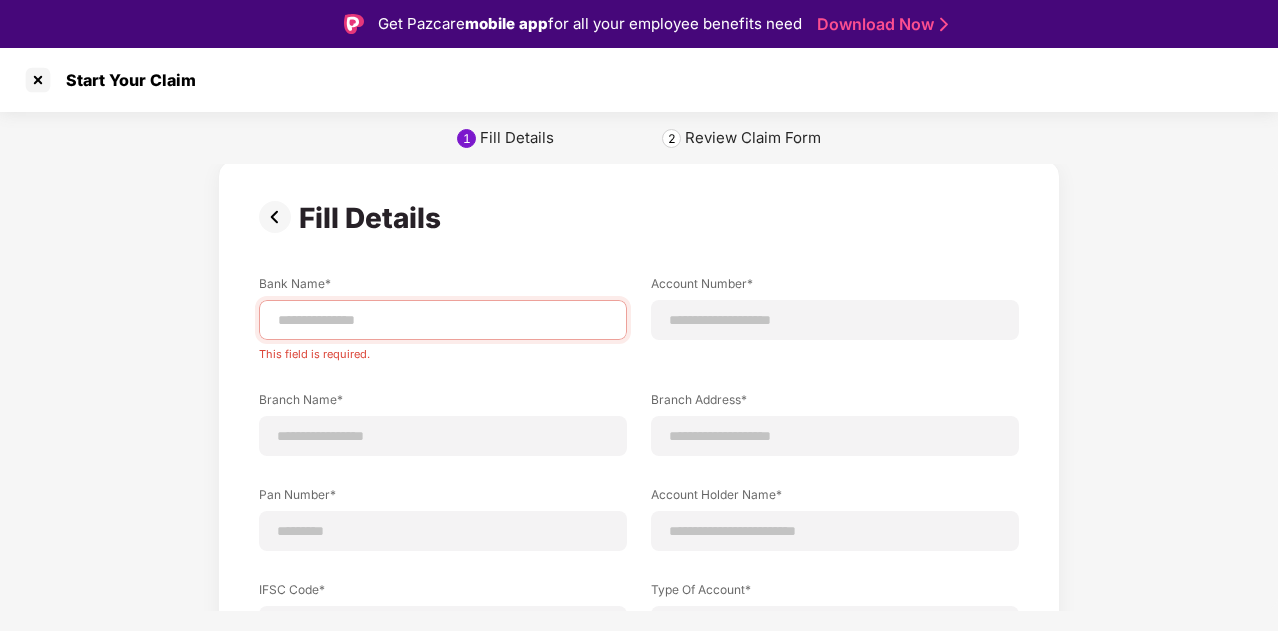 click on "Account Holder Name*" at bounding box center (835, 498) 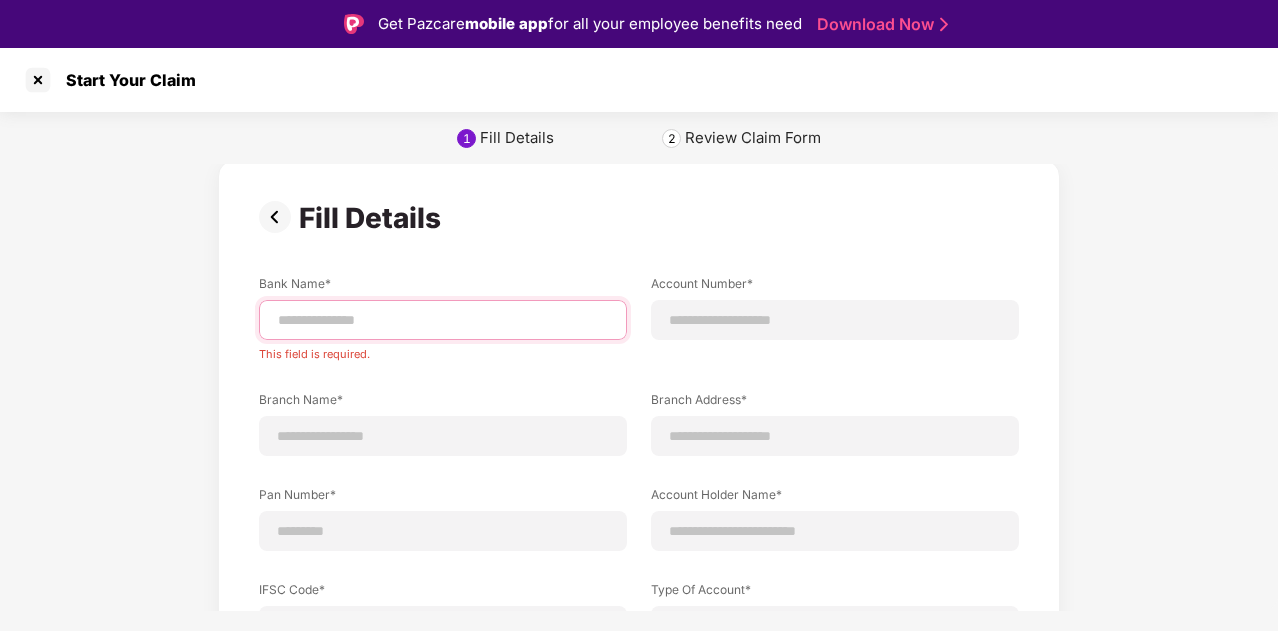 click at bounding box center (443, 320) 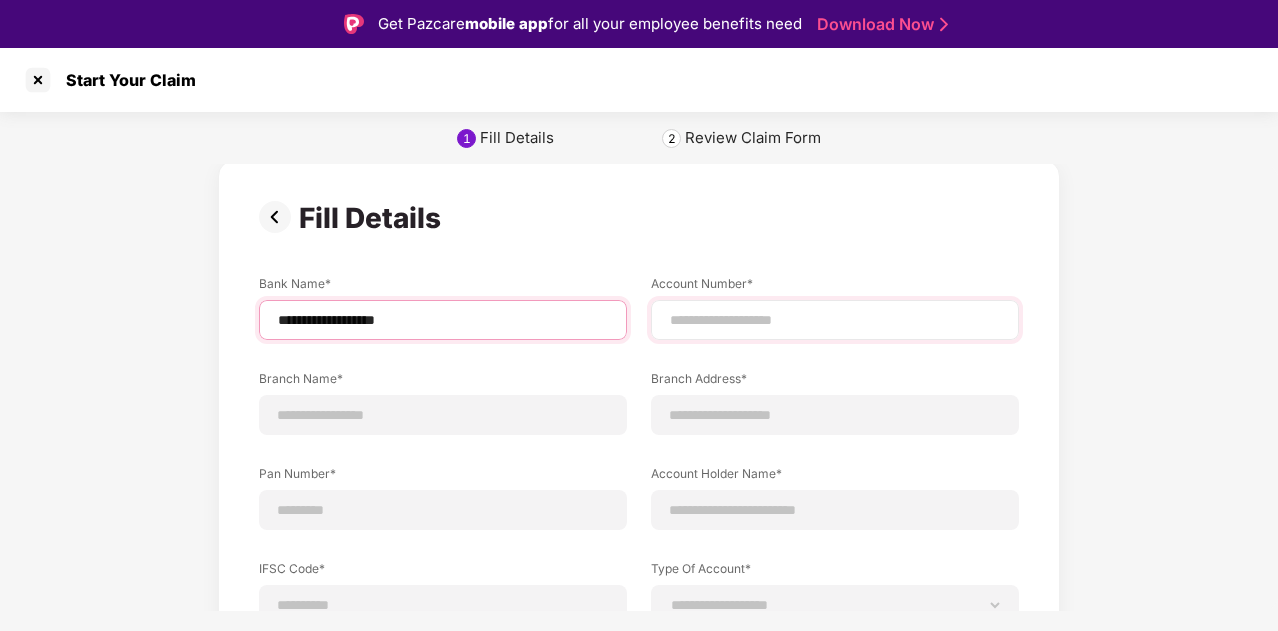 type on "**********" 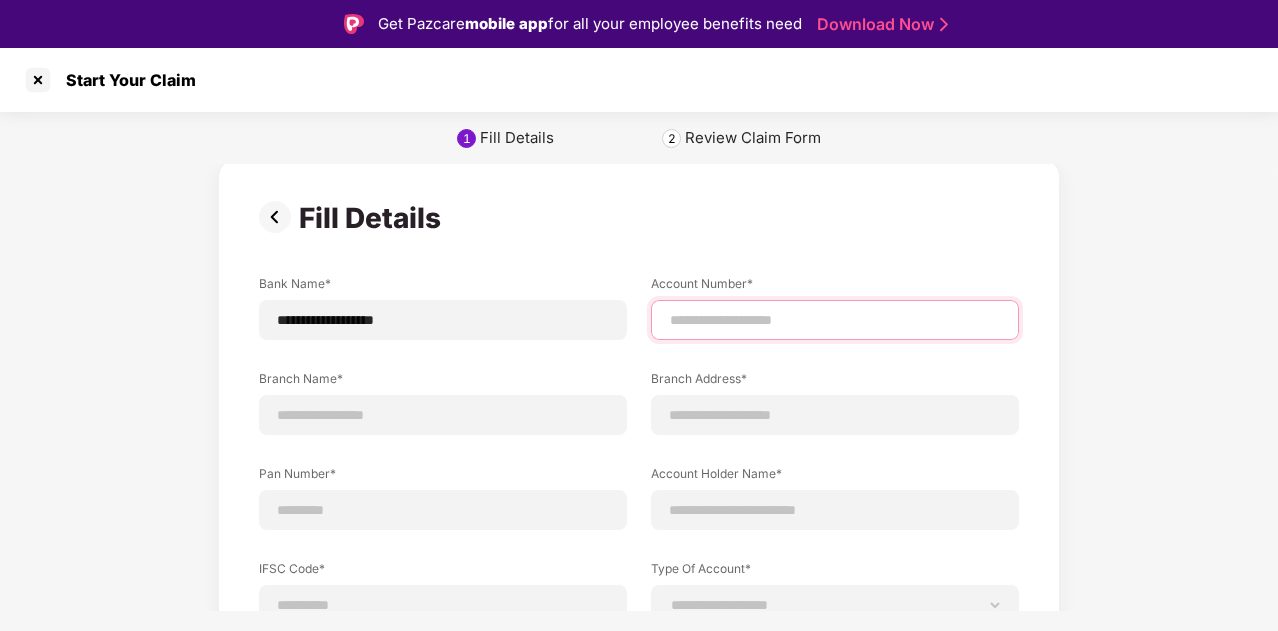 click at bounding box center (835, 320) 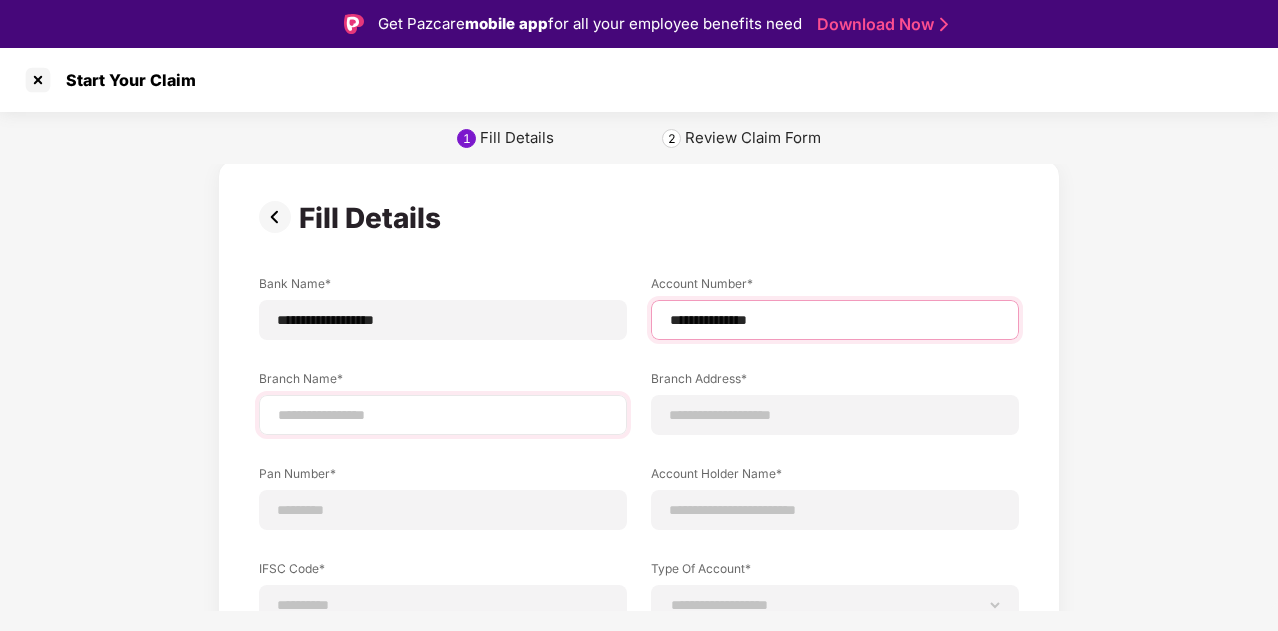 type on "**********" 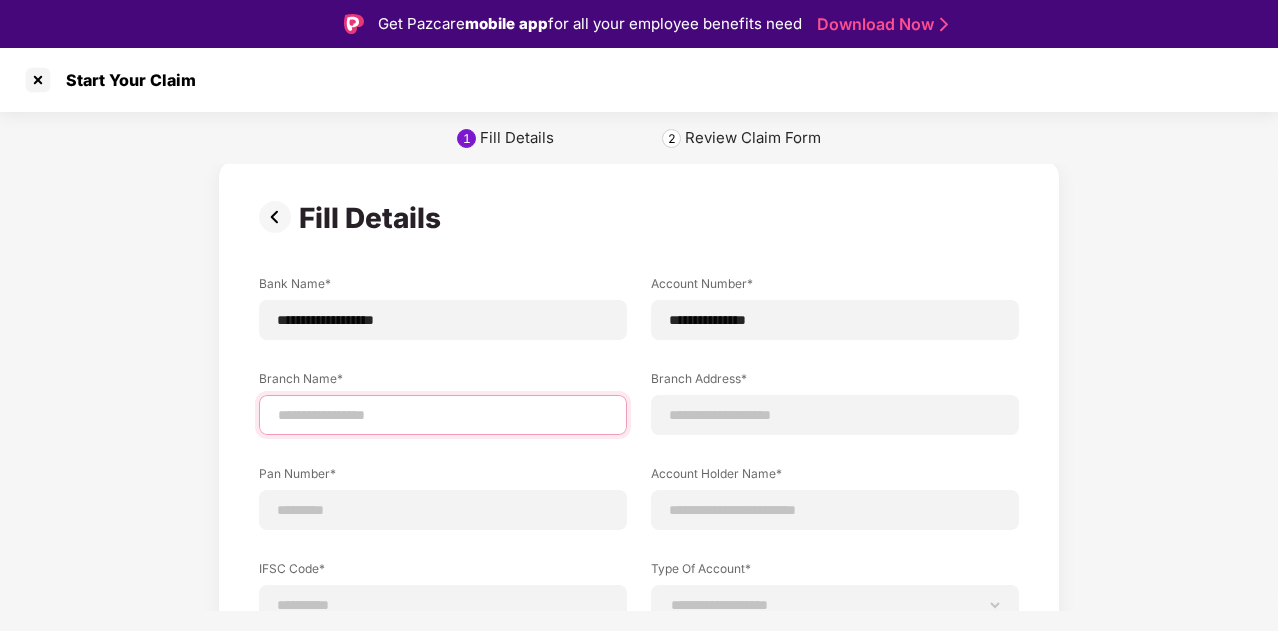 click at bounding box center (443, 415) 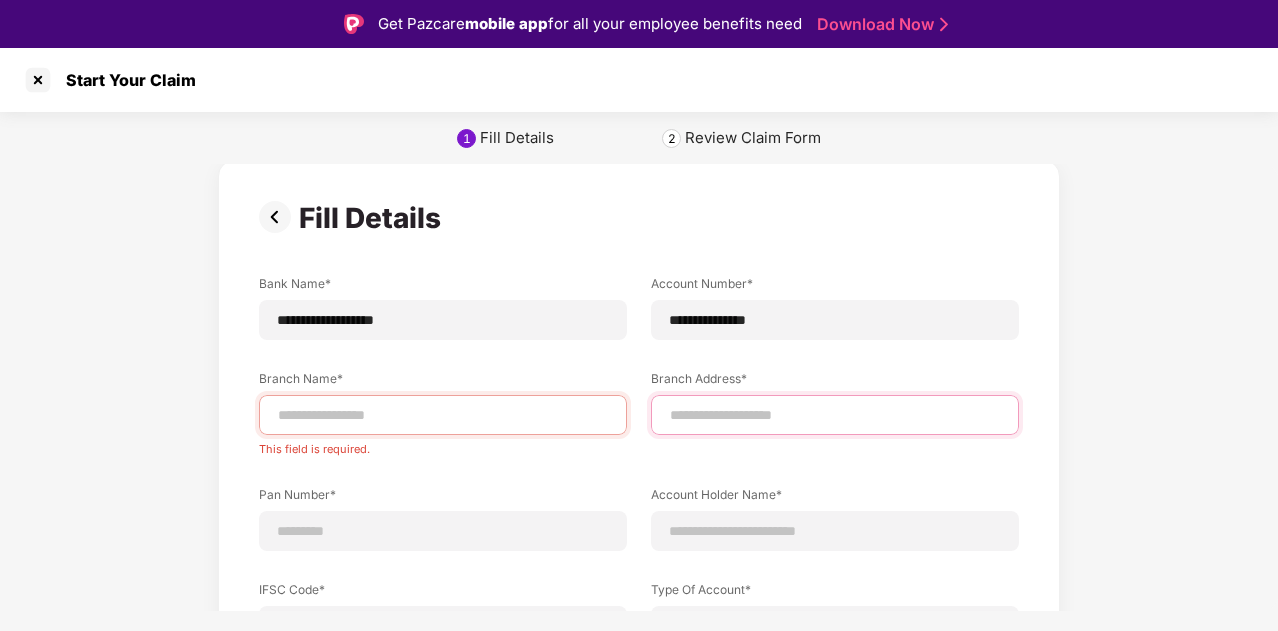 click at bounding box center (835, 415) 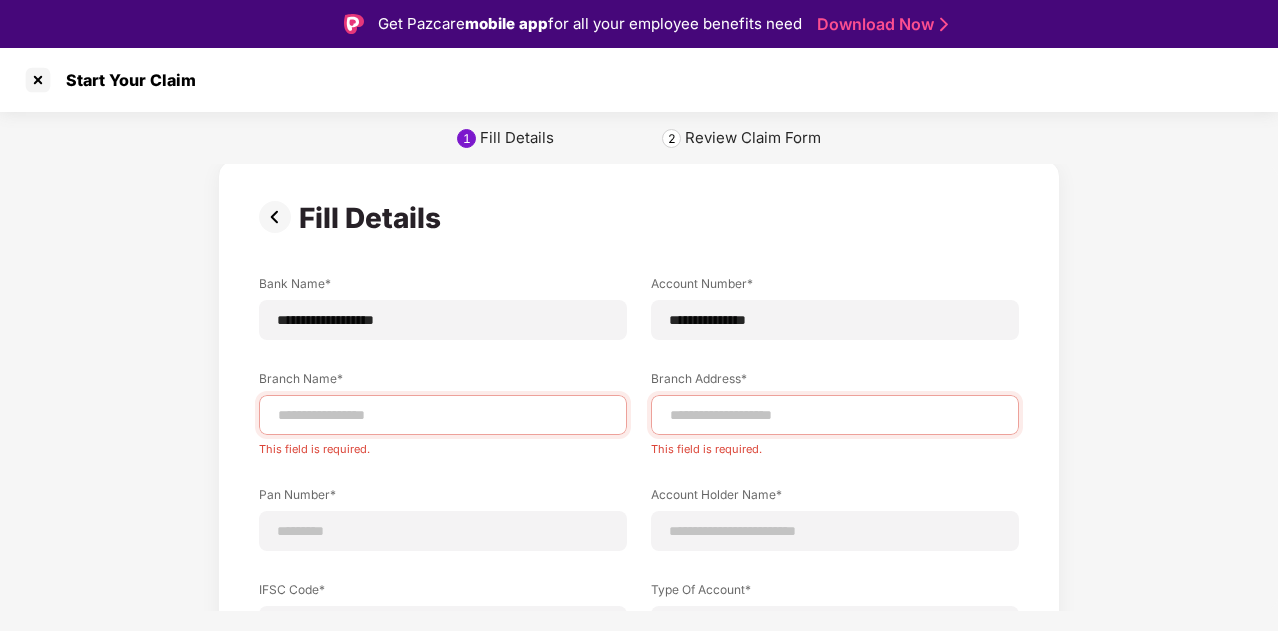 click on "Fill Details" at bounding box center [639, 218] 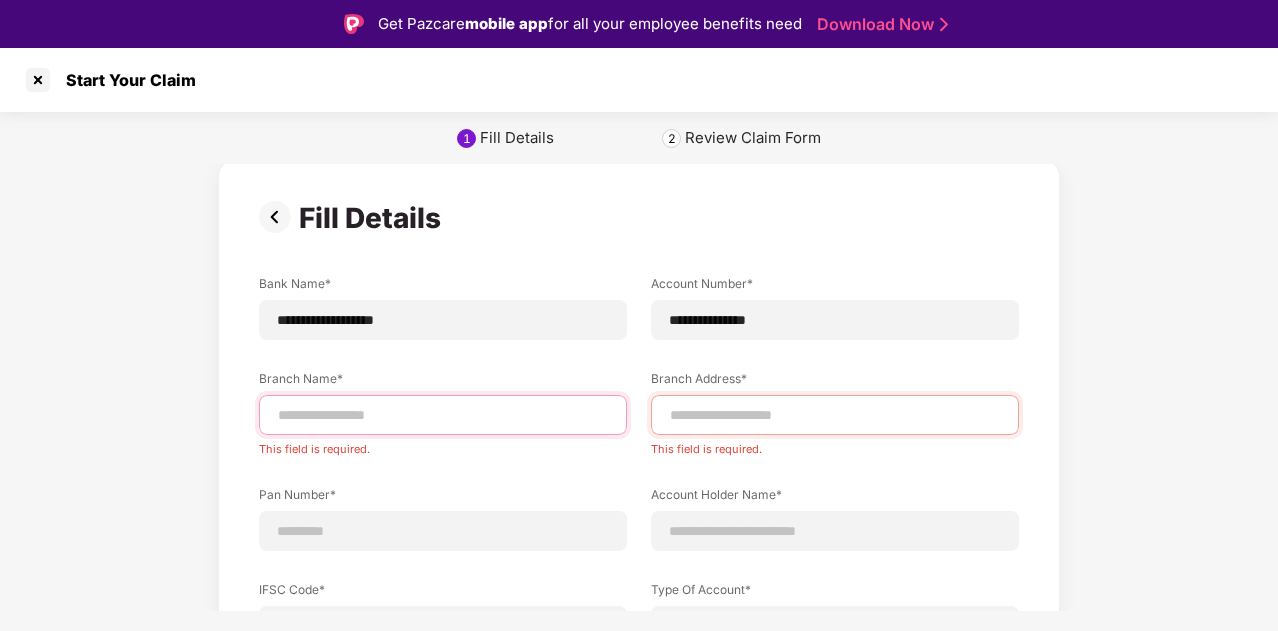 click at bounding box center (443, 415) 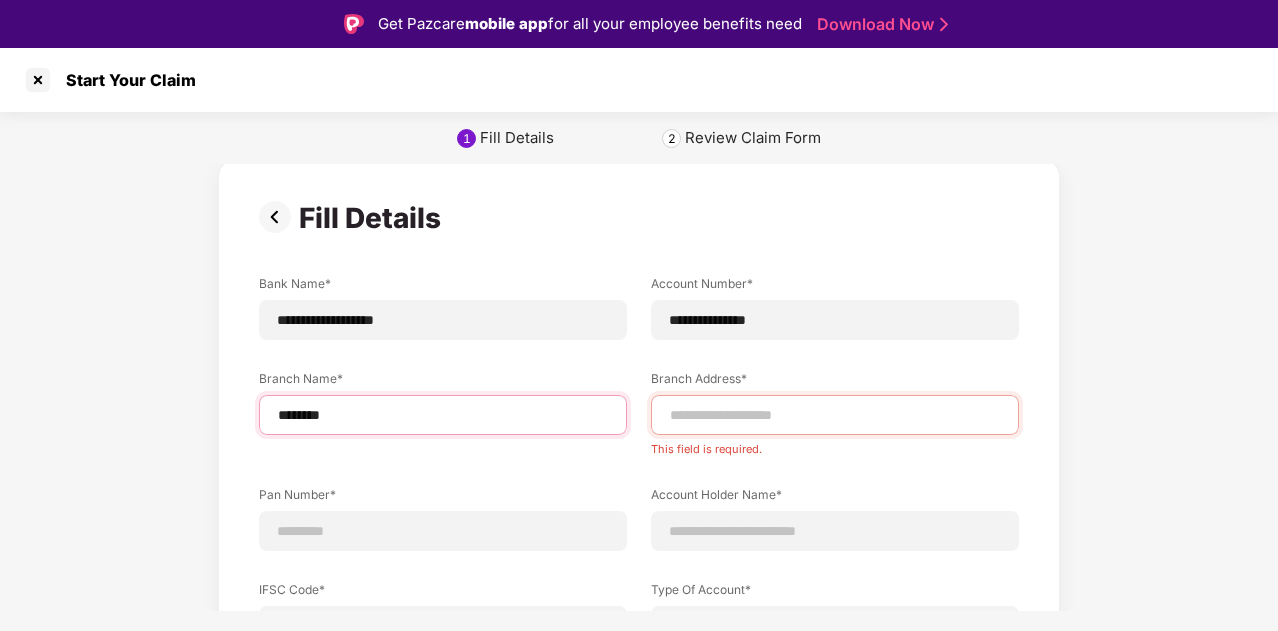 click on "********" at bounding box center (443, 415) 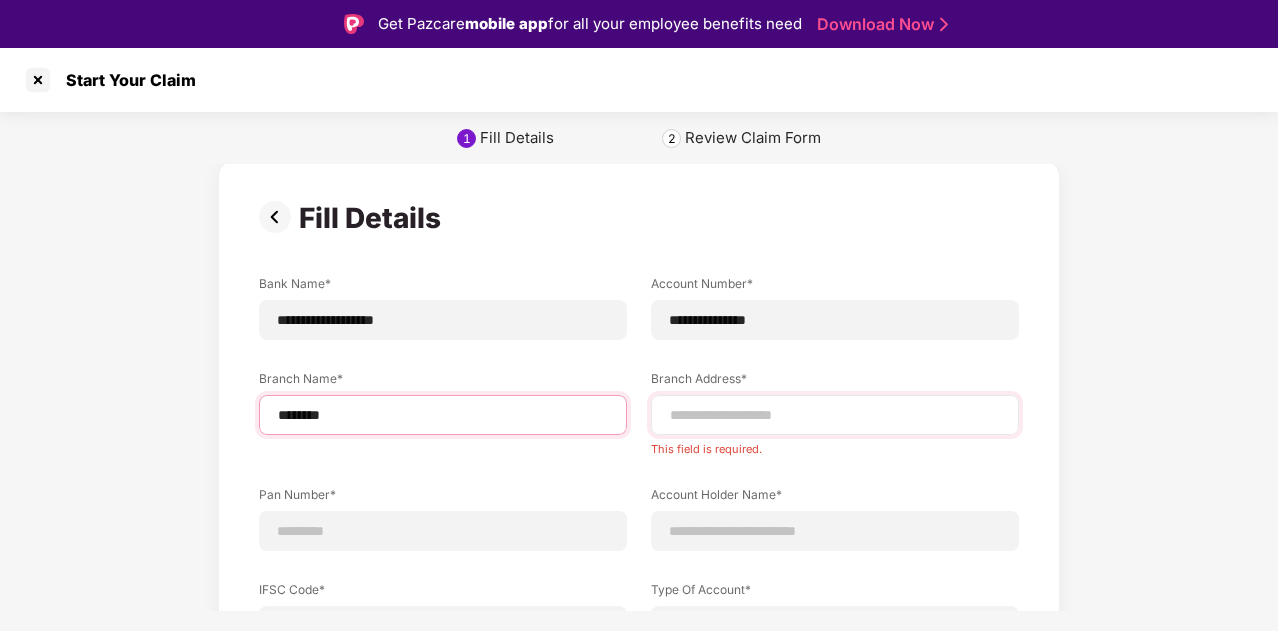 type on "********" 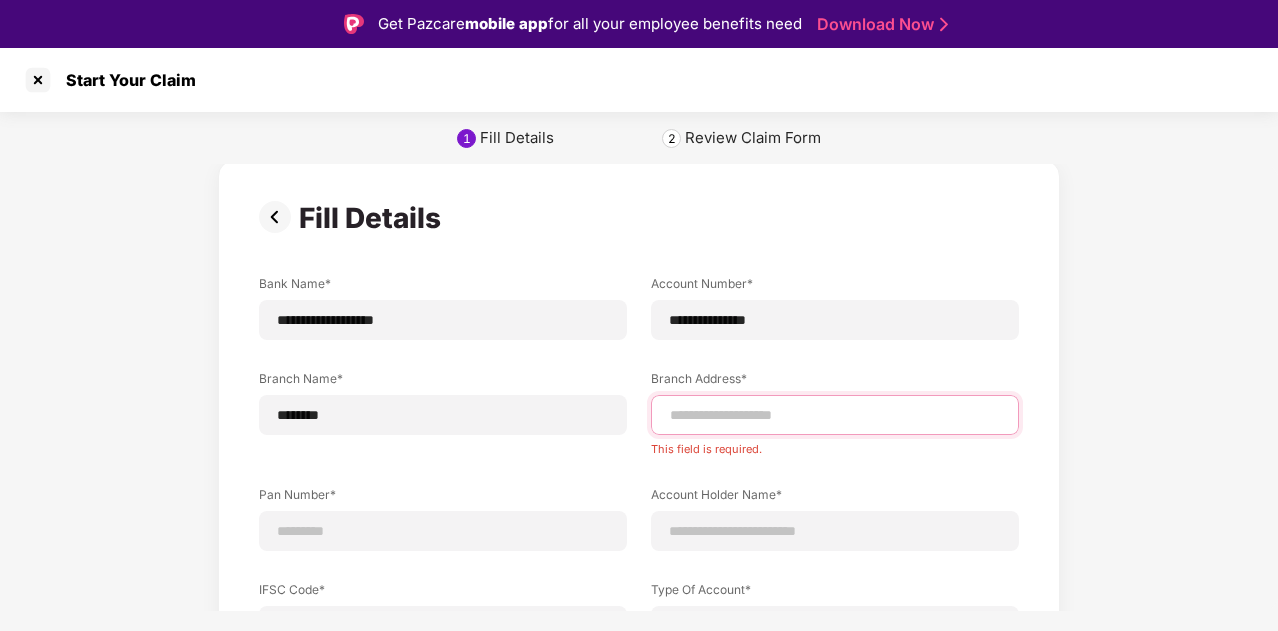click at bounding box center (835, 415) 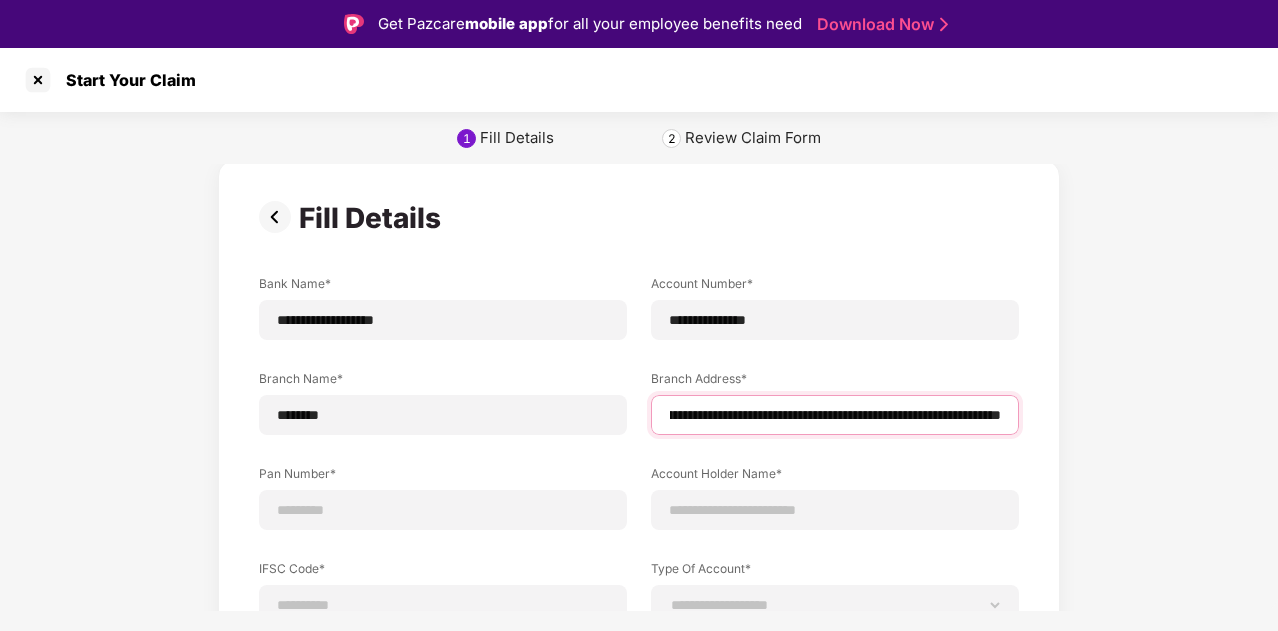 scroll, scrollTop: 0, scrollLeft: 174, axis: horizontal 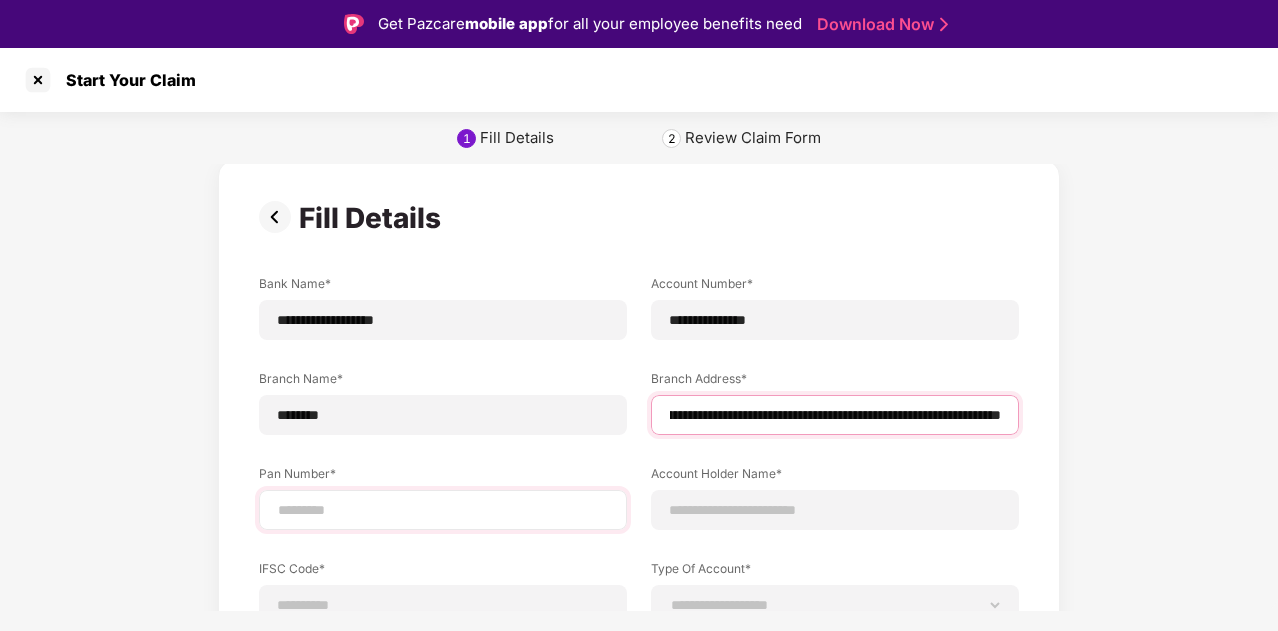 type on "**********" 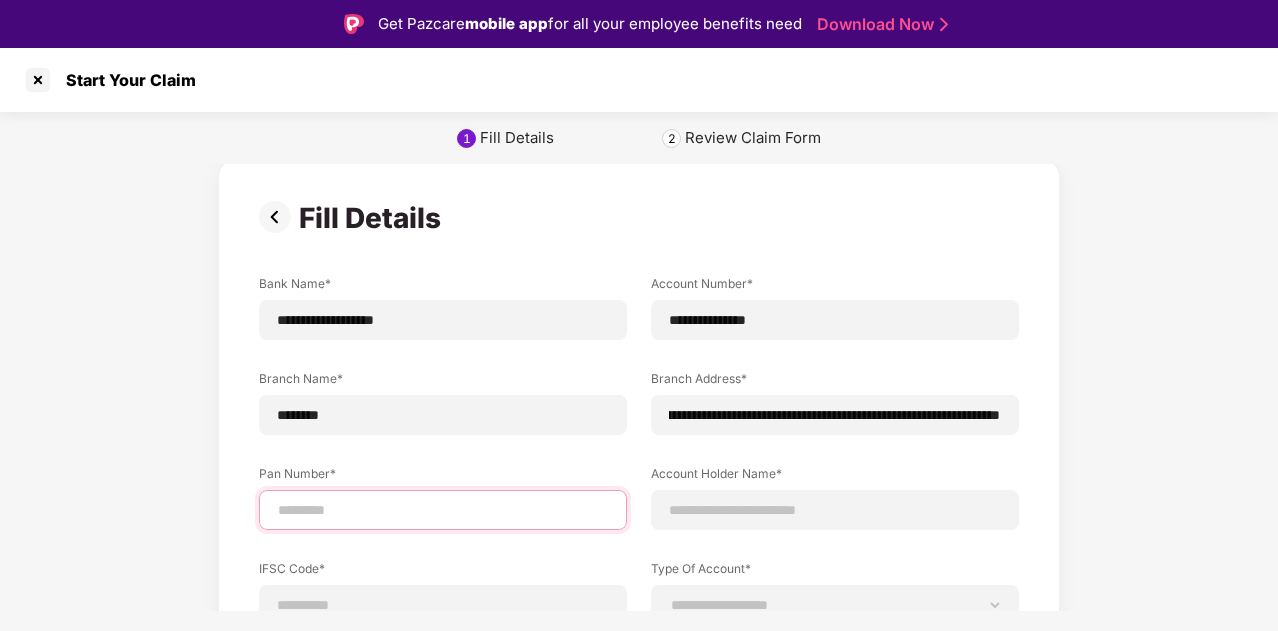 scroll, scrollTop: 0, scrollLeft: 0, axis: both 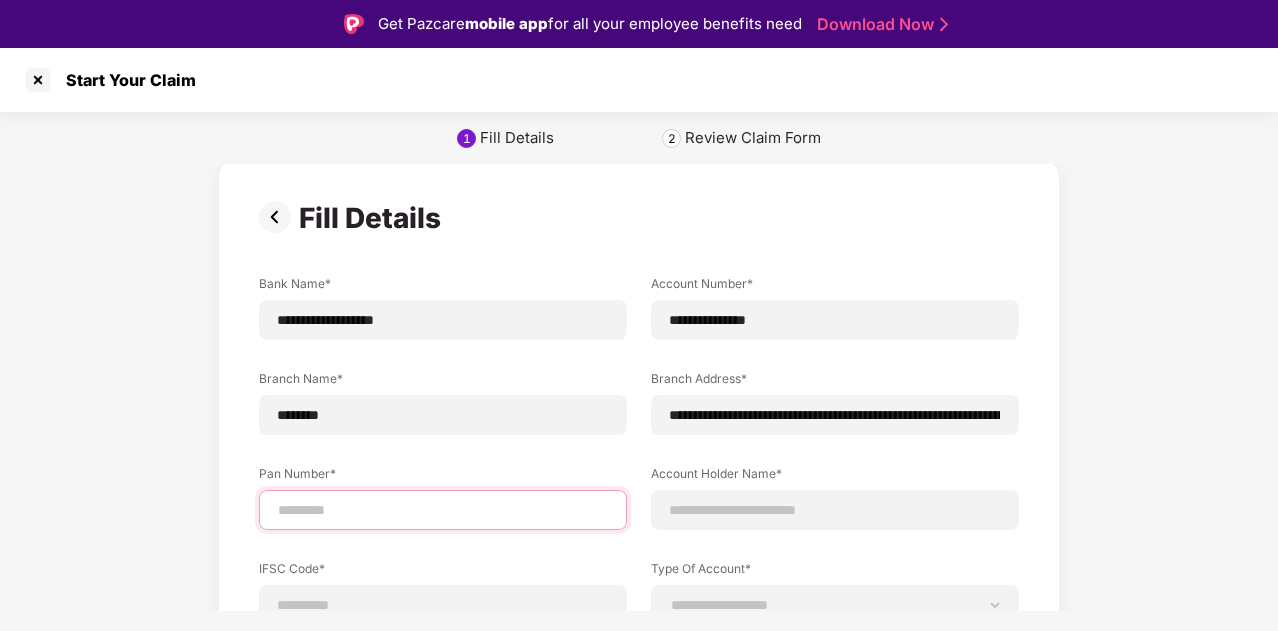 click at bounding box center (443, 510) 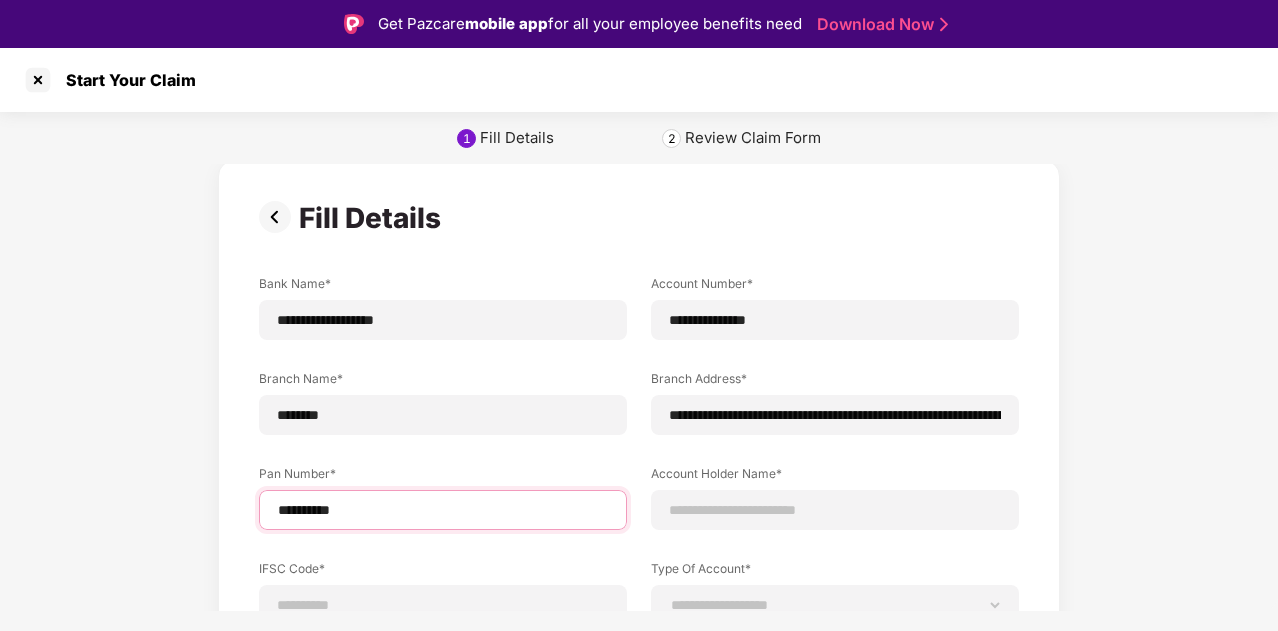 type on "**********" 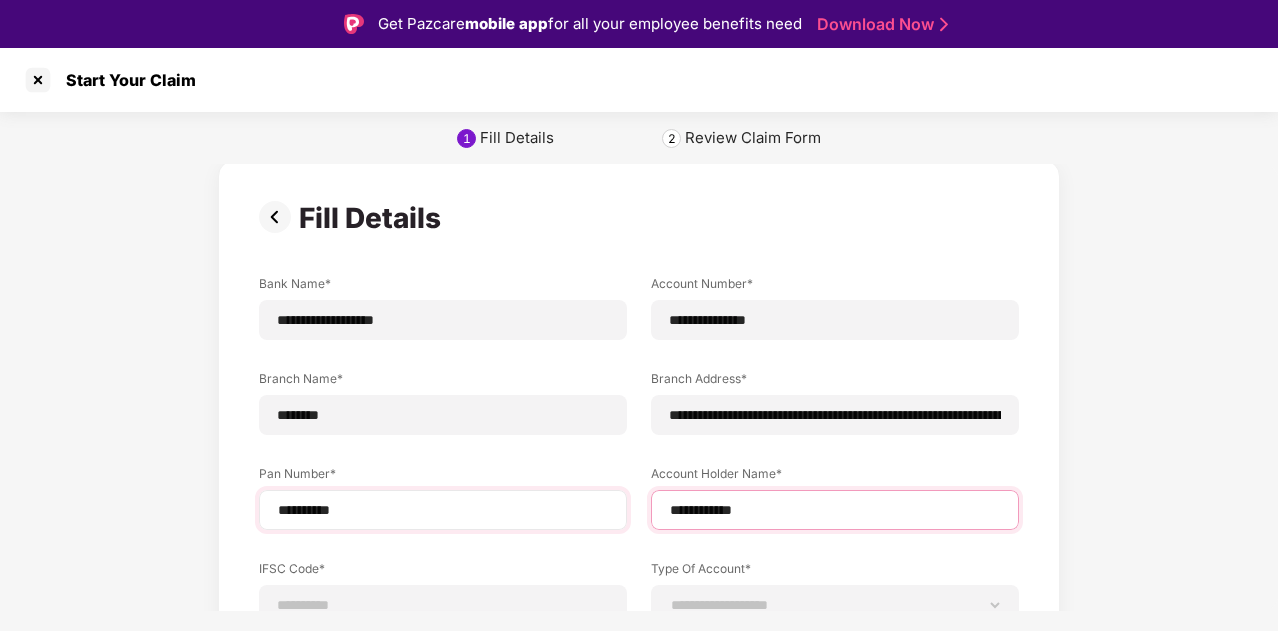 type on "**********" 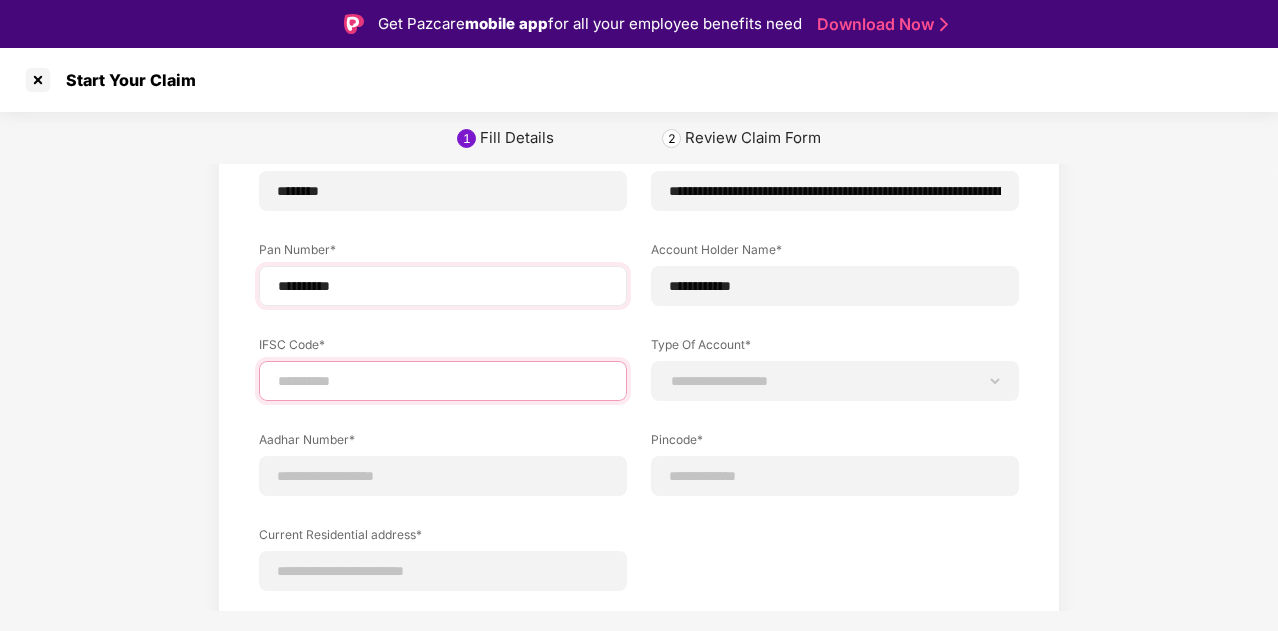 scroll, scrollTop: 230, scrollLeft: 0, axis: vertical 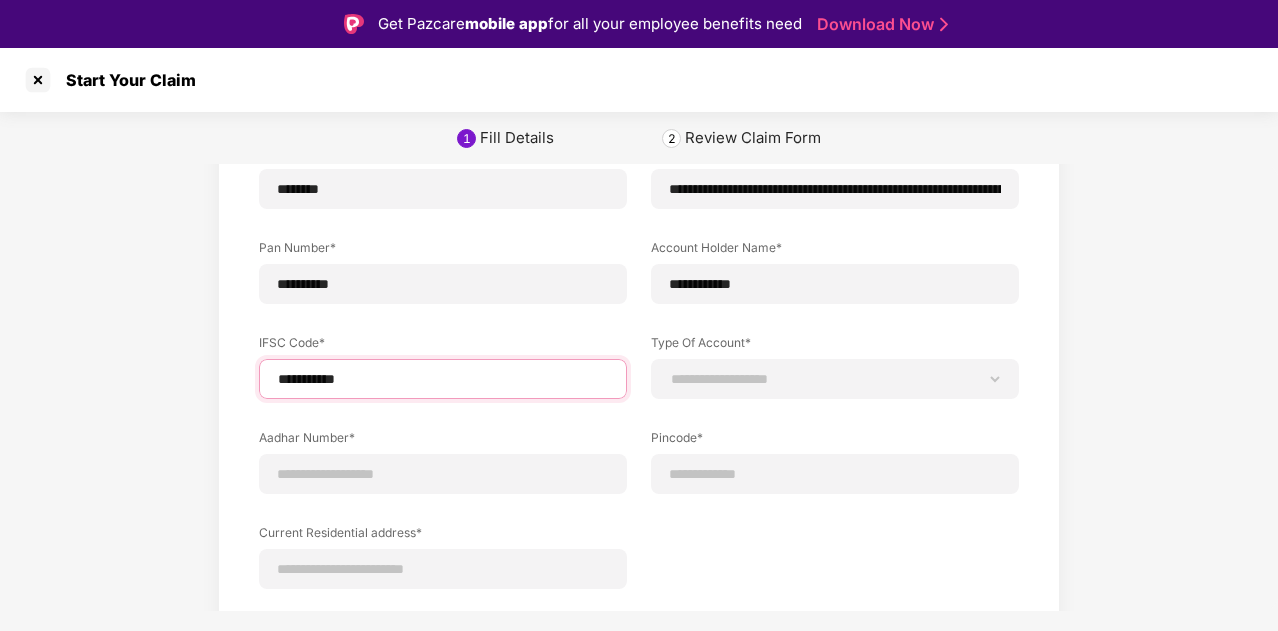 type on "**********" 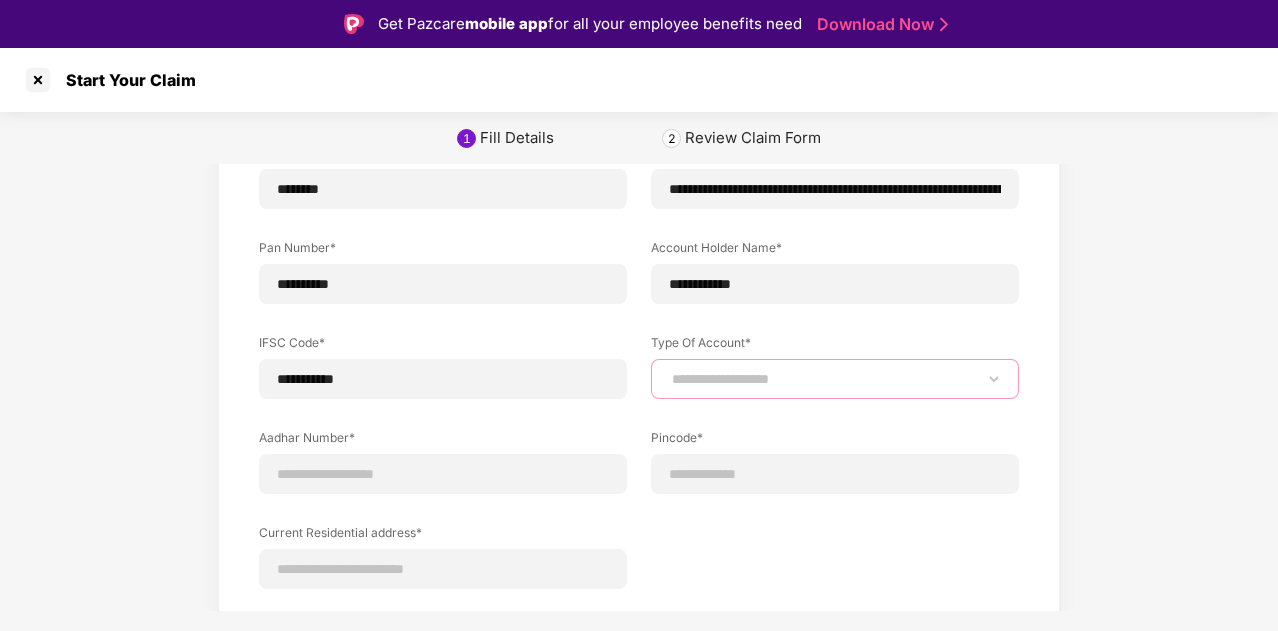 click on "**********" at bounding box center [835, 379] 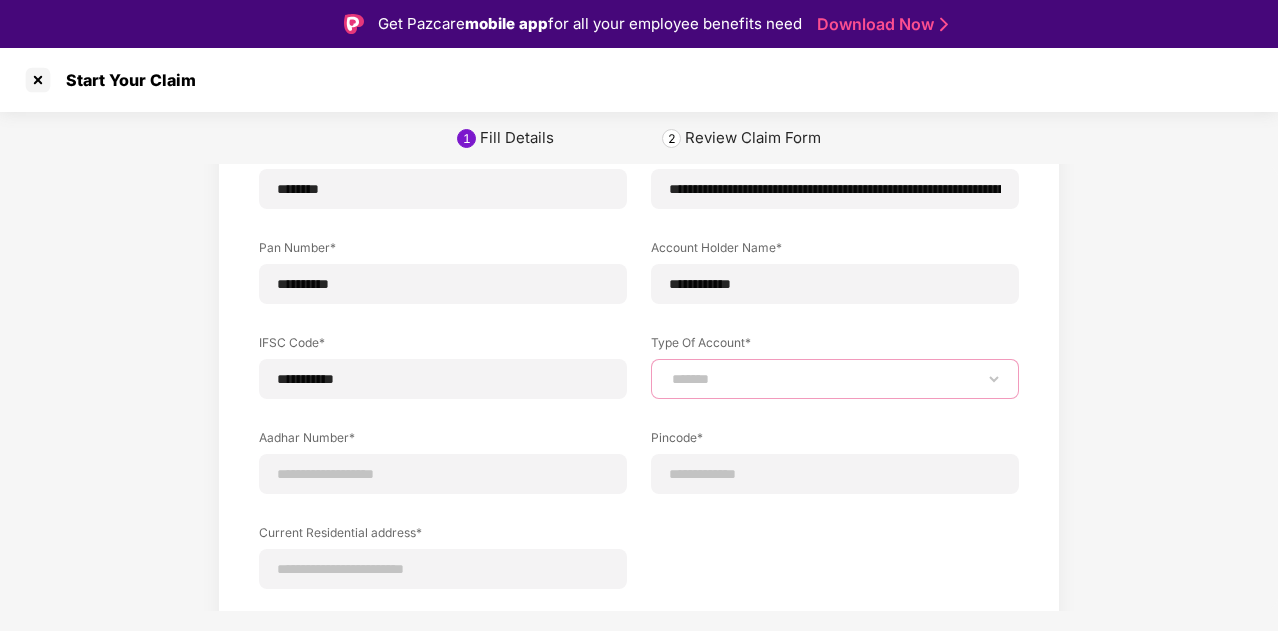 click on "**********" at bounding box center [835, 379] 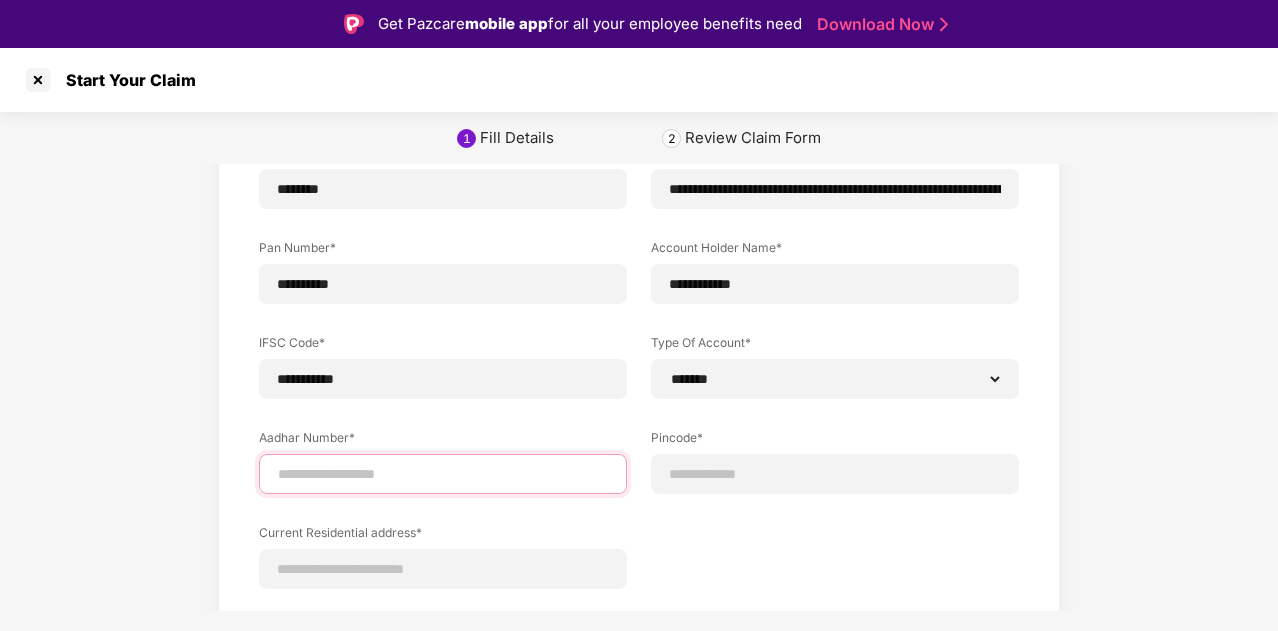 click at bounding box center (443, 474) 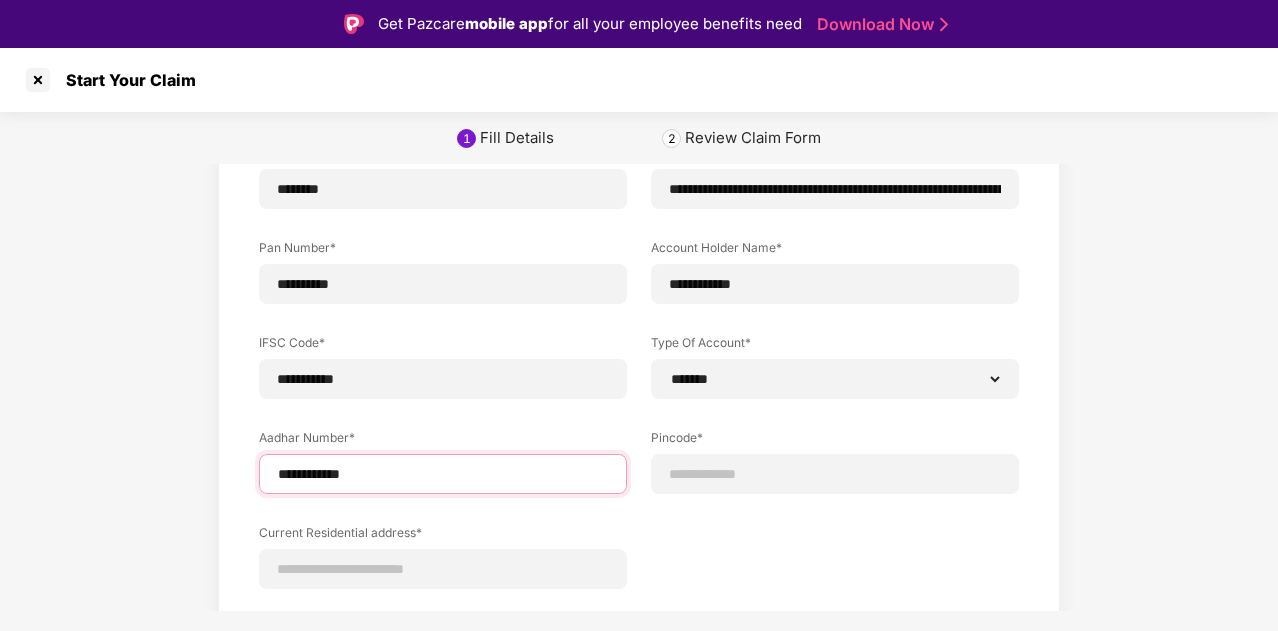 type on "**********" 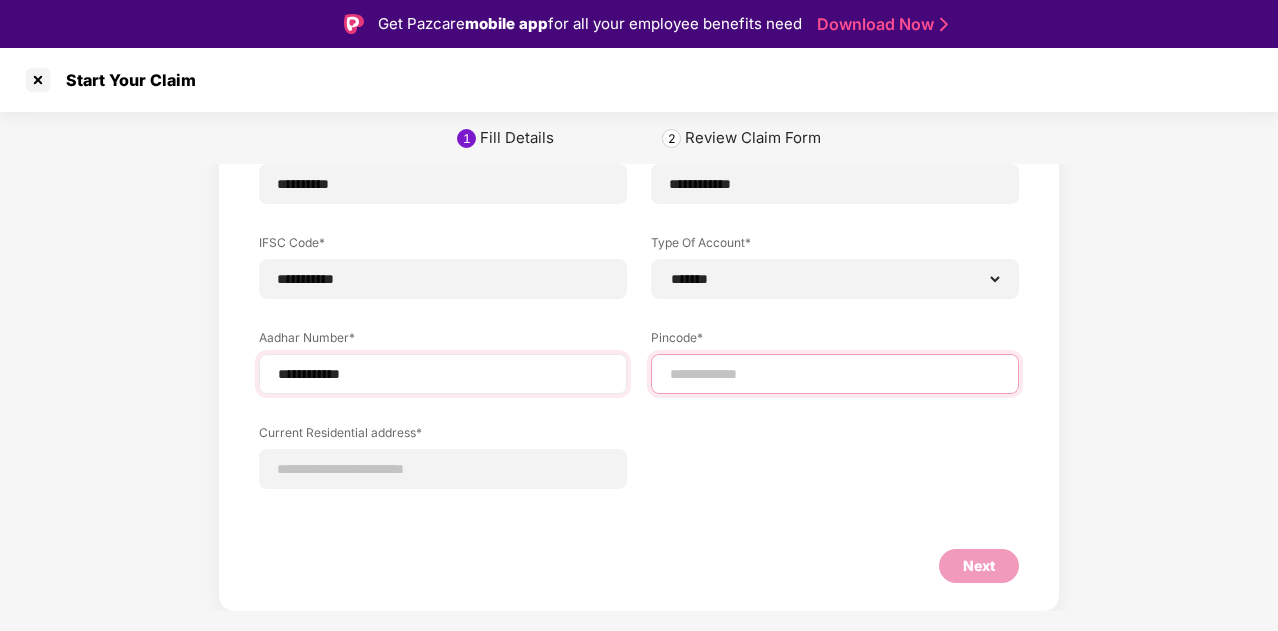 scroll, scrollTop: 329, scrollLeft: 0, axis: vertical 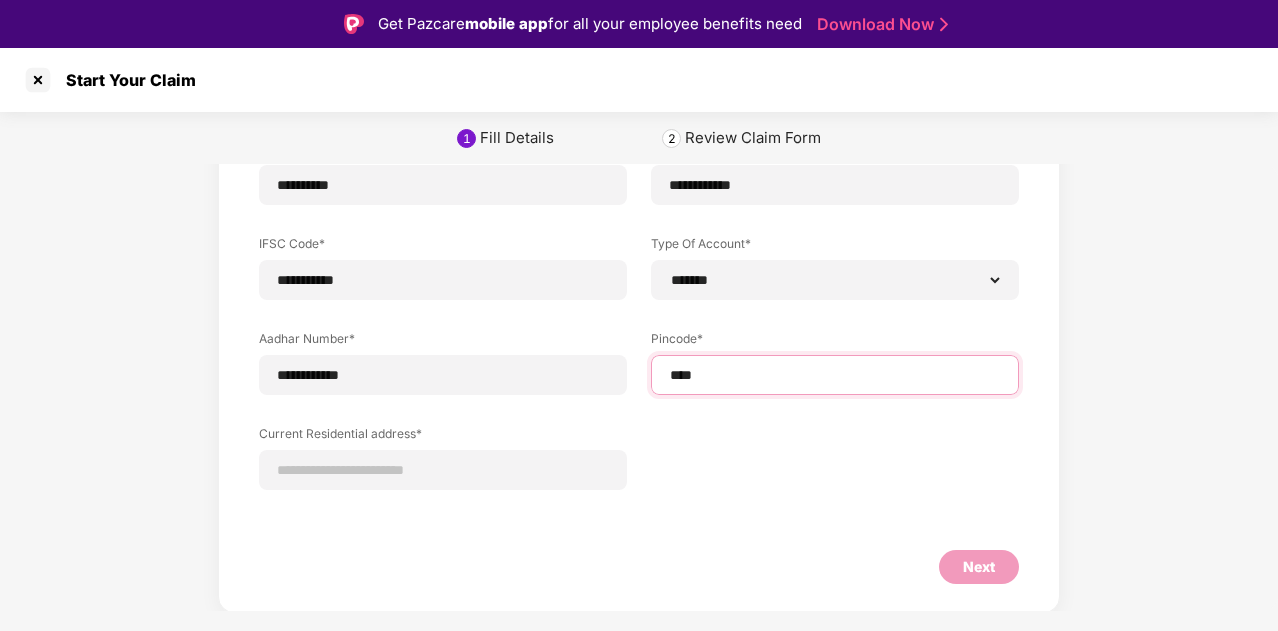 type on "*****" 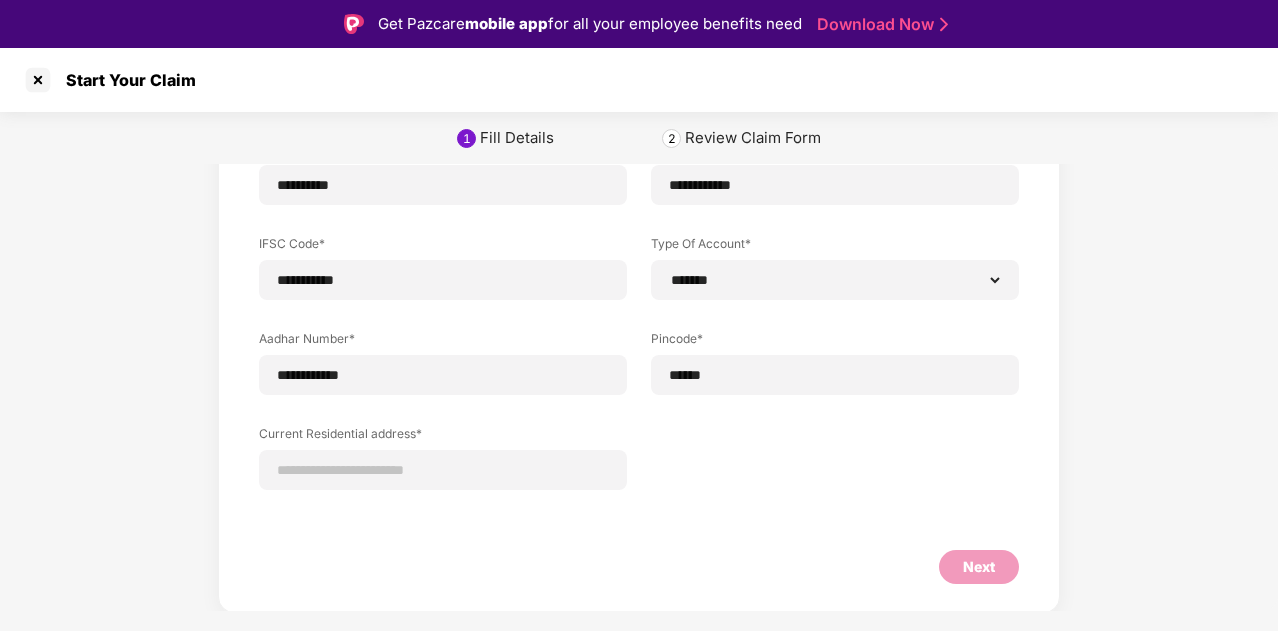 select on "*******" 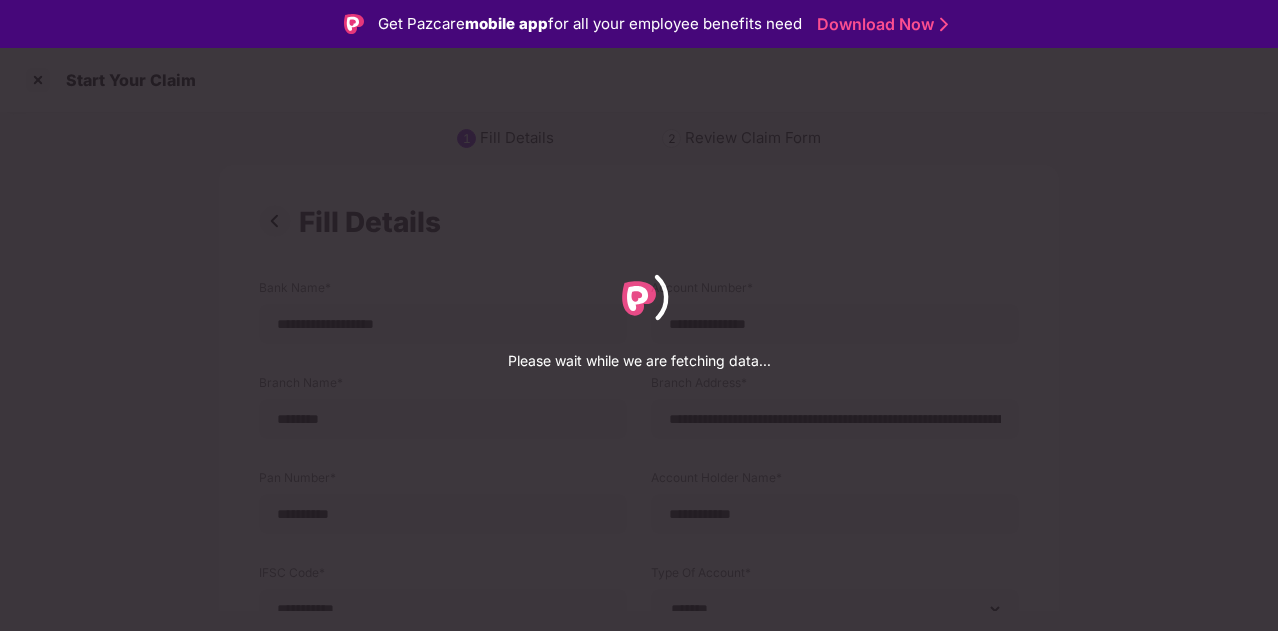 select on "*******" 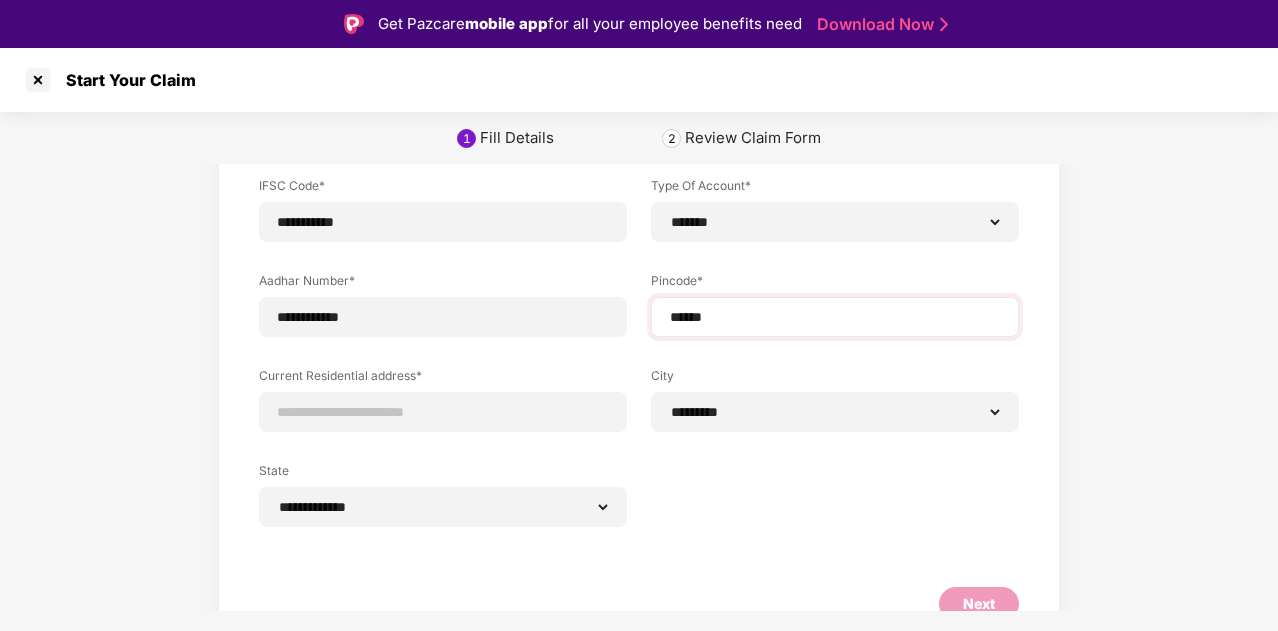 scroll, scrollTop: 425, scrollLeft: 0, axis: vertical 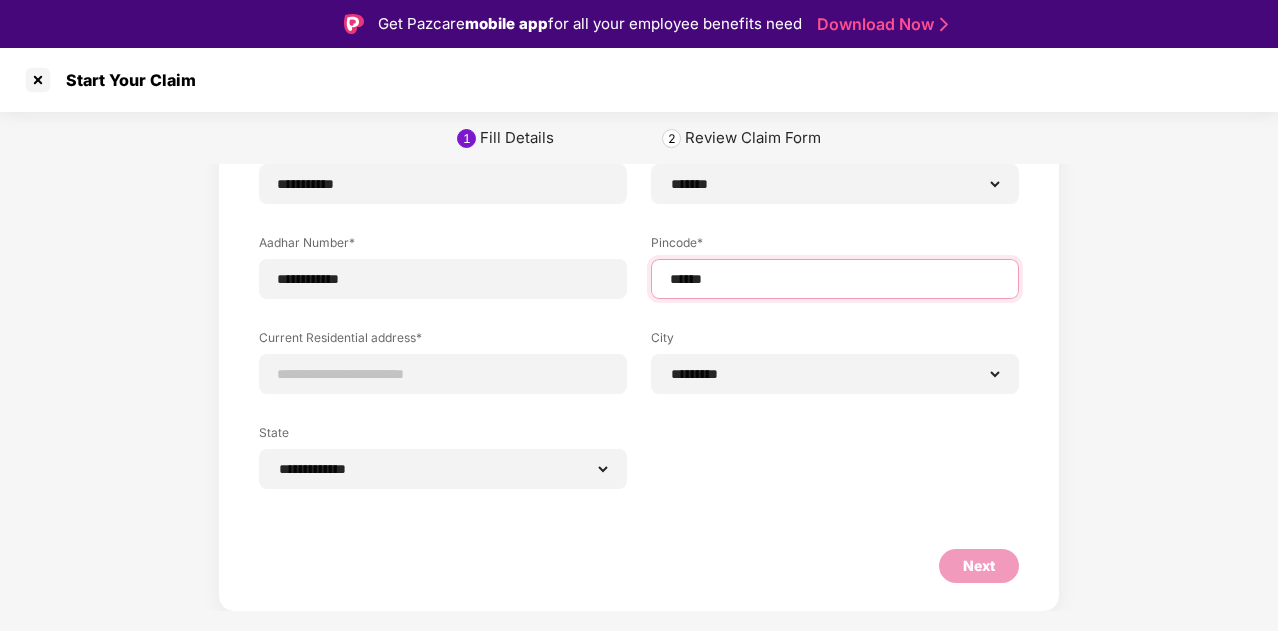 click on "******" at bounding box center [835, 279] 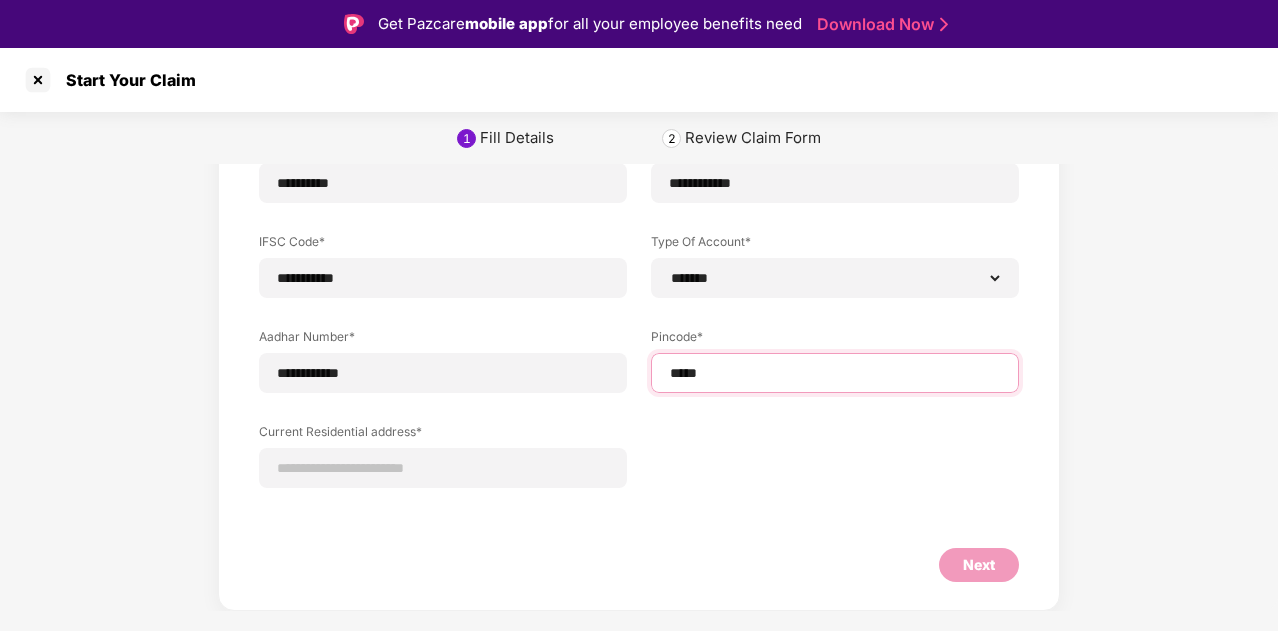 scroll, scrollTop: 330, scrollLeft: 0, axis: vertical 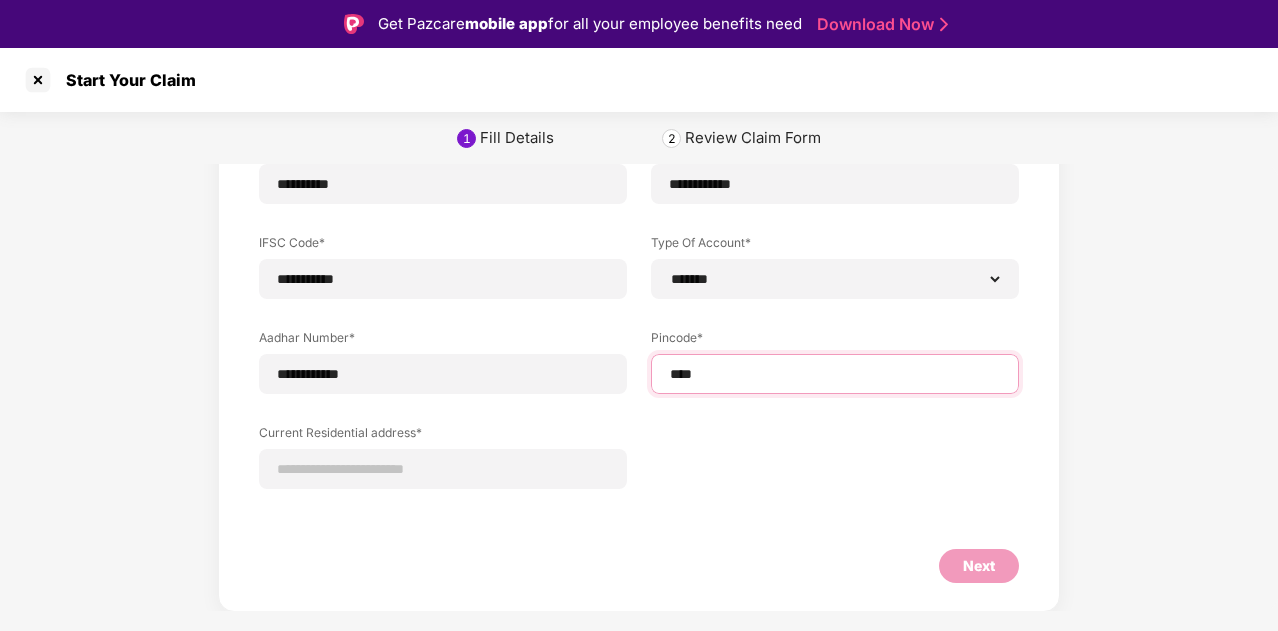 type on "*****" 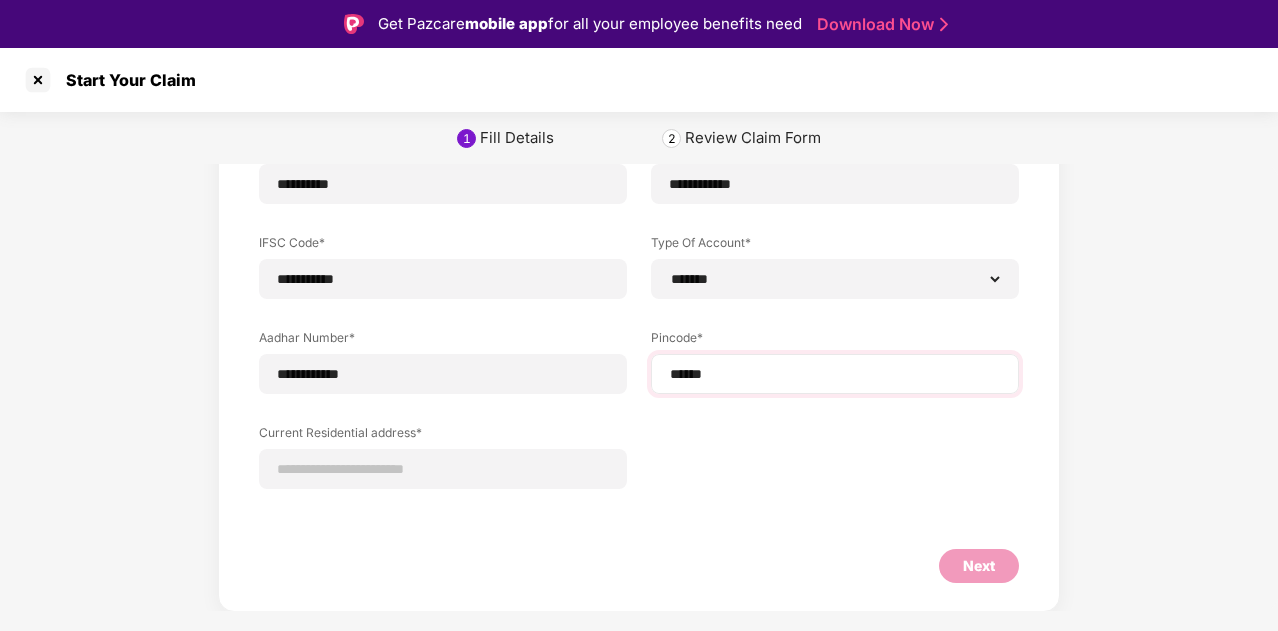select on "*******" 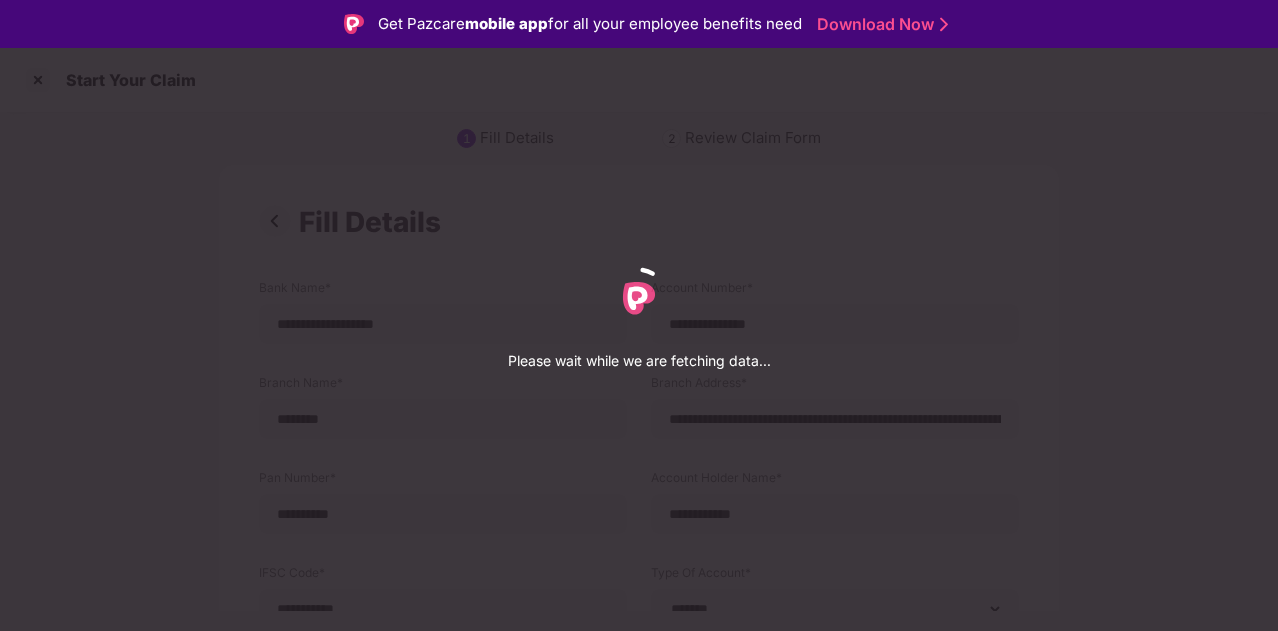 select on "*******" 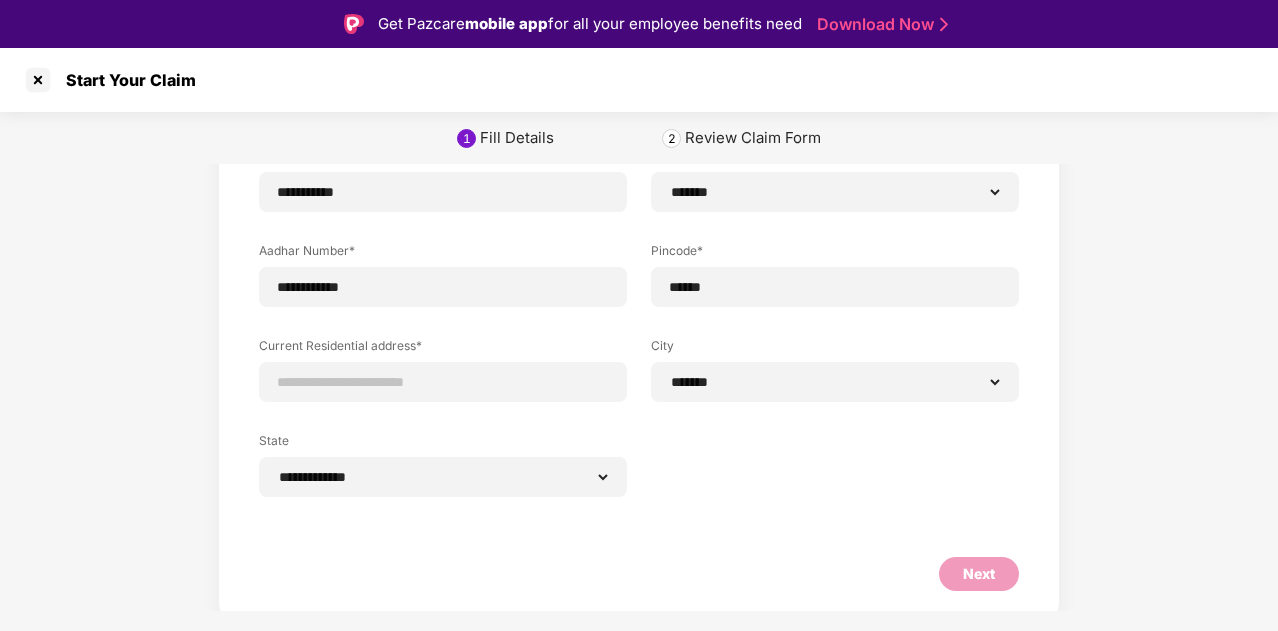 scroll, scrollTop: 425, scrollLeft: 0, axis: vertical 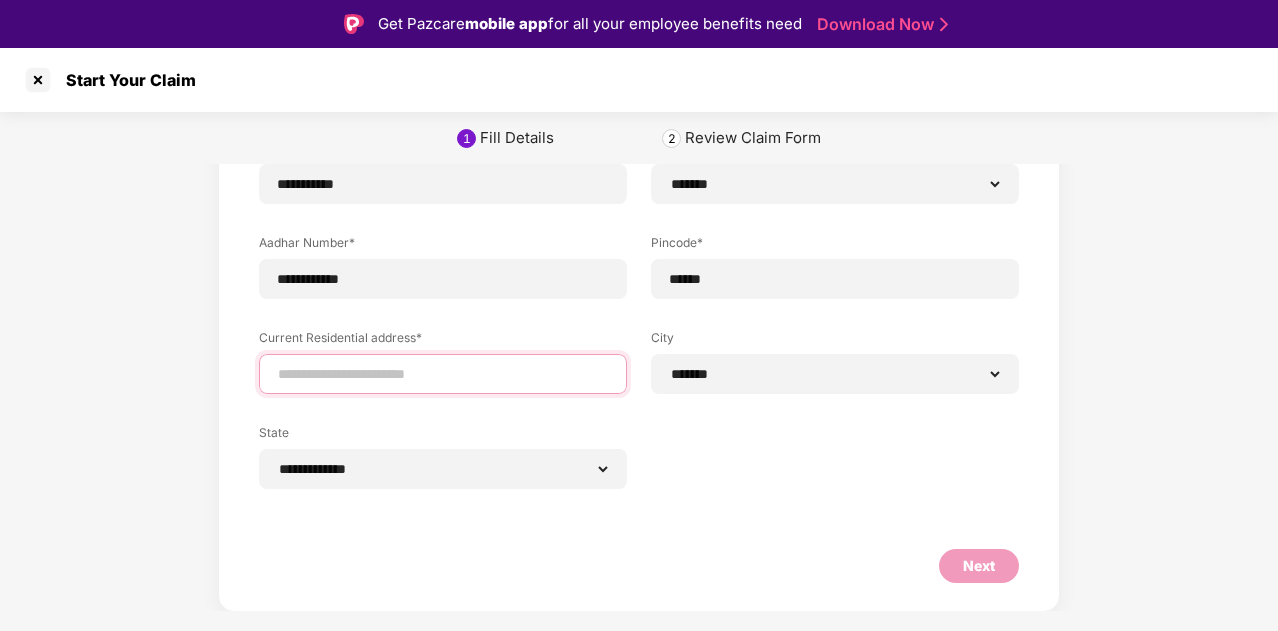 click at bounding box center (443, 374) 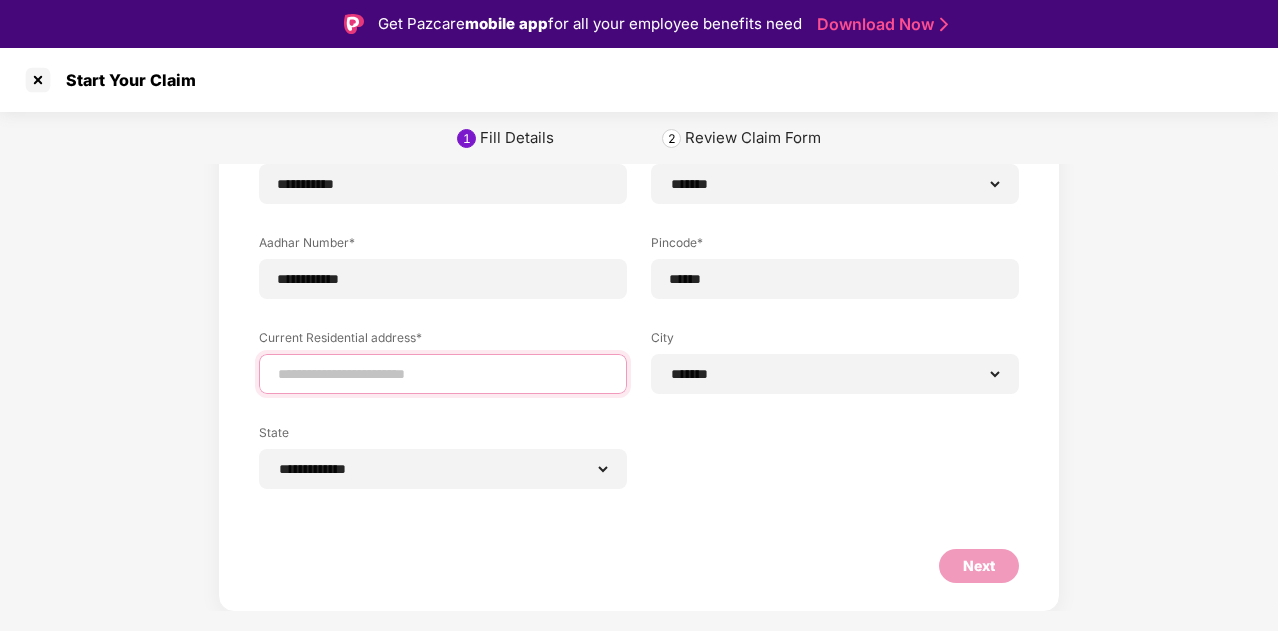 type on "**********" 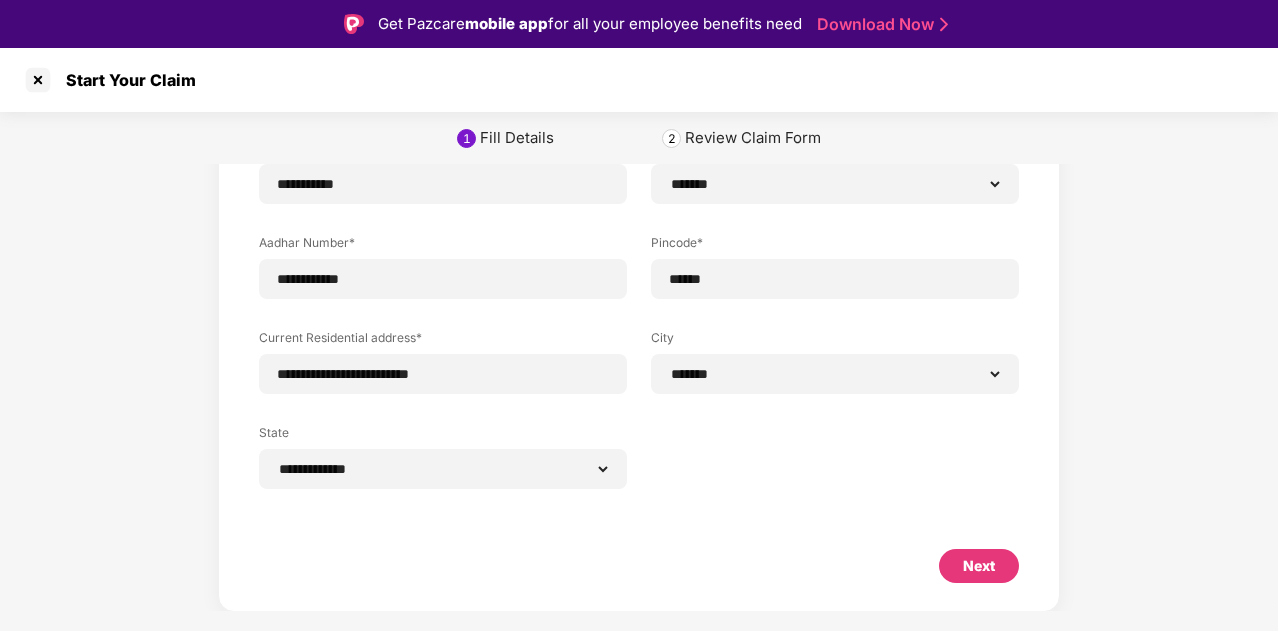 click on "Next" at bounding box center (979, 566) 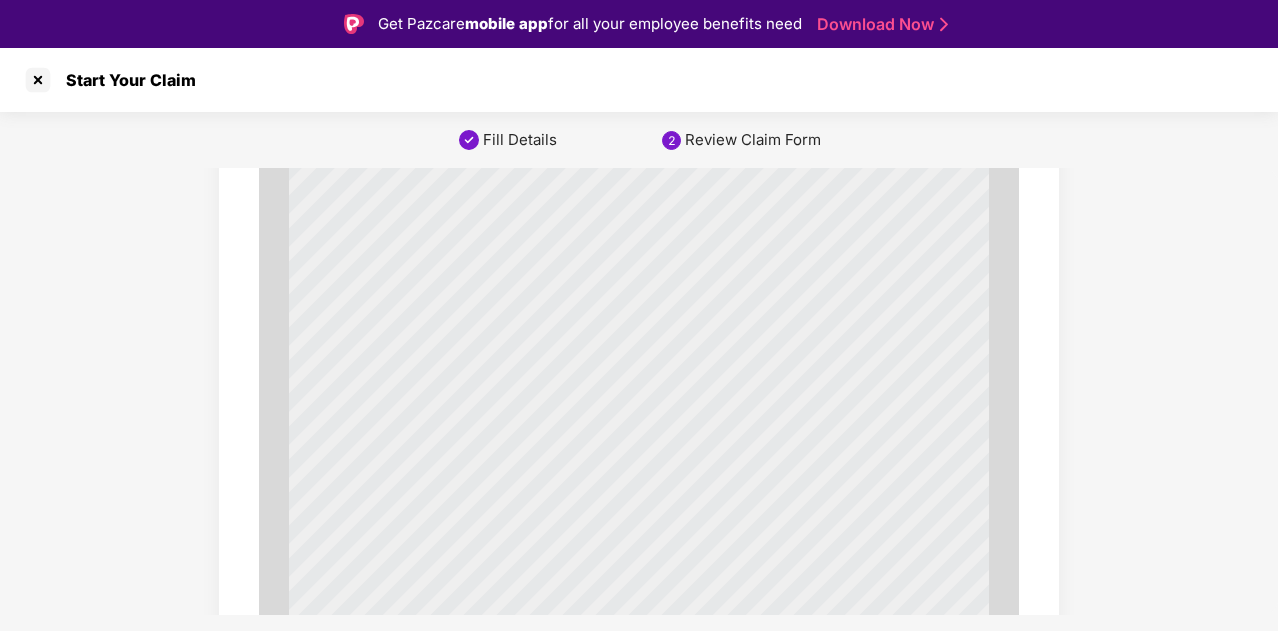 scroll, scrollTop: 10989, scrollLeft: 0, axis: vertical 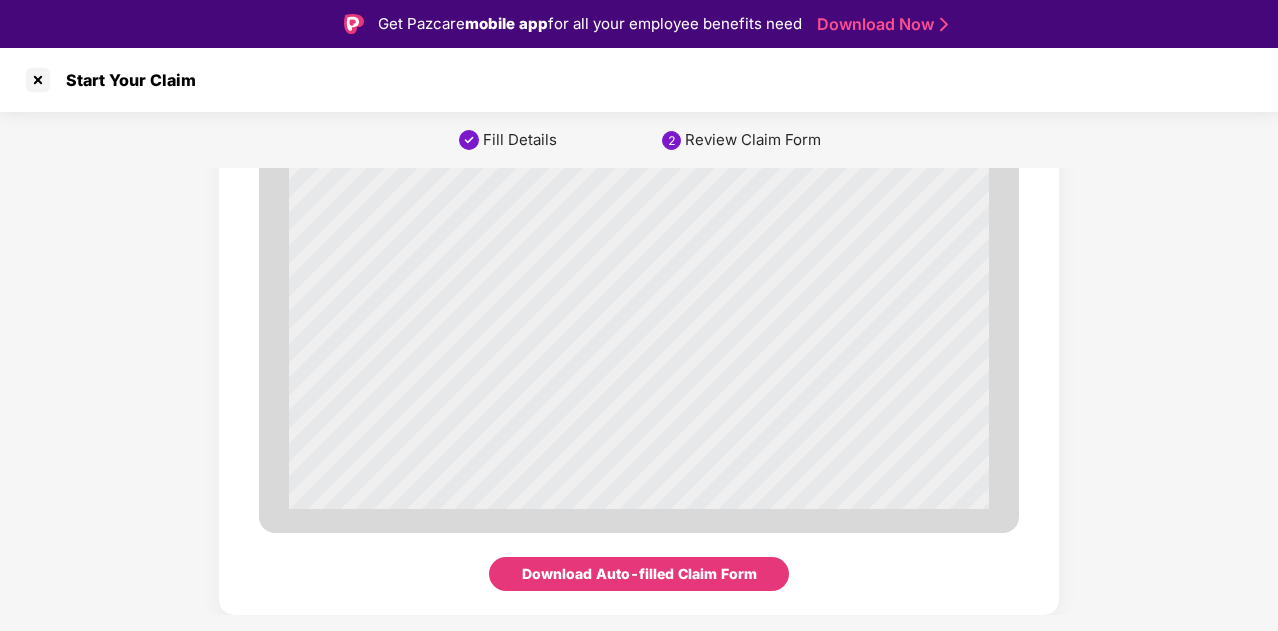 click on "Download Auto-filled Claim Form" at bounding box center [639, 574] 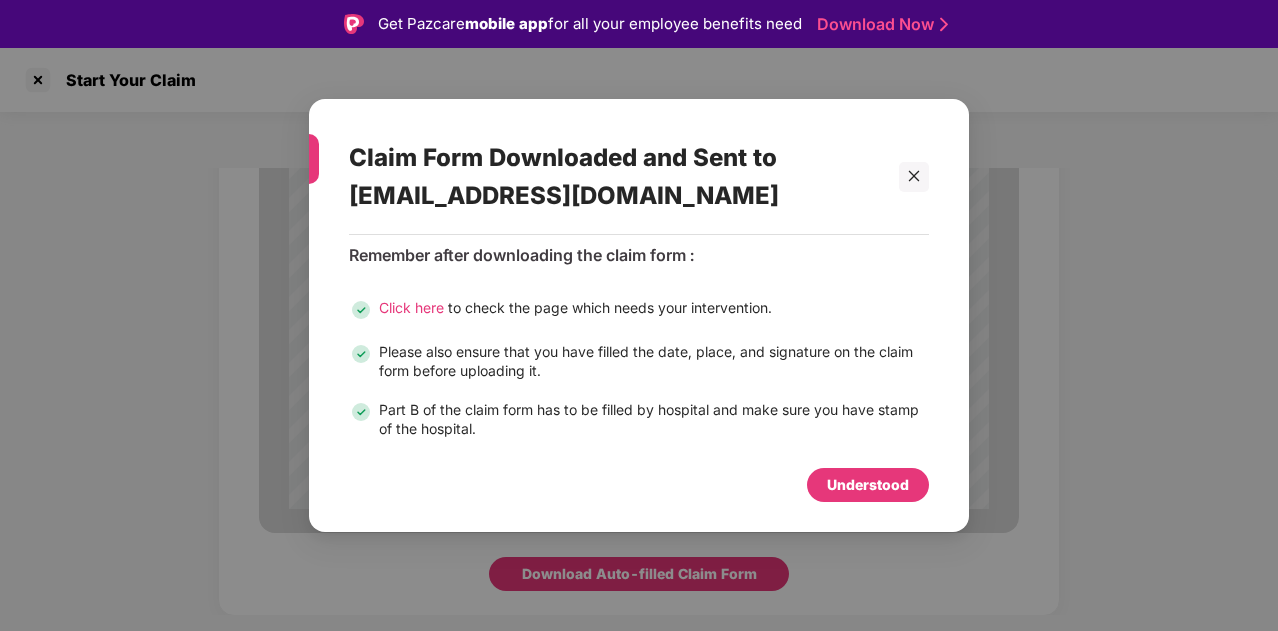 click on "Understood" at bounding box center [868, 485] 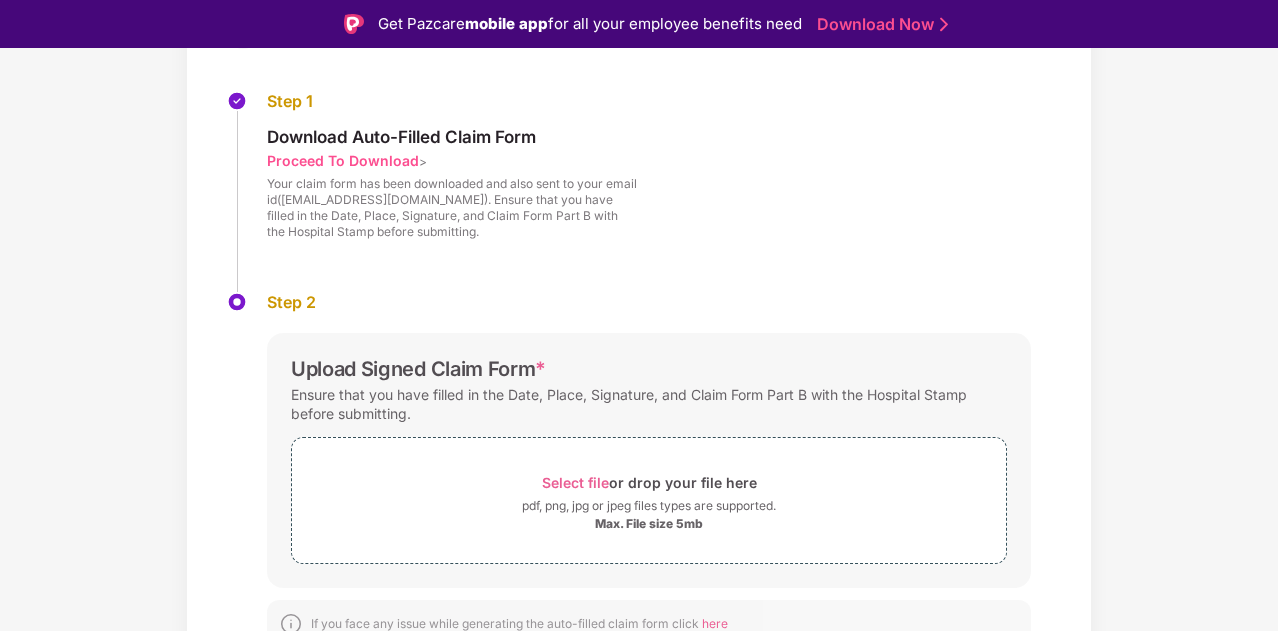 scroll, scrollTop: 210, scrollLeft: 0, axis: vertical 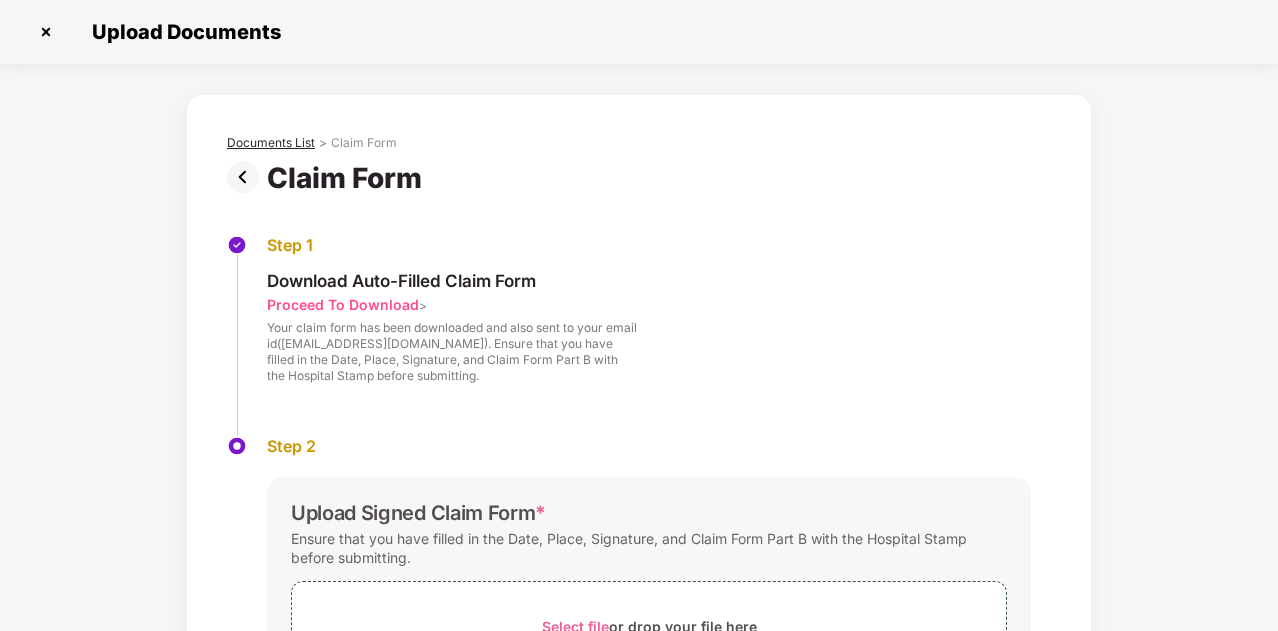 click on "Documents List" at bounding box center (271, 143) 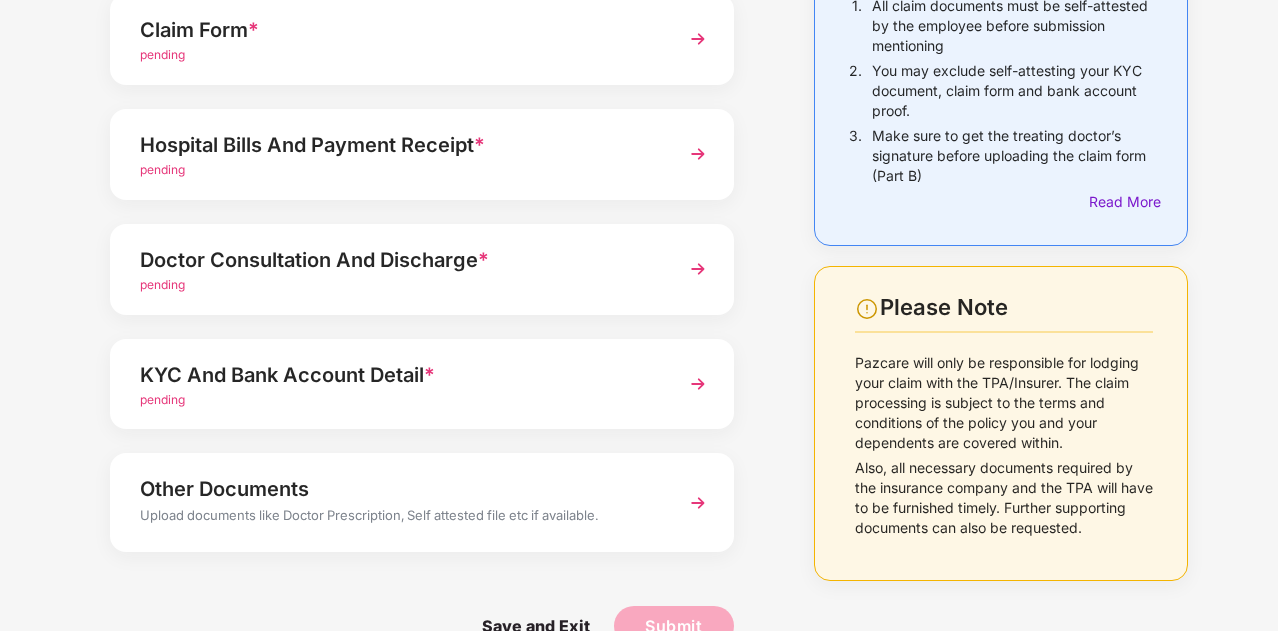 scroll, scrollTop: 237, scrollLeft: 0, axis: vertical 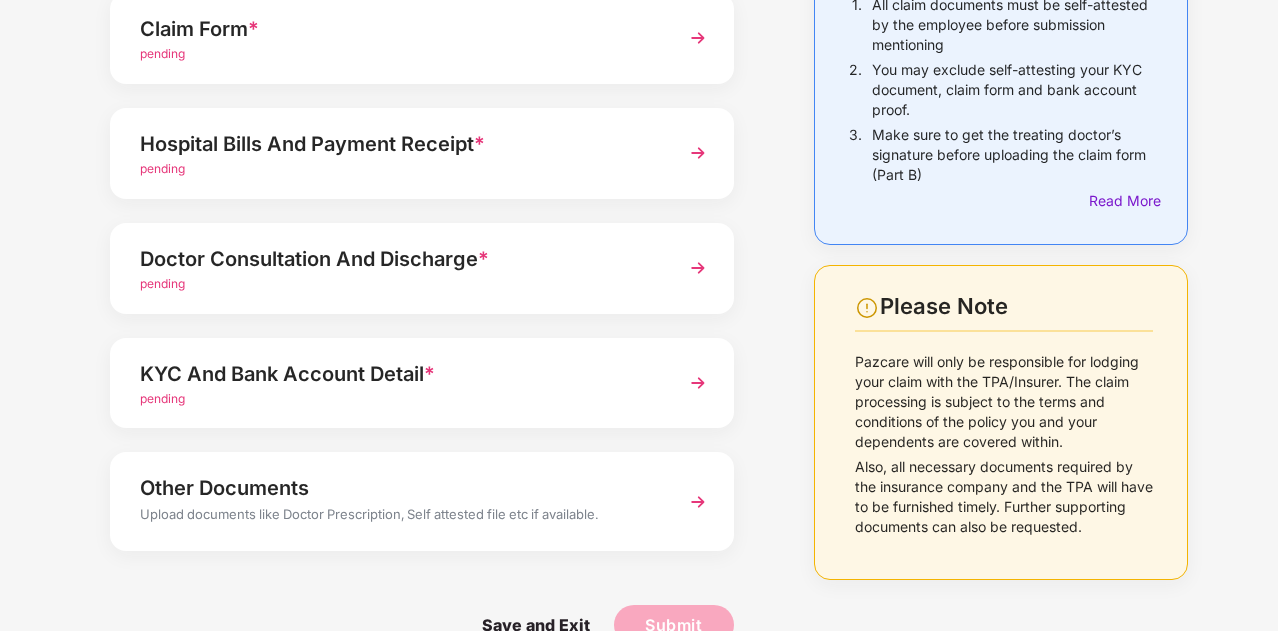 click at bounding box center [698, 153] 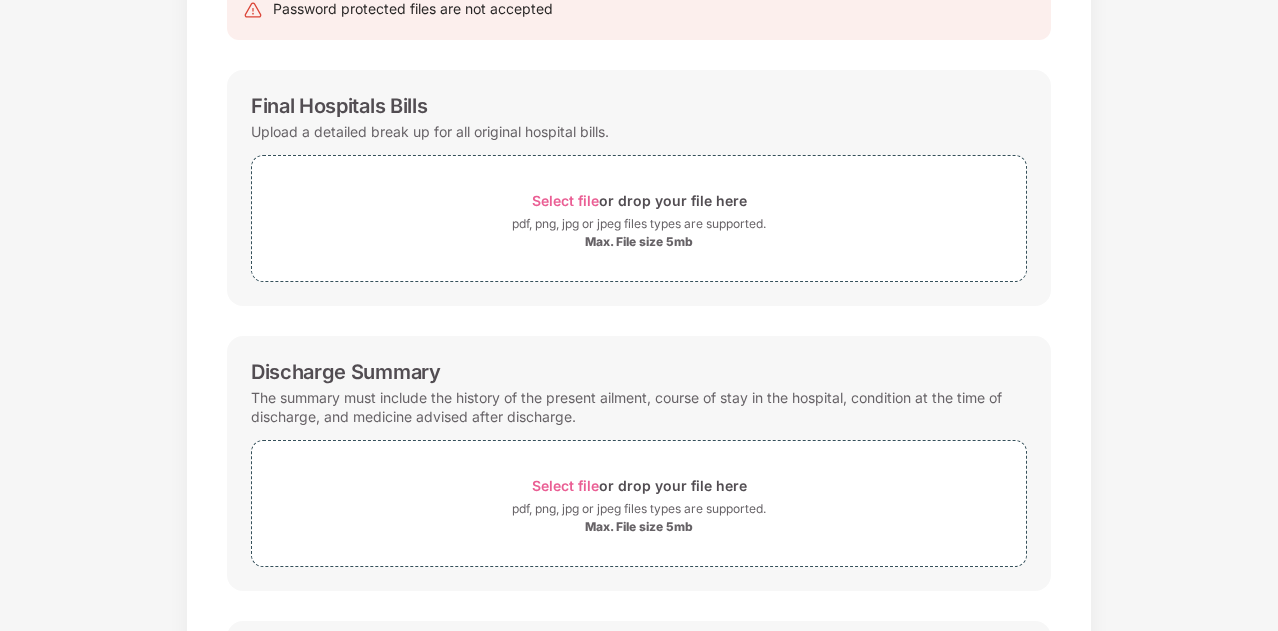 scroll, scrollTop: 0, scrollLeft: 0, axis: both 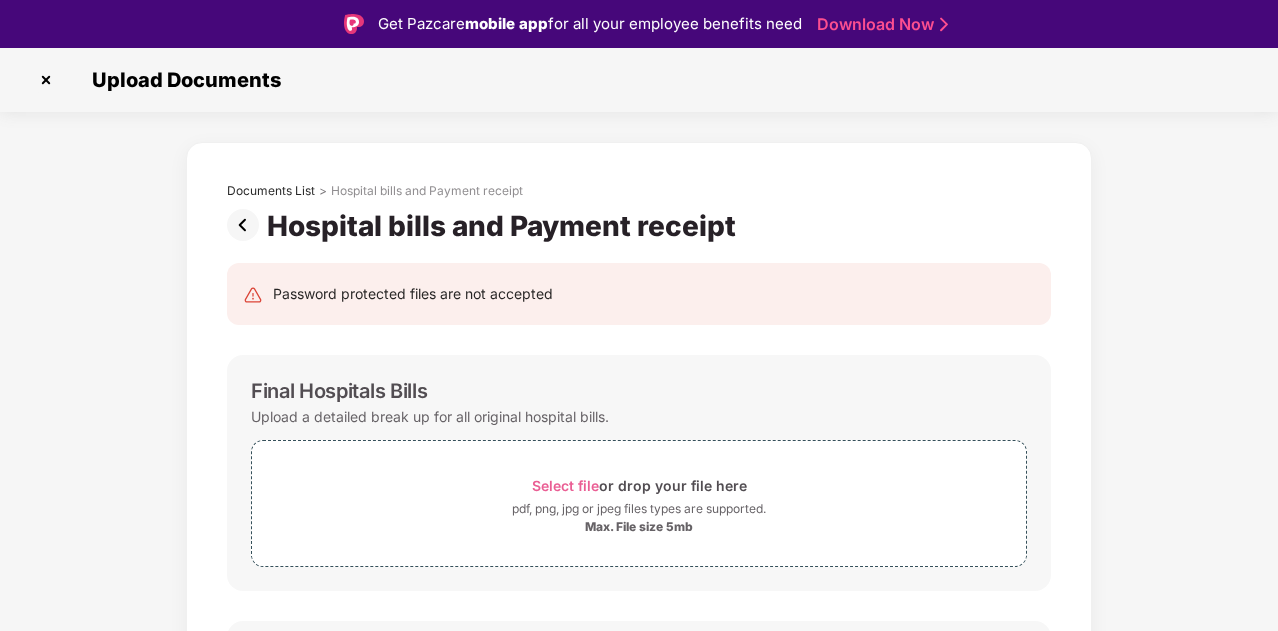 click at bounding box center [247, 225] 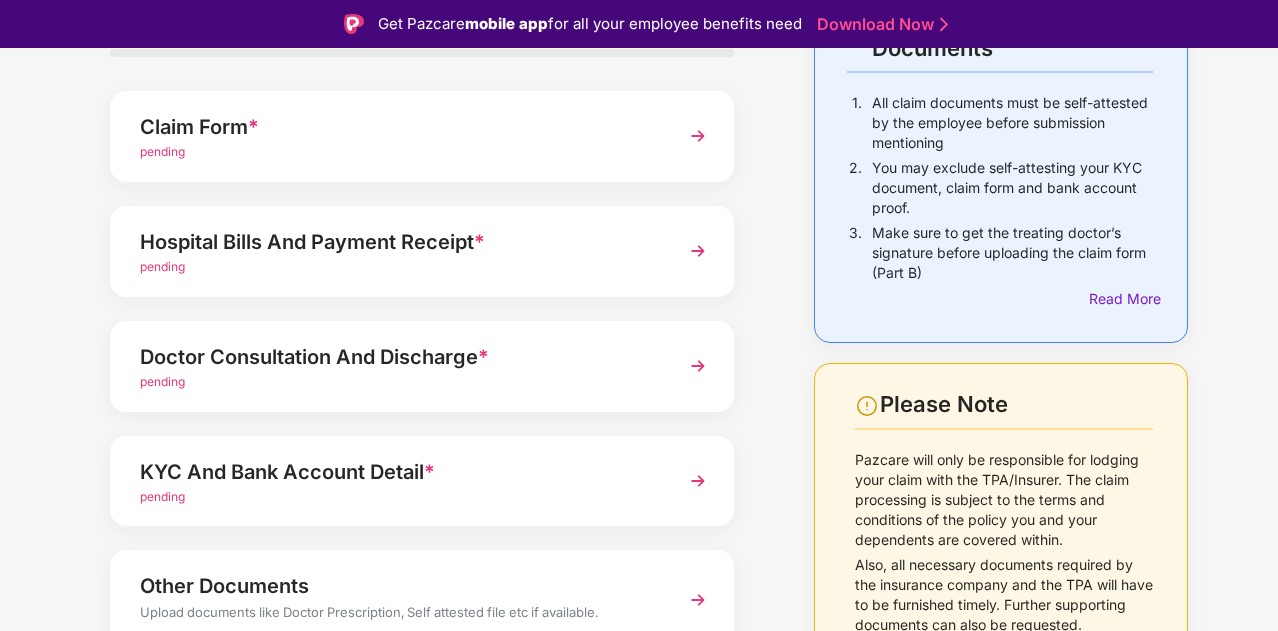 scroll, scrollTop: 184, scrollLeft: 0, axis: vertical 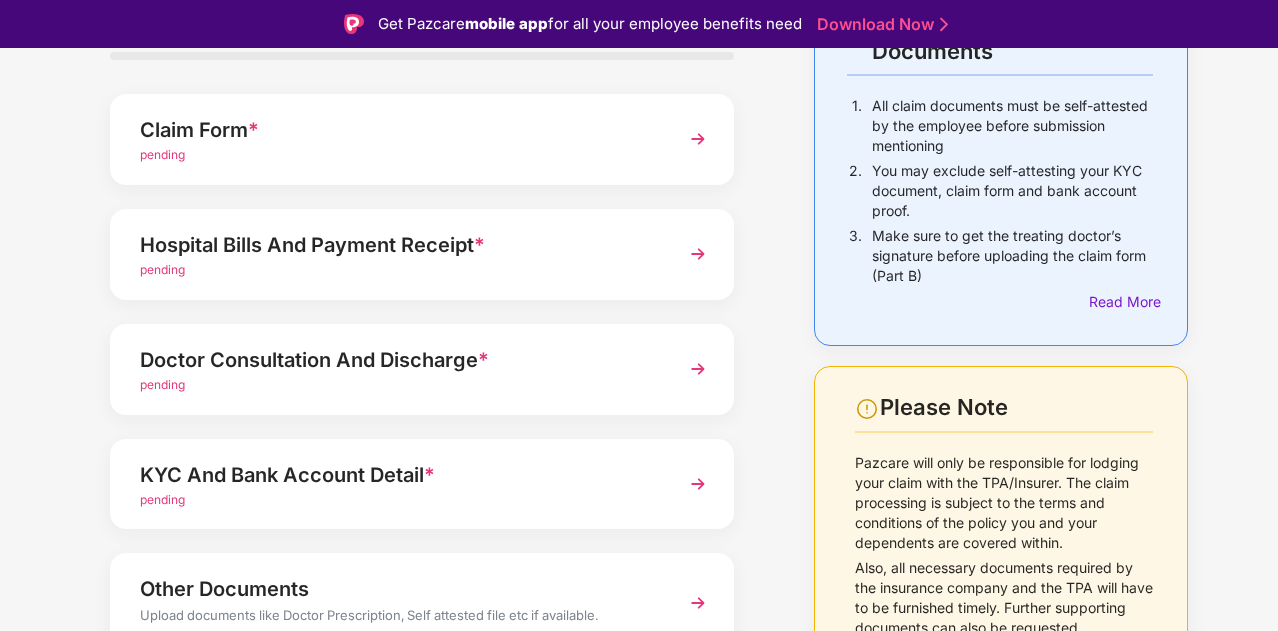 click at bounding box center (698, 254) 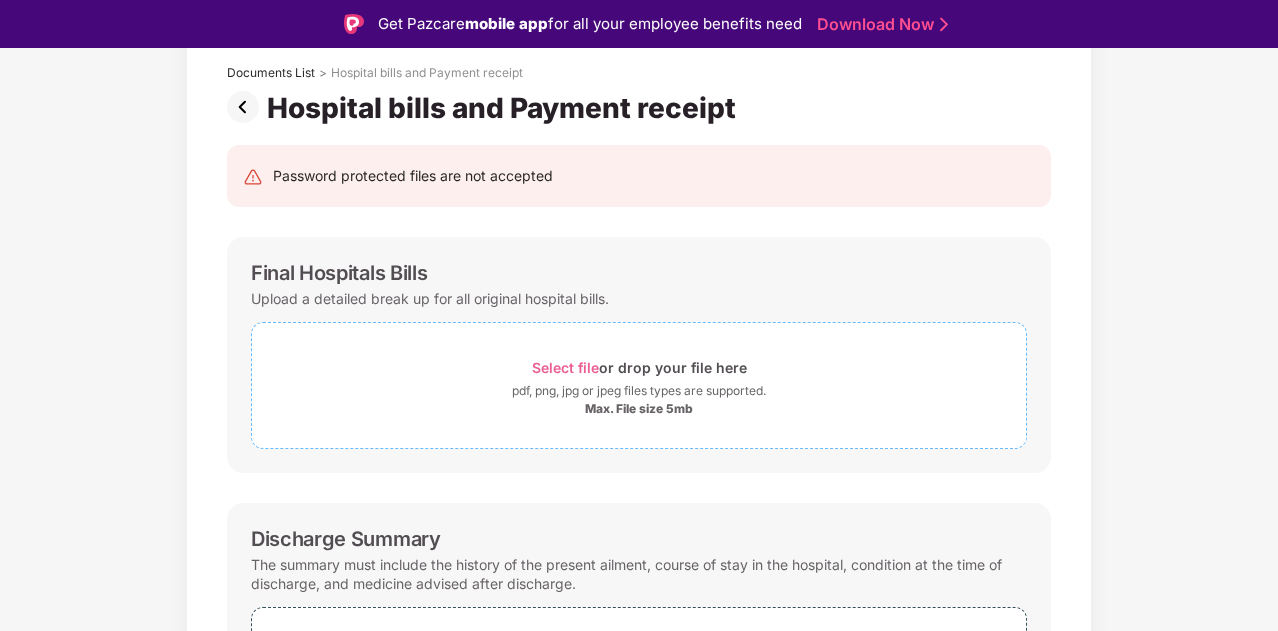 scroll, scrollTop: 108, scrollLeft: 0, axis: vertical 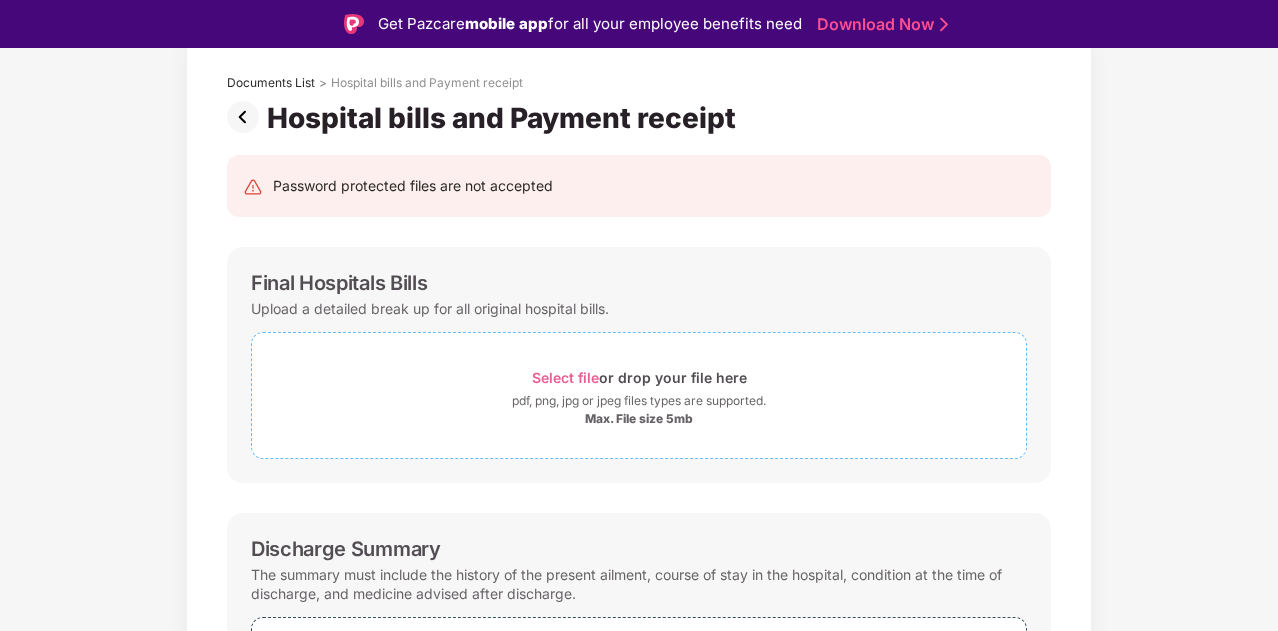 click on "Select file" at bounding box center [565, 377] 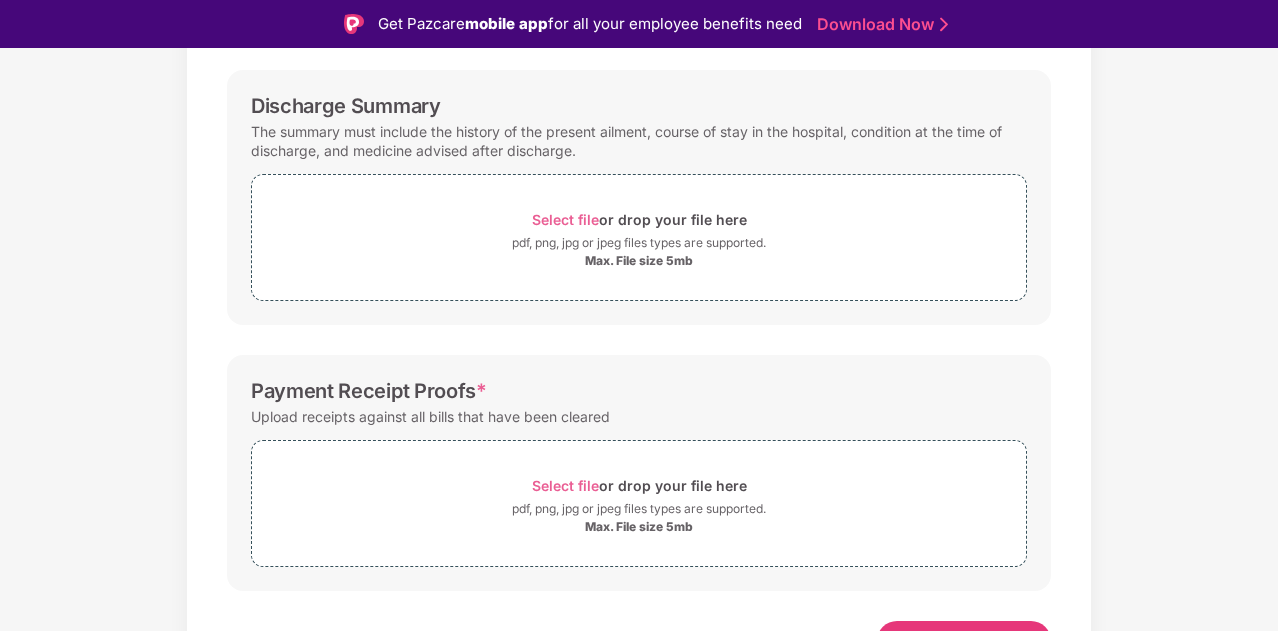 scroll, scrollTop: 647, scrollLeft: 0, axis: vertical 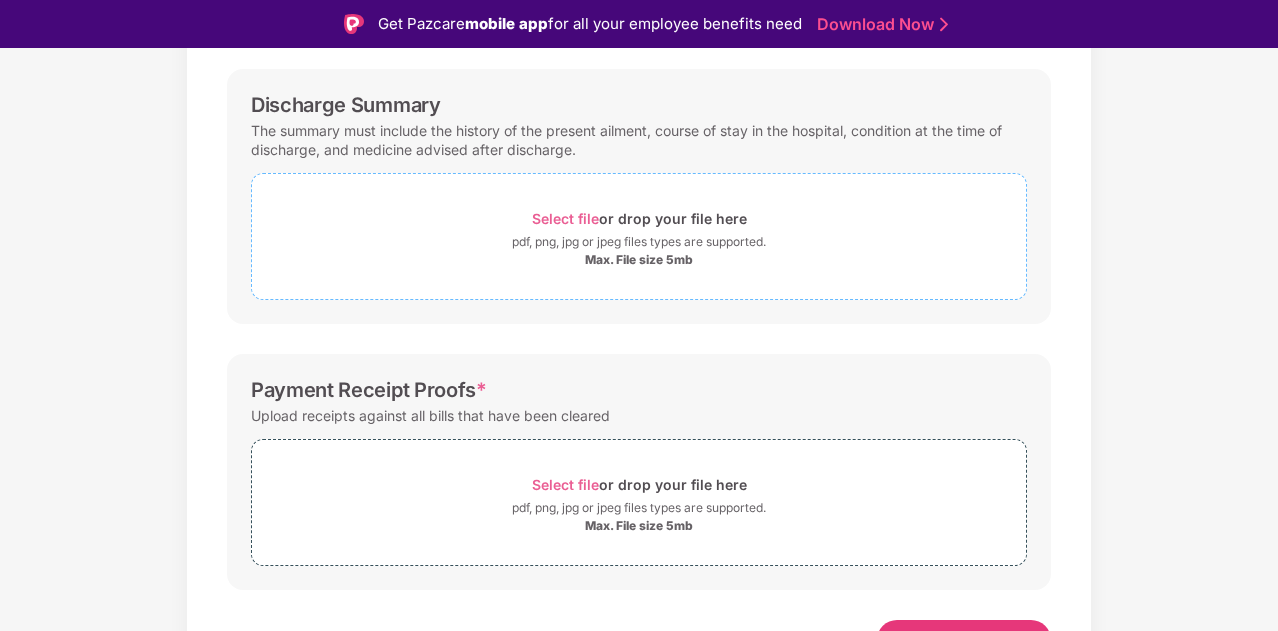 click on "Select file" at bounding box center [565, 218] 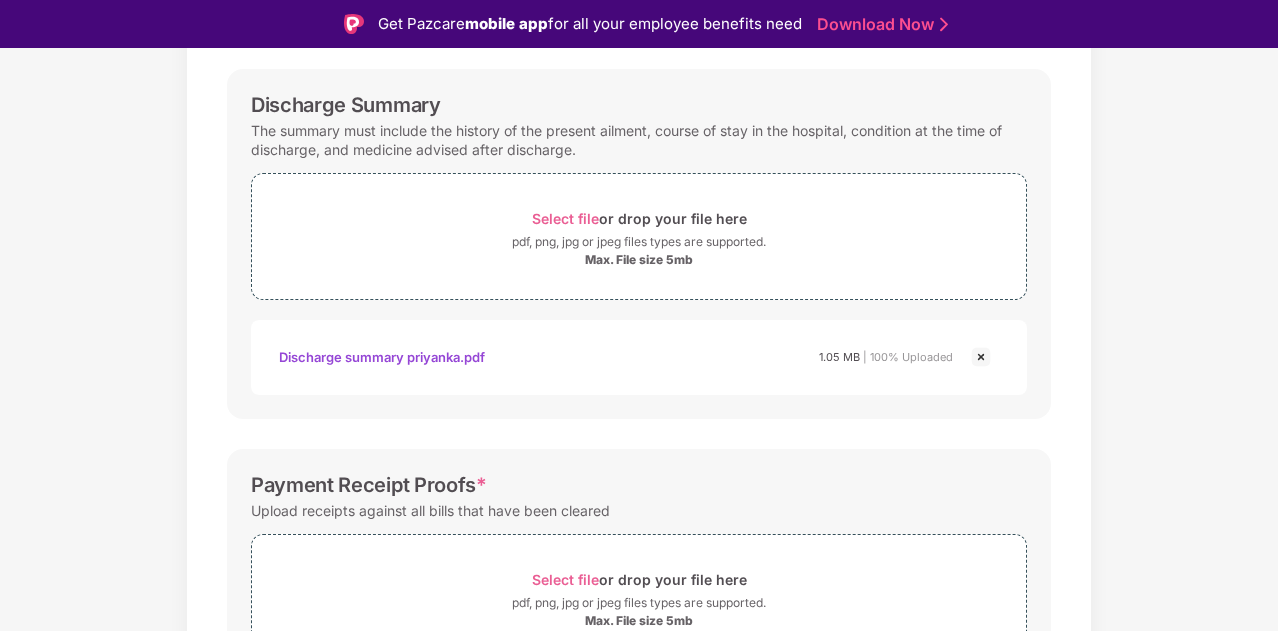 scroll, scrollTop: 771, scrollLeft: 0, axis: vertical 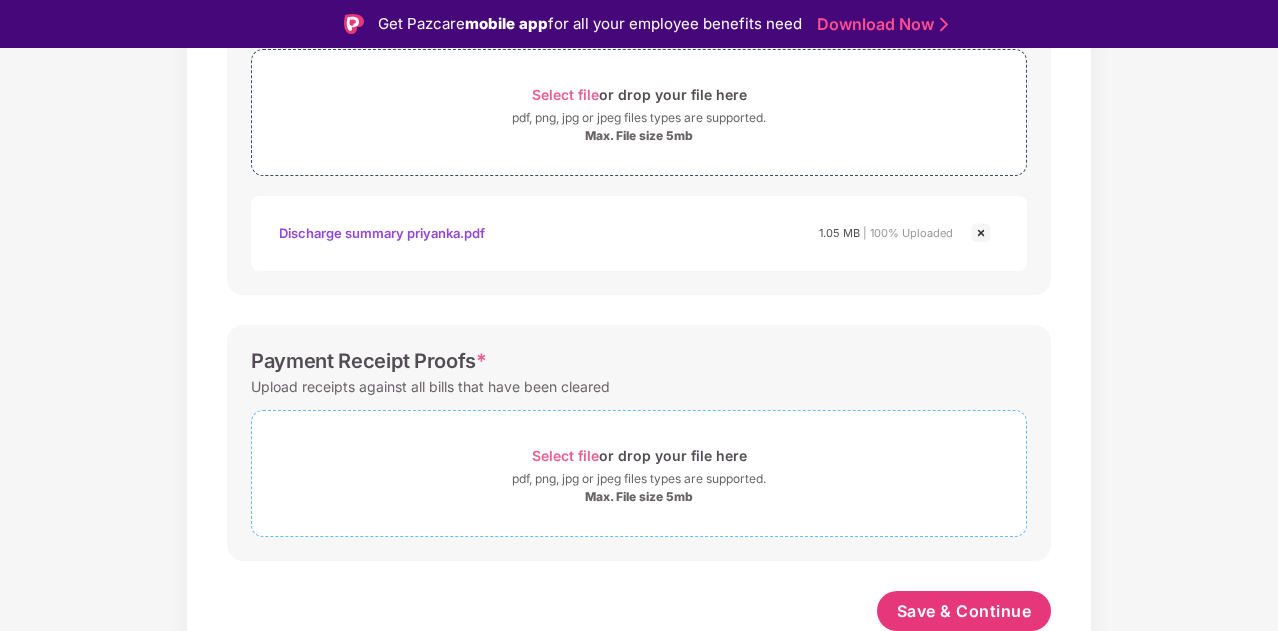 click on "Select file" at bounding box center (565, 455) 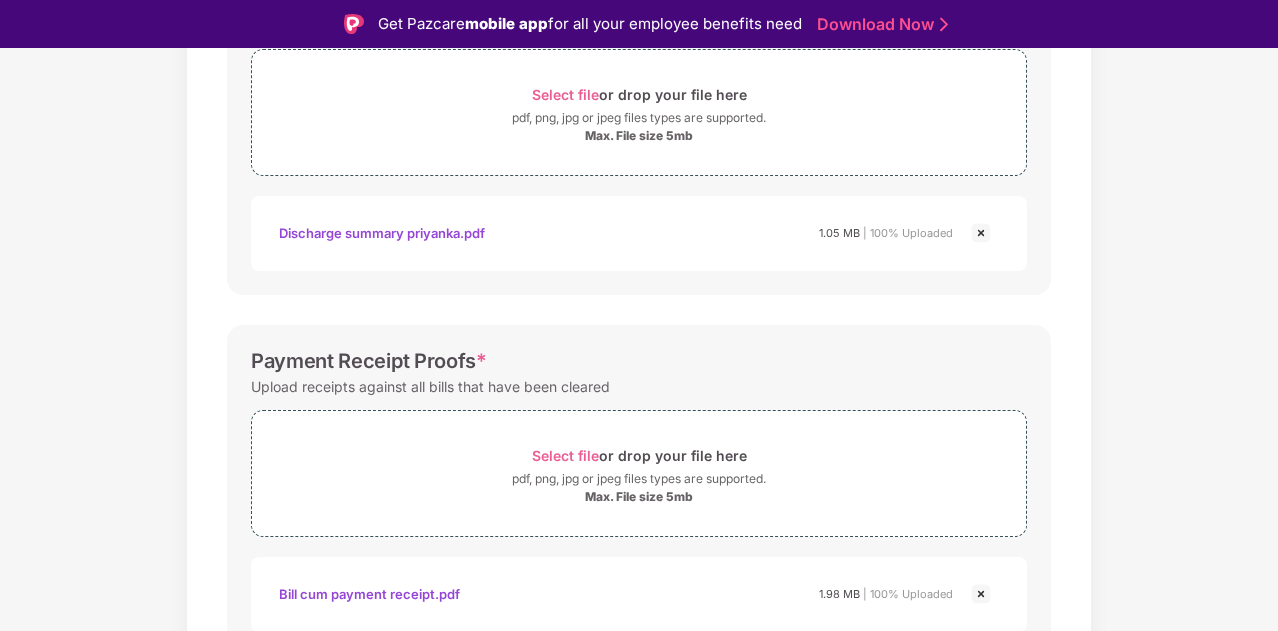 scroll, scrollTop: 866, scrollLeft: 0, axis: vertical 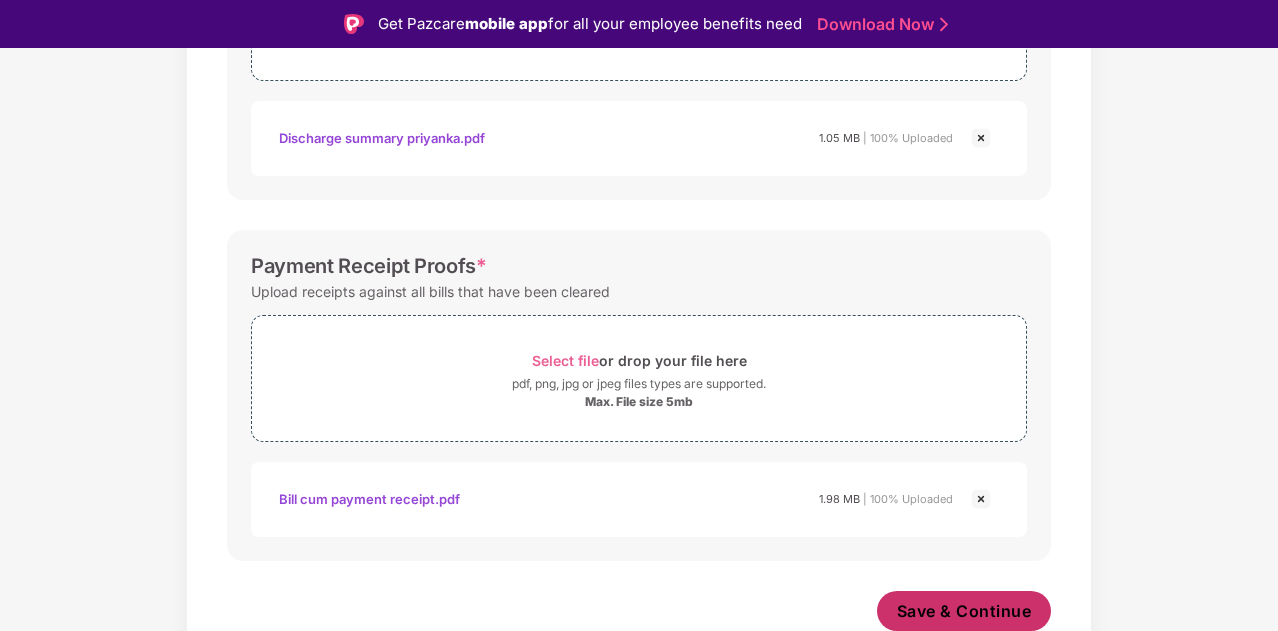 click on "Save & Continue" at bounding box center (964, 611) 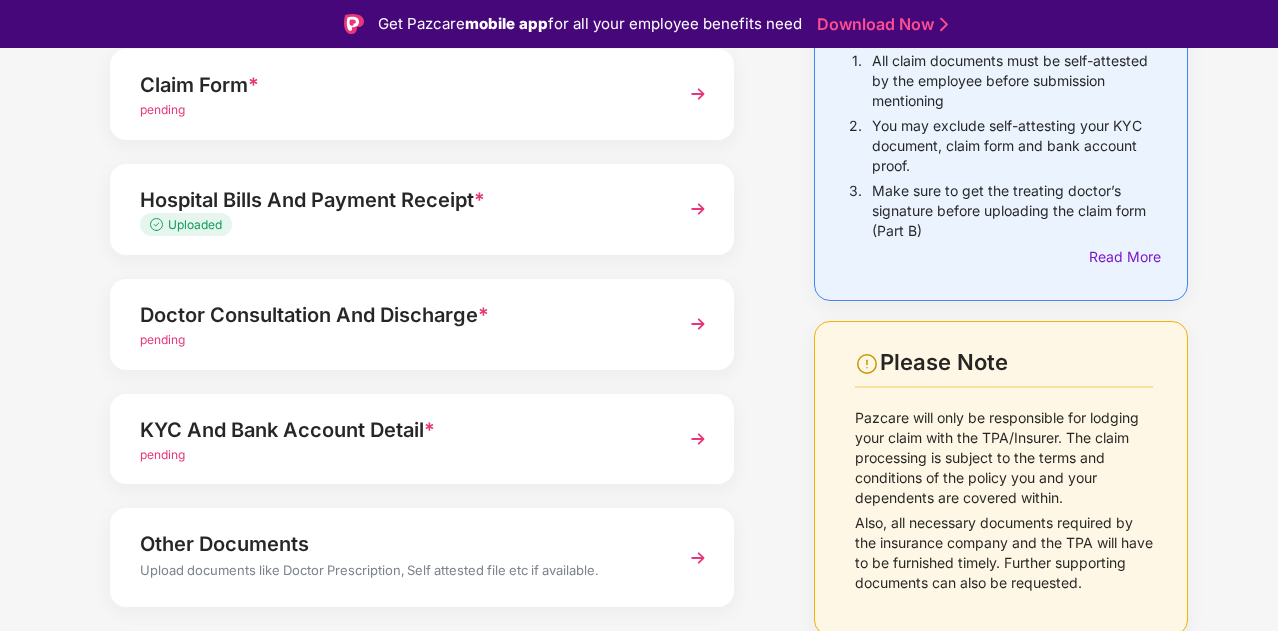 scroll, scrollTop: 234, scrollLeft: 0, axis: vertical 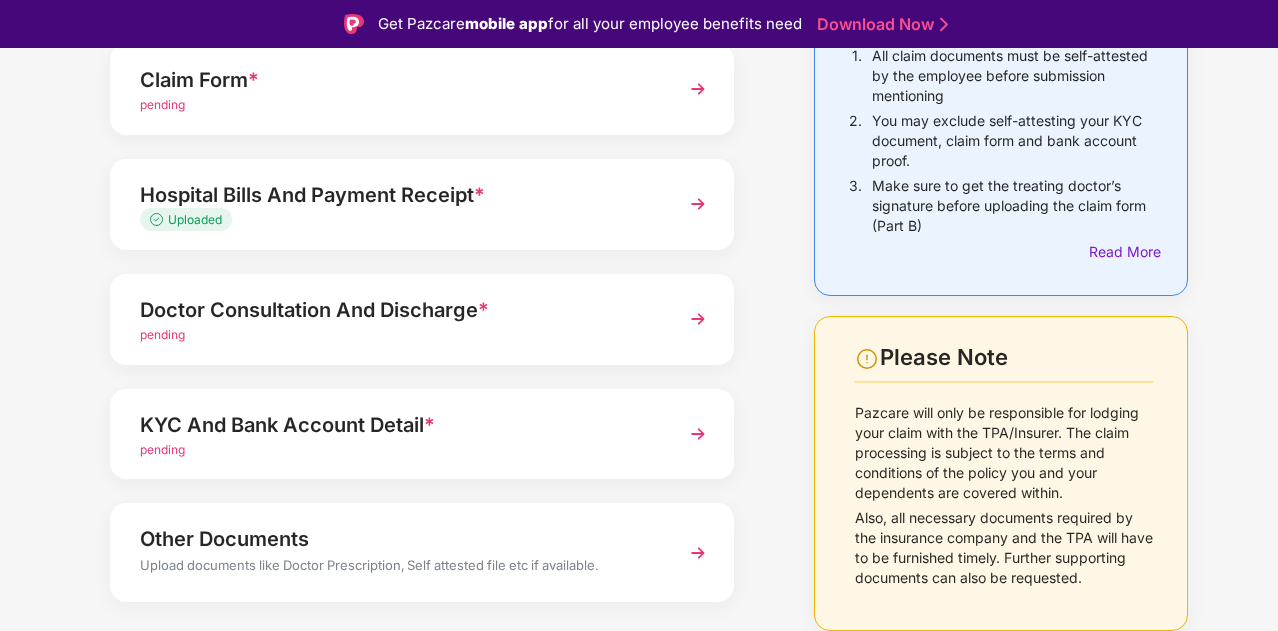 click at bounding box center (698, 319) 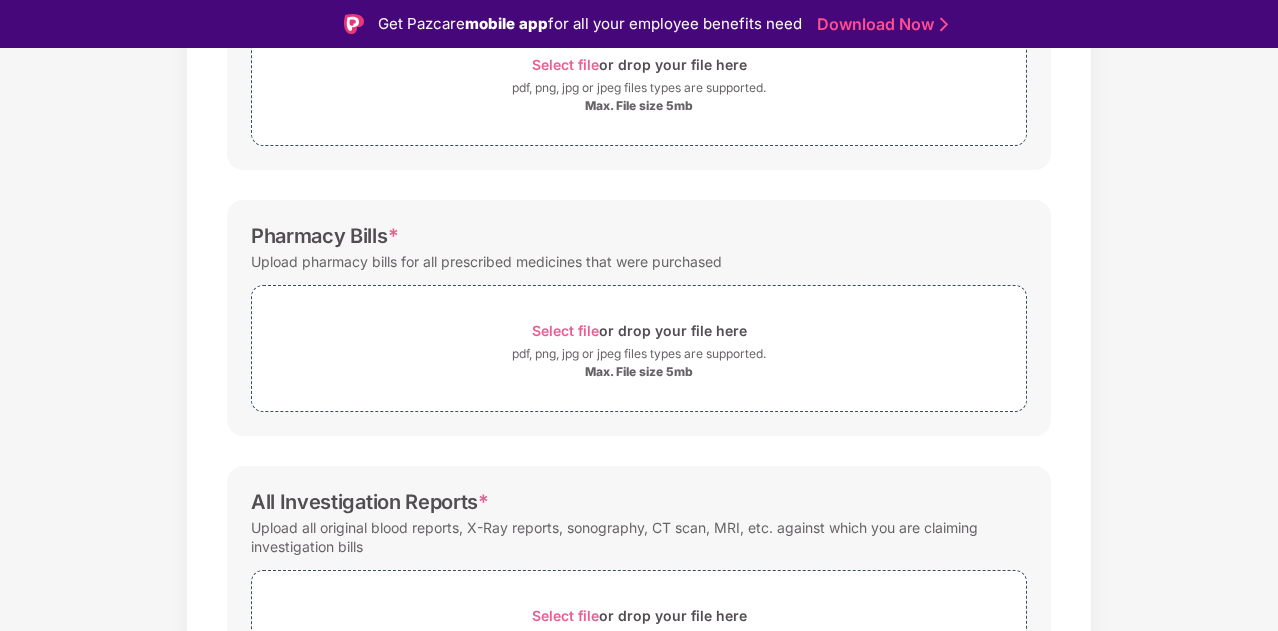scroll, scrollTop: 581, scrollLeft: 0, axis: vertical 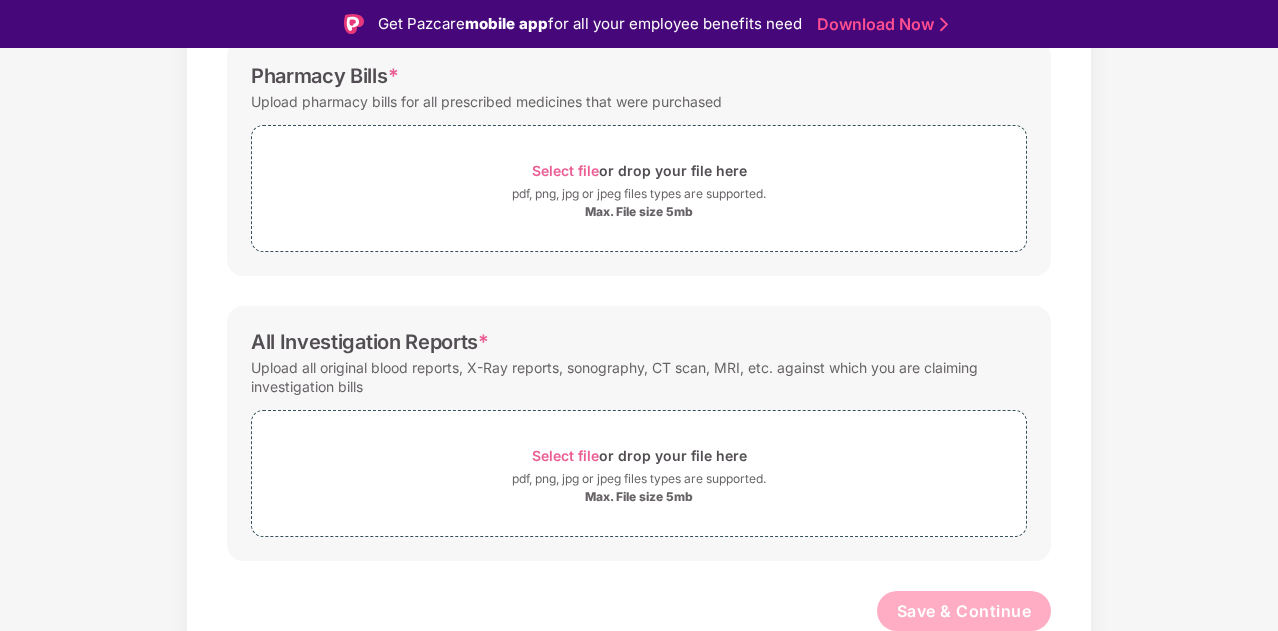 click on "Password protected files are not accepted Doctor Prescription Submit Doctor Prescription (If available).   Select file  or drop your file here pdf, png, jpg or jpeg files types are supported. Max. File size 5mb   Pharmacy Bills * Upload pharmacy bills for all prescribed medicines that were purchased   Select file  or drop your file here pdf, png, jpg or jpeg files types are supported. Max. File size 5mb   All Investigation Reports * Upload all original blood reports, X-Ray reports, [MEDICAL_DATA], CT scan, MRI, etc. against which you are claiming investigation bills   Select file  or drop your file here pdf, png, jpg or jpeg files types are supported. Max. File size 5mb    Save & Continue" at bounding box center [639, 166] 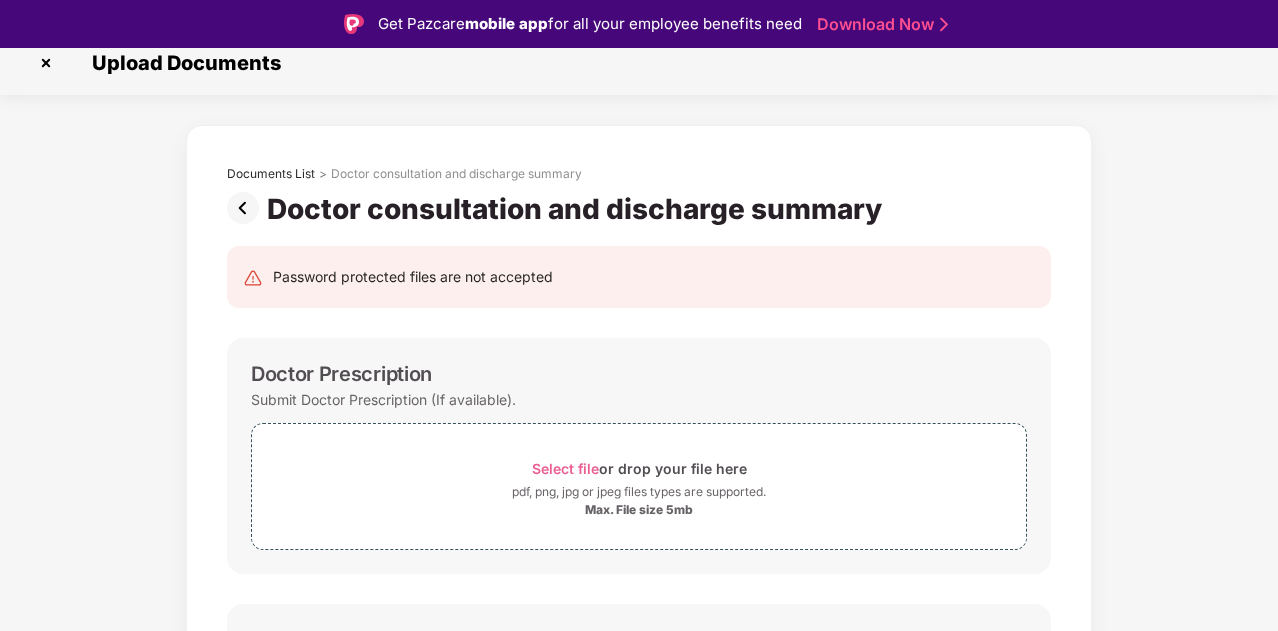 scroll, scrollTop: 16, scrollLeft: 0, axis: vertical 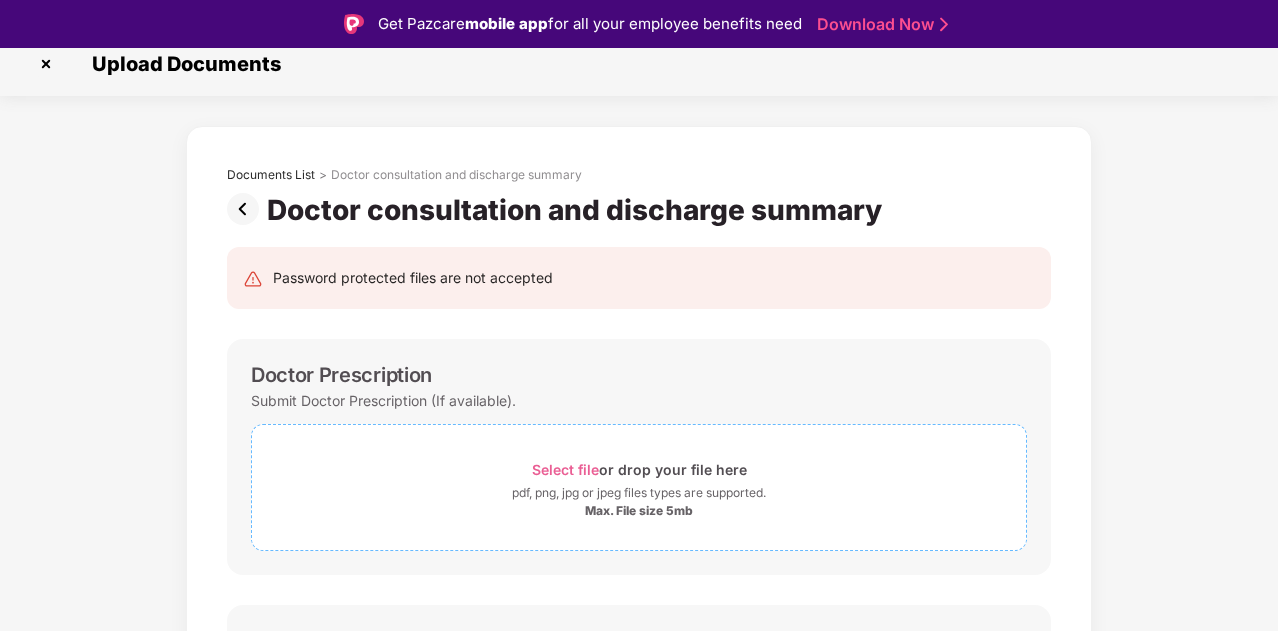 click on "Select file" at bounding box center (565, 469) 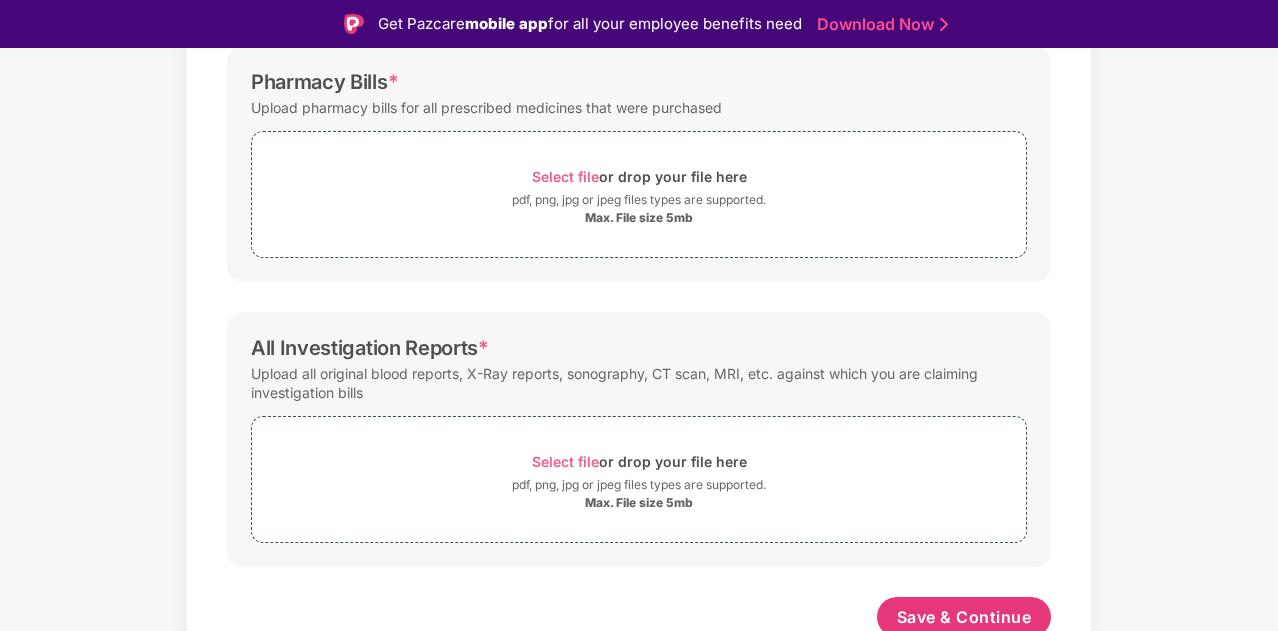 scroll, scrollTop: 676, scrollLeft: 0, axis: vertical 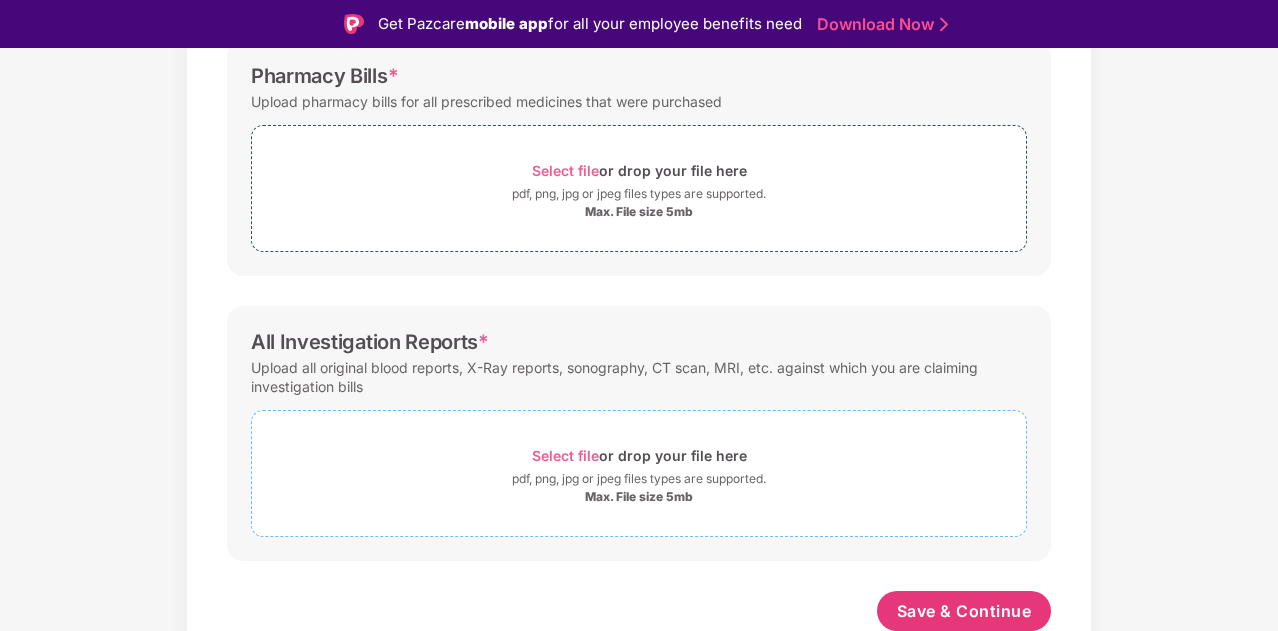 click on "Select file" at bounding box center [565, 455] 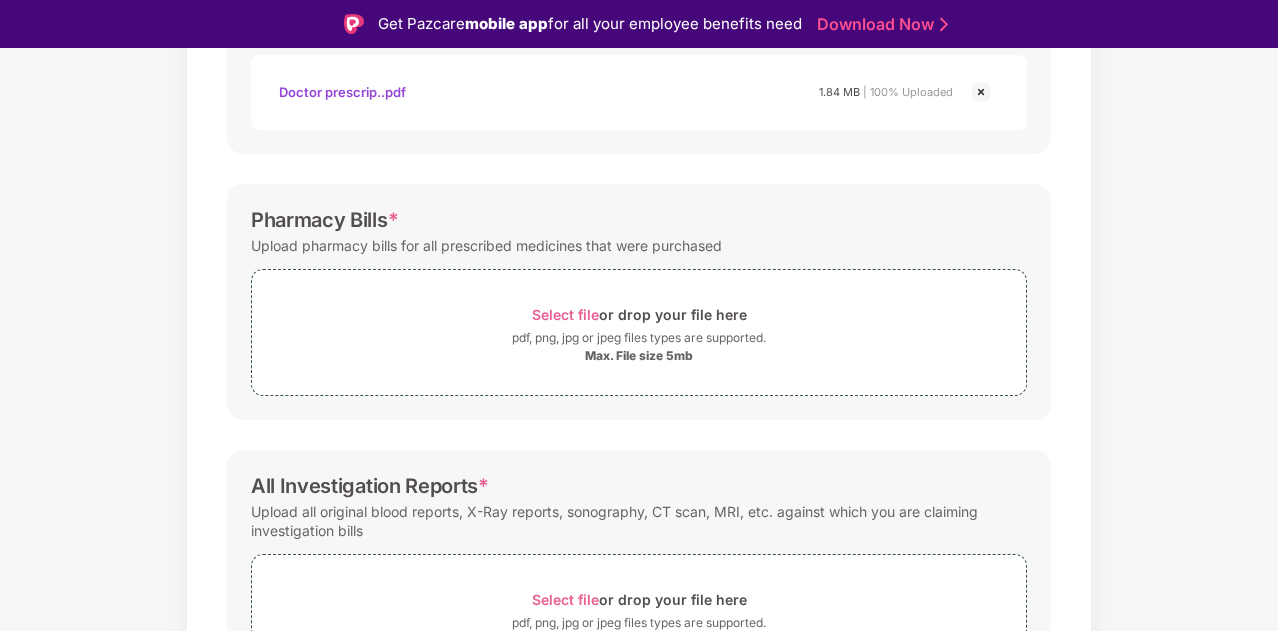 scroll, scrollTop: 530, scrollLeft: 0, axis: vertical 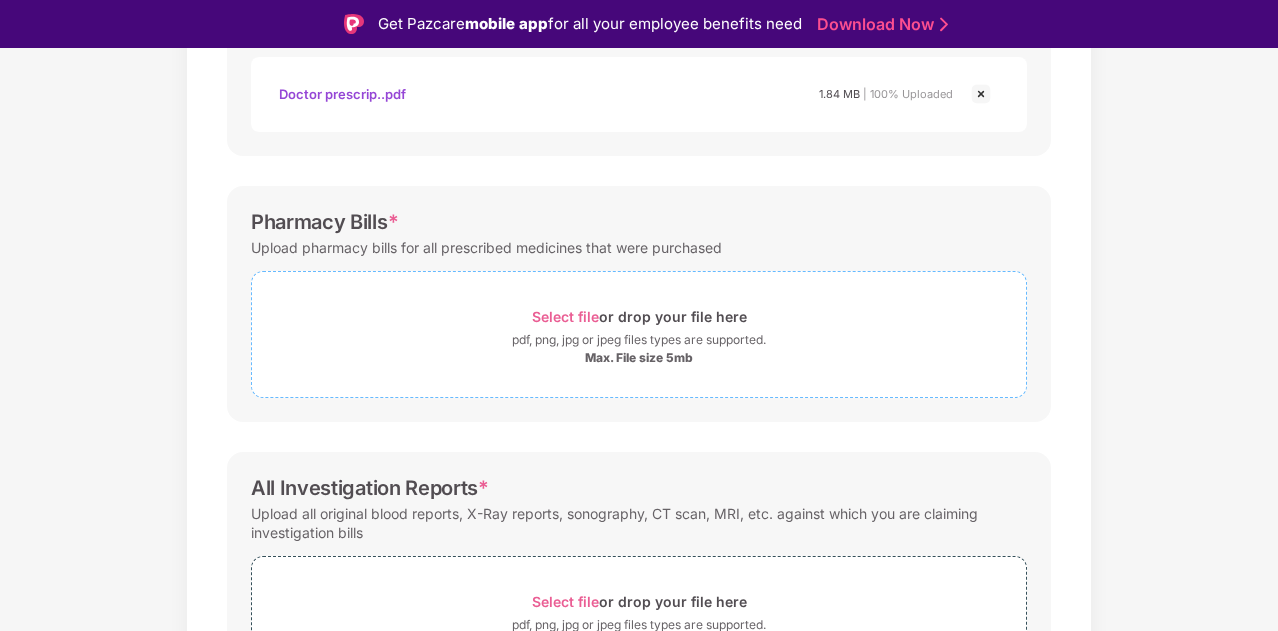 click on "Select file" at bounding box center (565, 316) 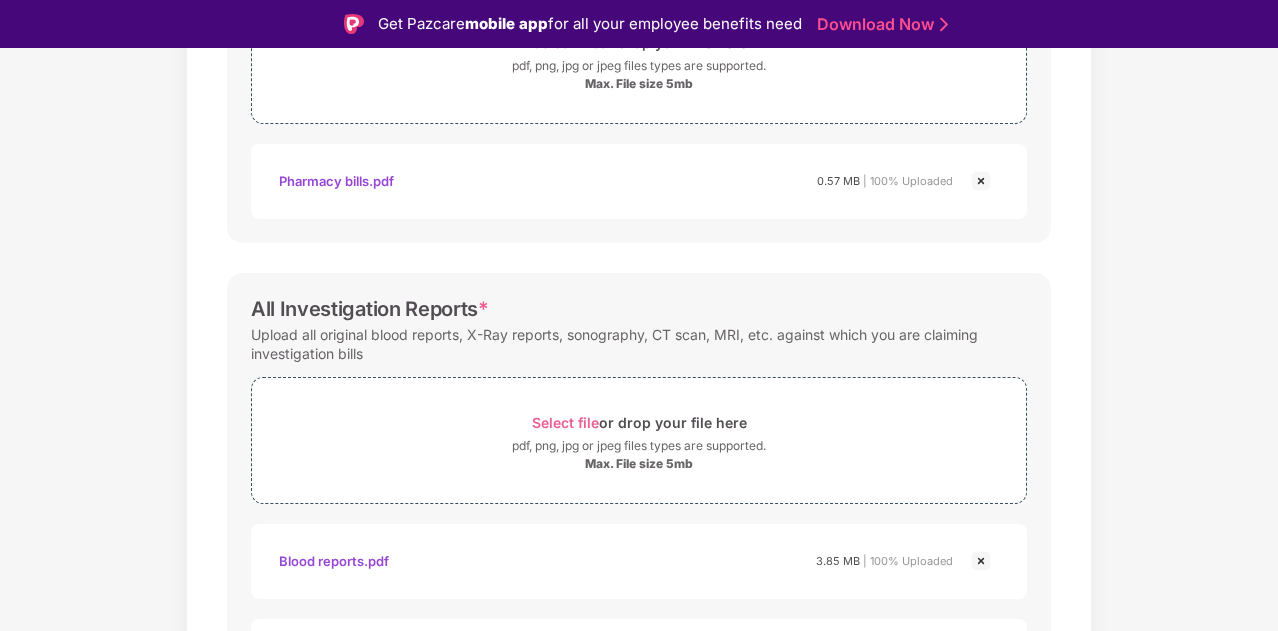 scroll, scrollTop: 961, scrollLeft: 0, axis: vertical 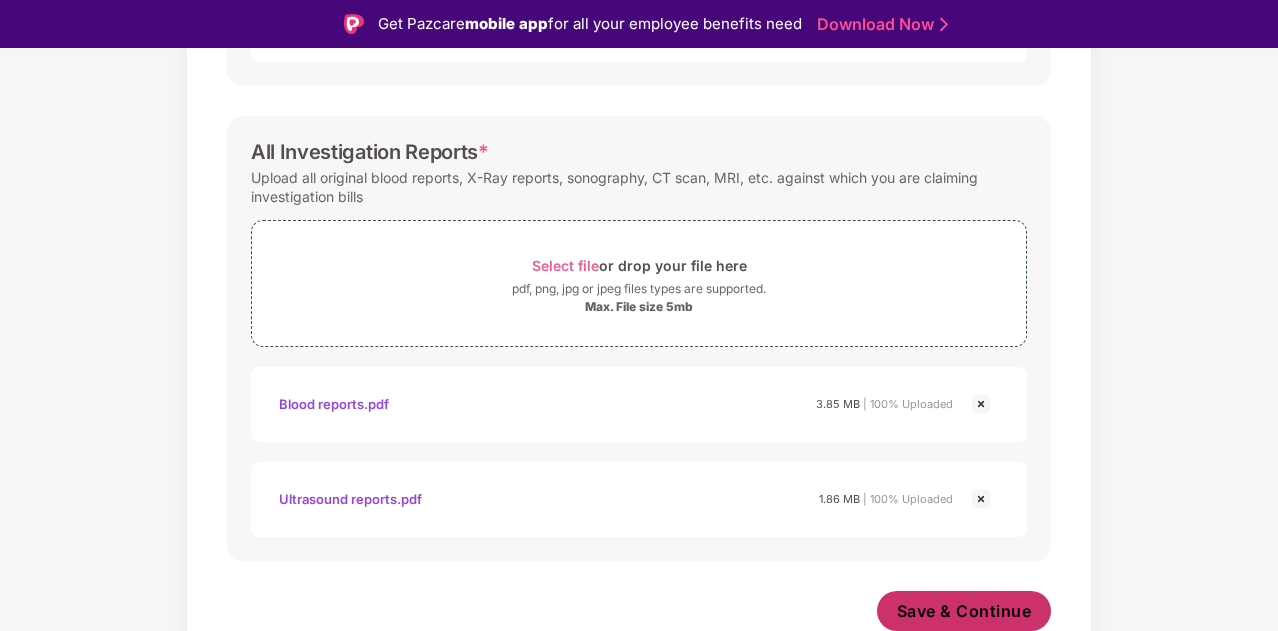 click on "Save & Continue" at bounding box center (964, 611) 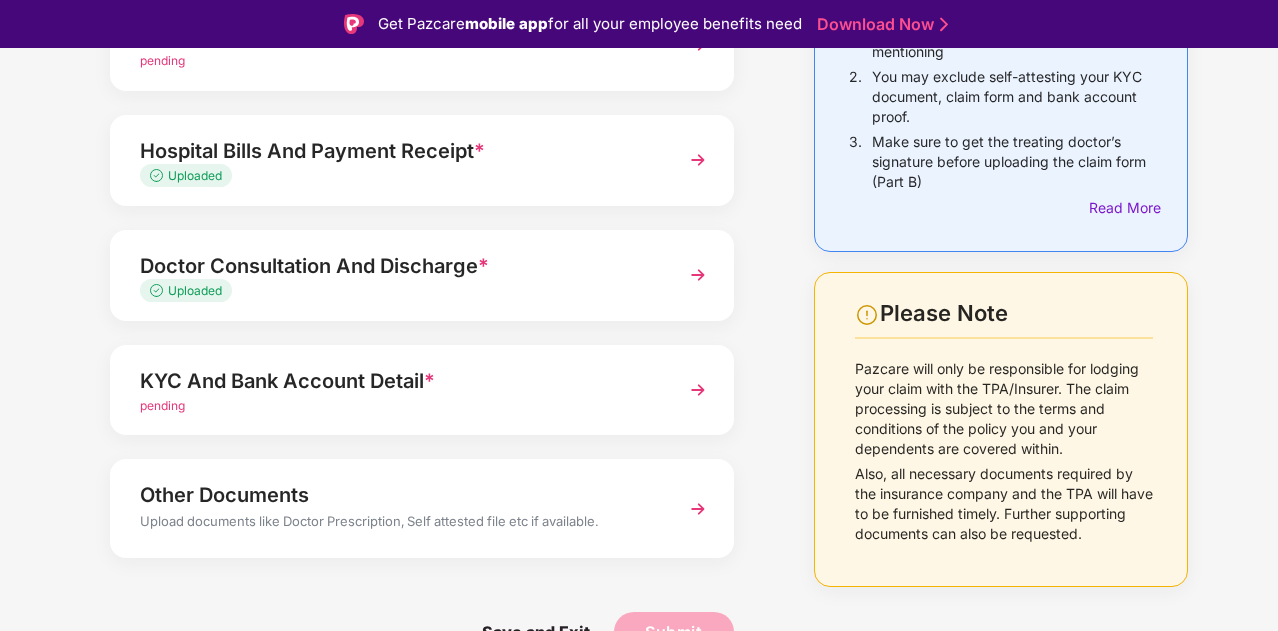 scroll, scrollTop: 278, scrollLeft: 0, axis: vertical 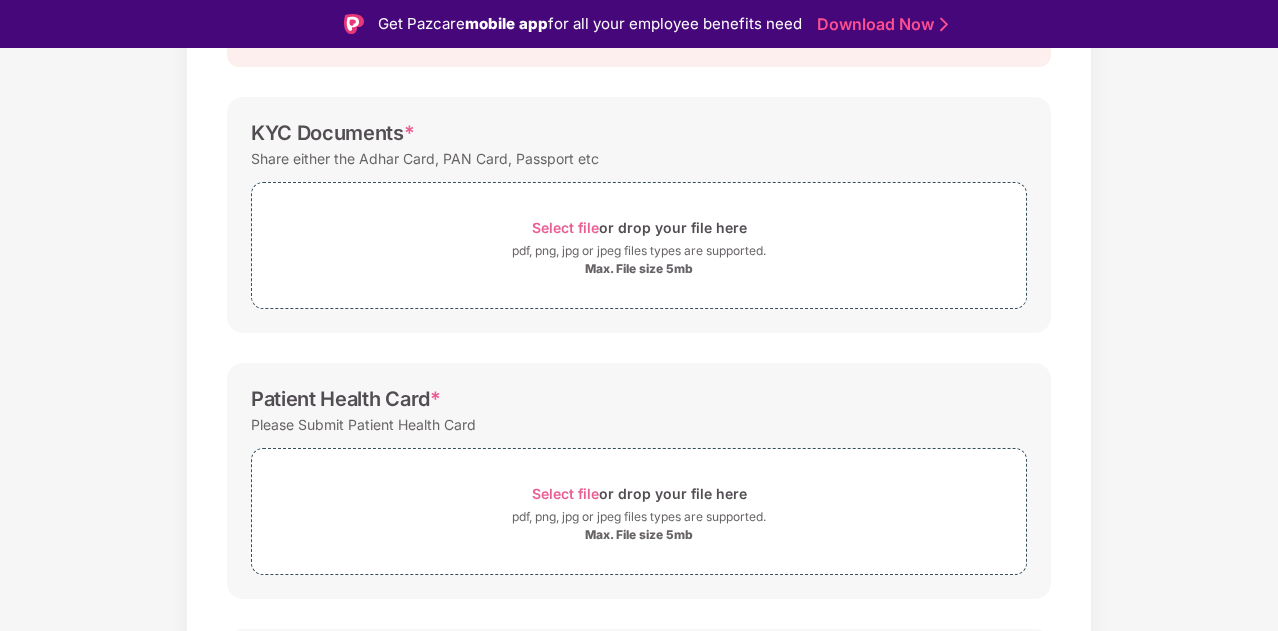 click on "Patient Health Card * Please Submit Patient Health Card    Select file  or drop your file here pdf, png, jpg or jpeg files types are supported. Max. File size 5mb" at bounding box center (639, 481) 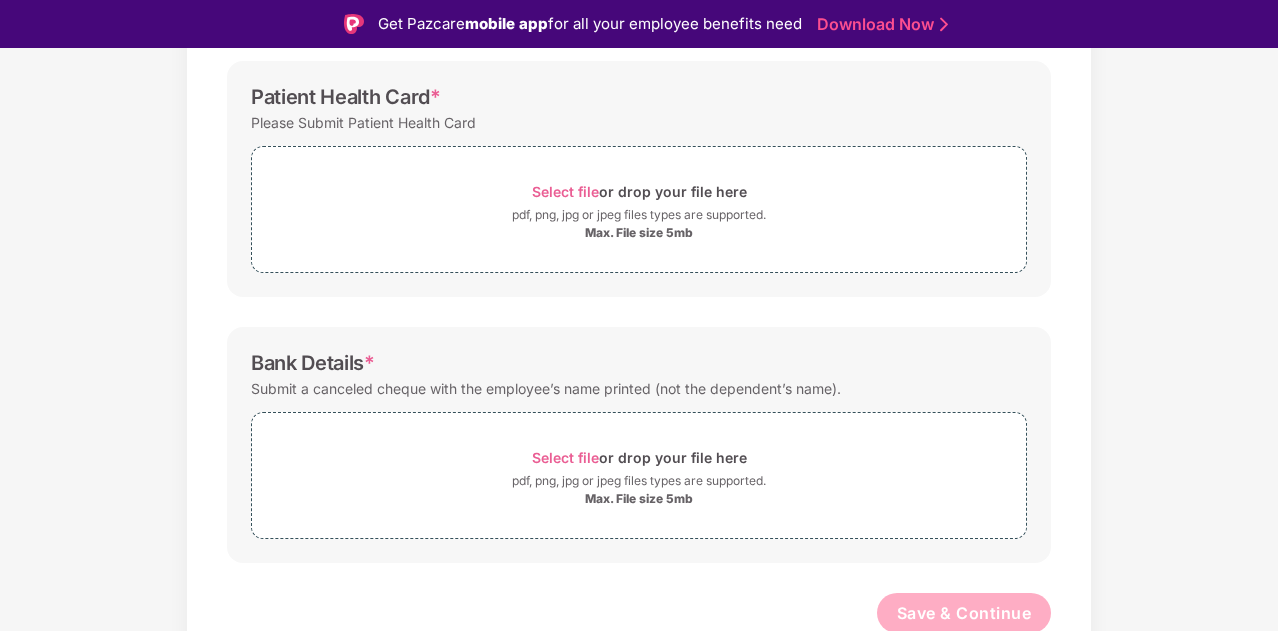scroll, scrollTop: 559, scrollLeft: 0, axis: vertical 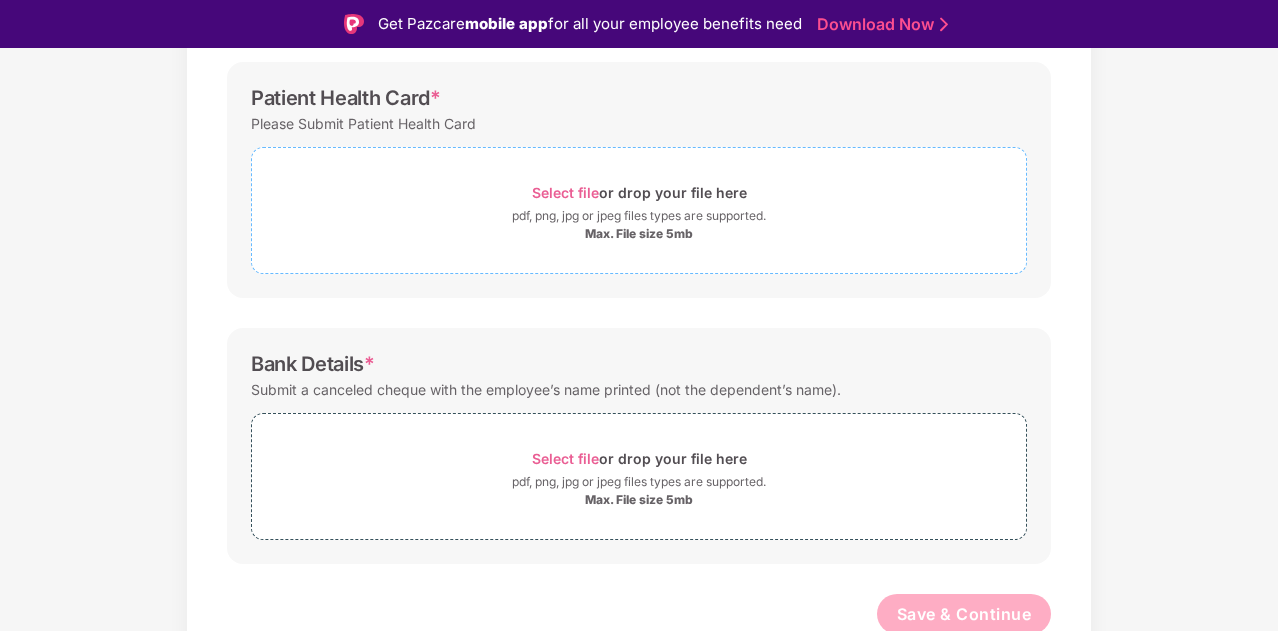 click on "Select file" at bounding box center [565, 192] 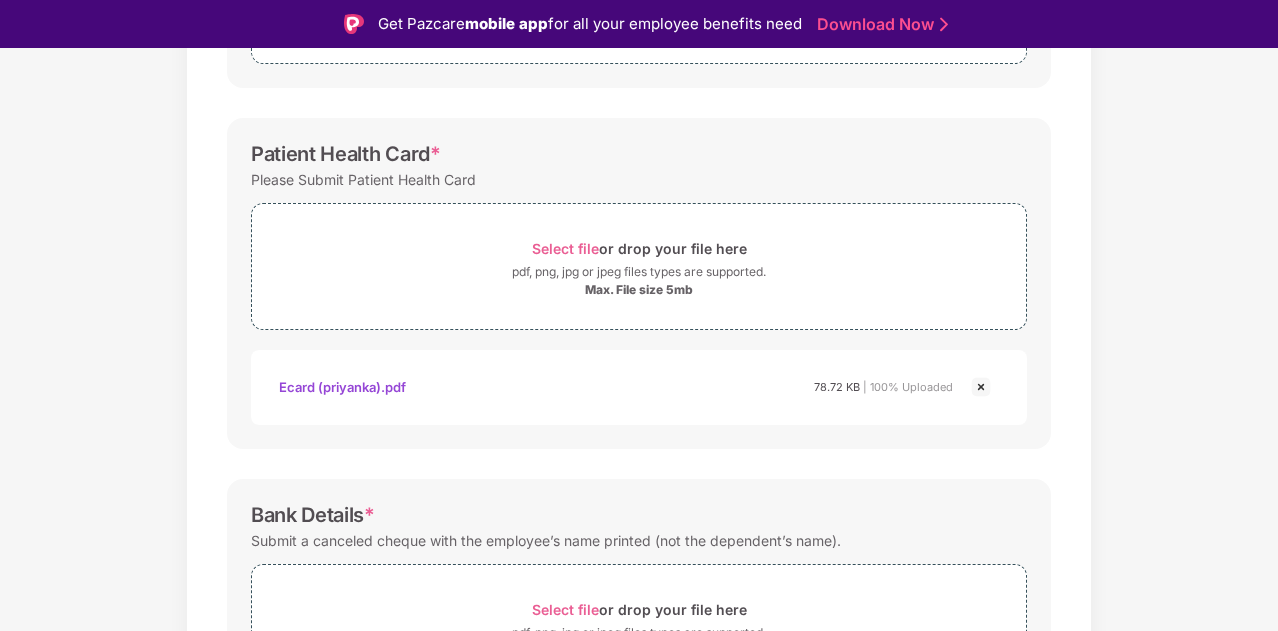 scroll, scrollTop: 657, scrollLeft: 0, axis: vertical 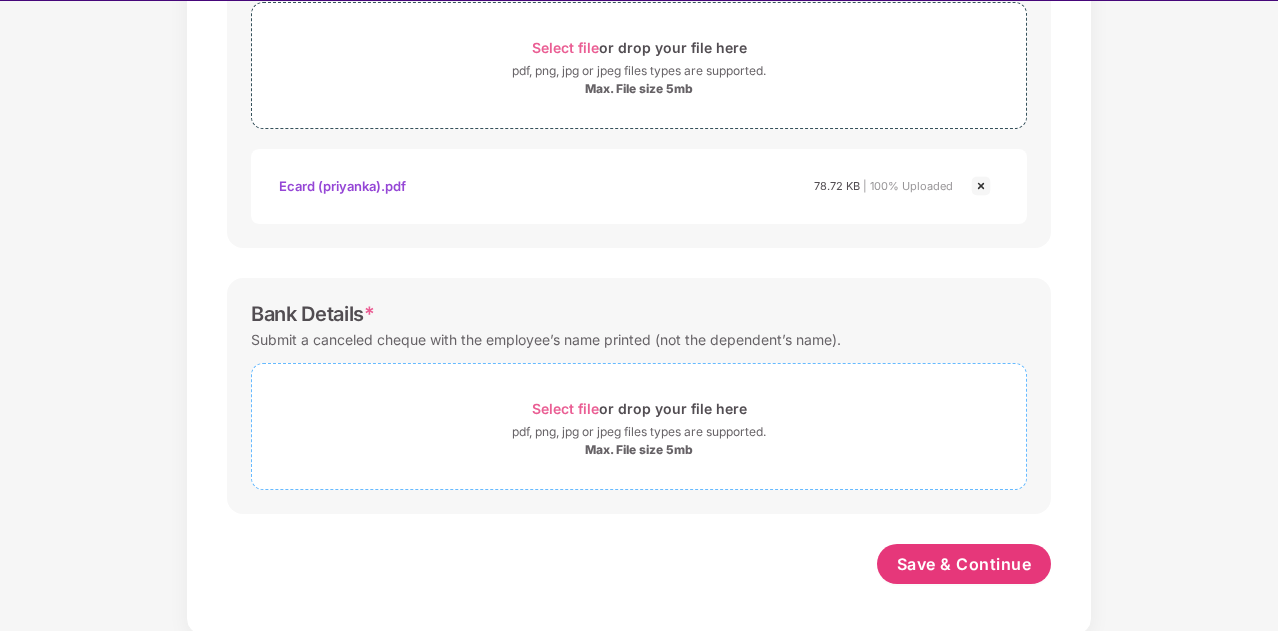 click on "Select file" at bounding box center [565, 408] 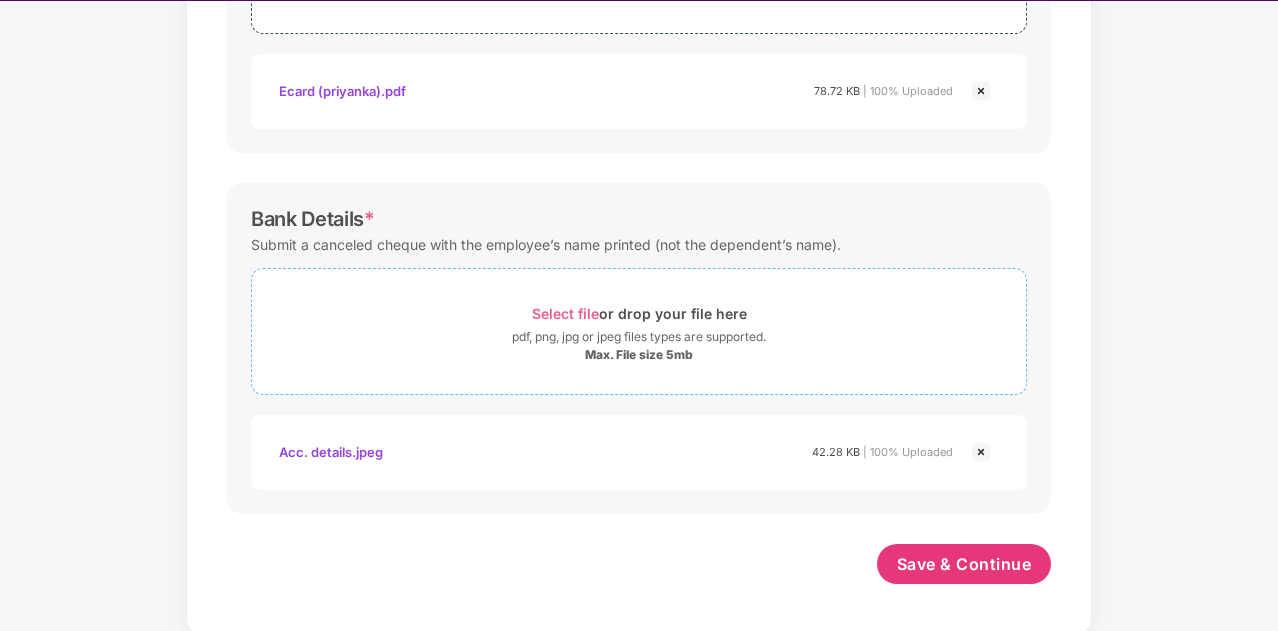 scroll, scrollTop: 752, scrollLeft: 0, axis: vertical 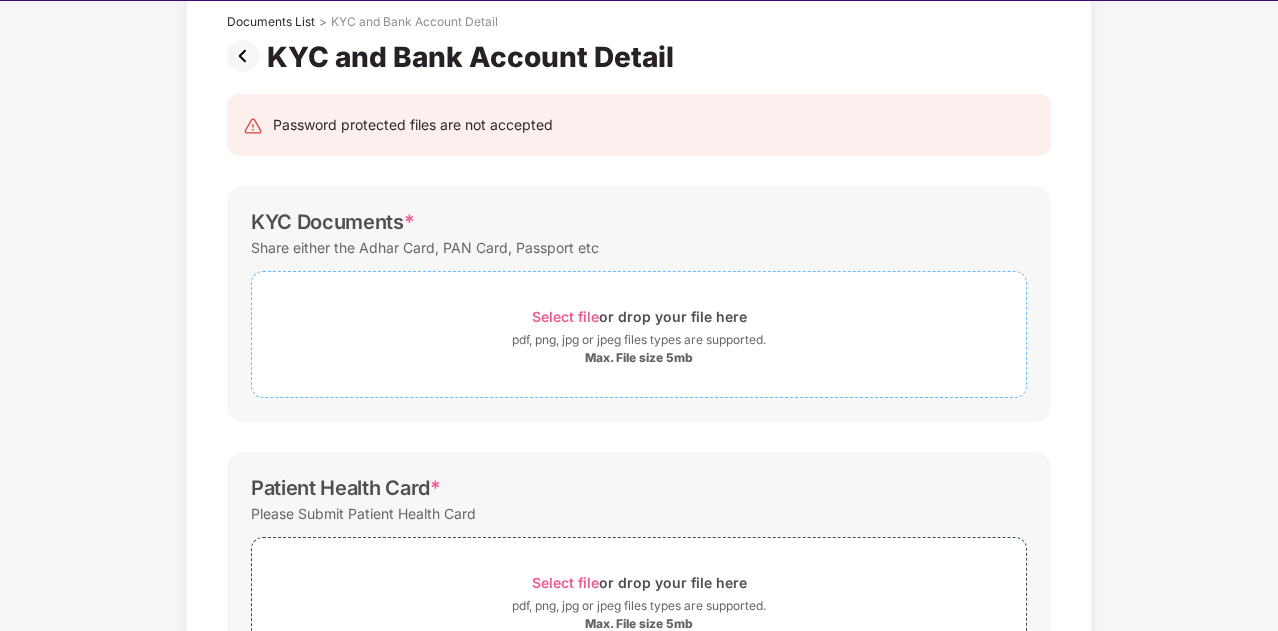 click on "Select file" at bounding box center [565, 316] 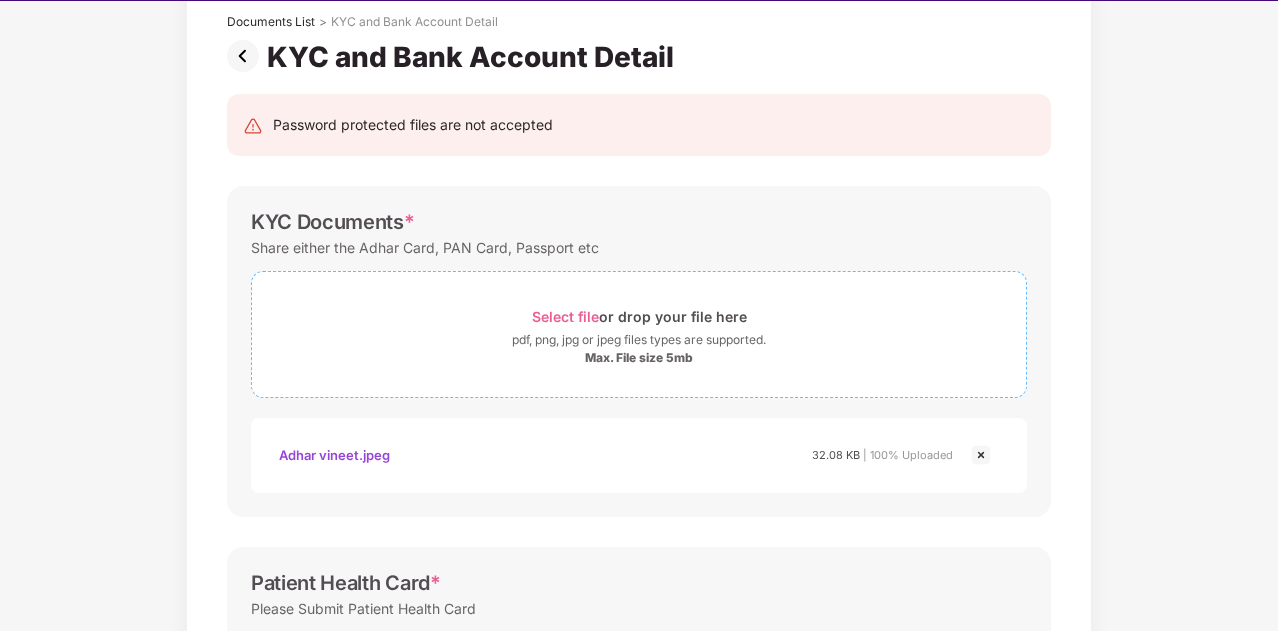 click on "Select file" at bounding box center (565, 316) 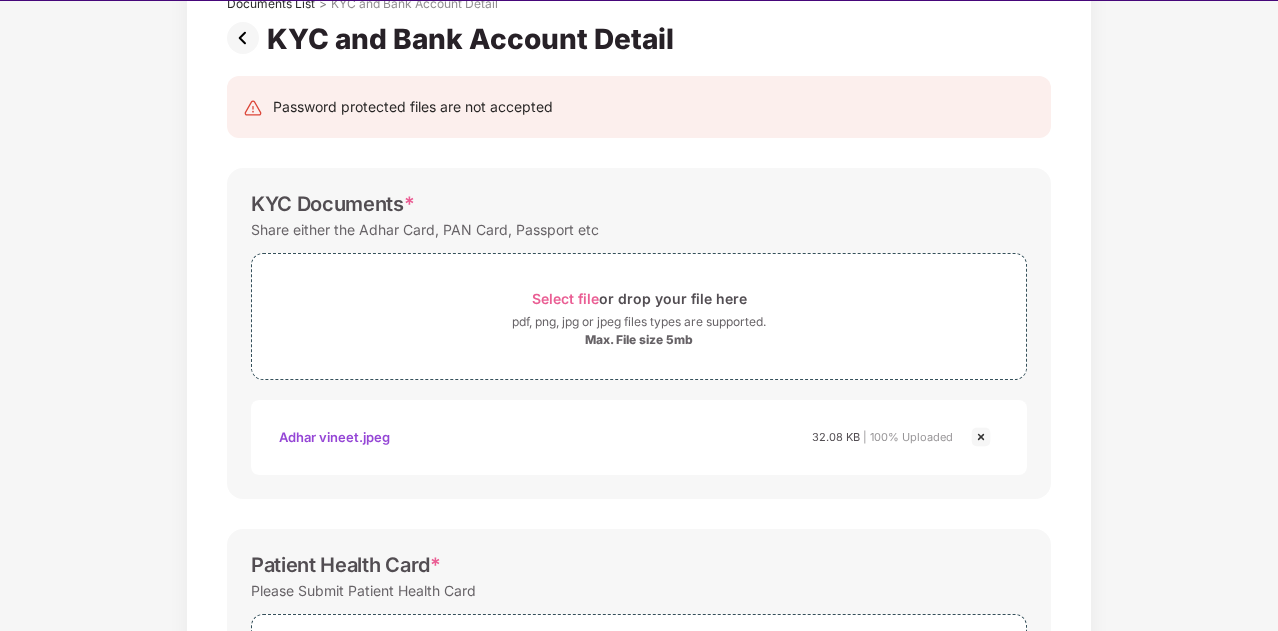 scroll, scrollTop: 139, scrollLeft: 0, axis: vertical 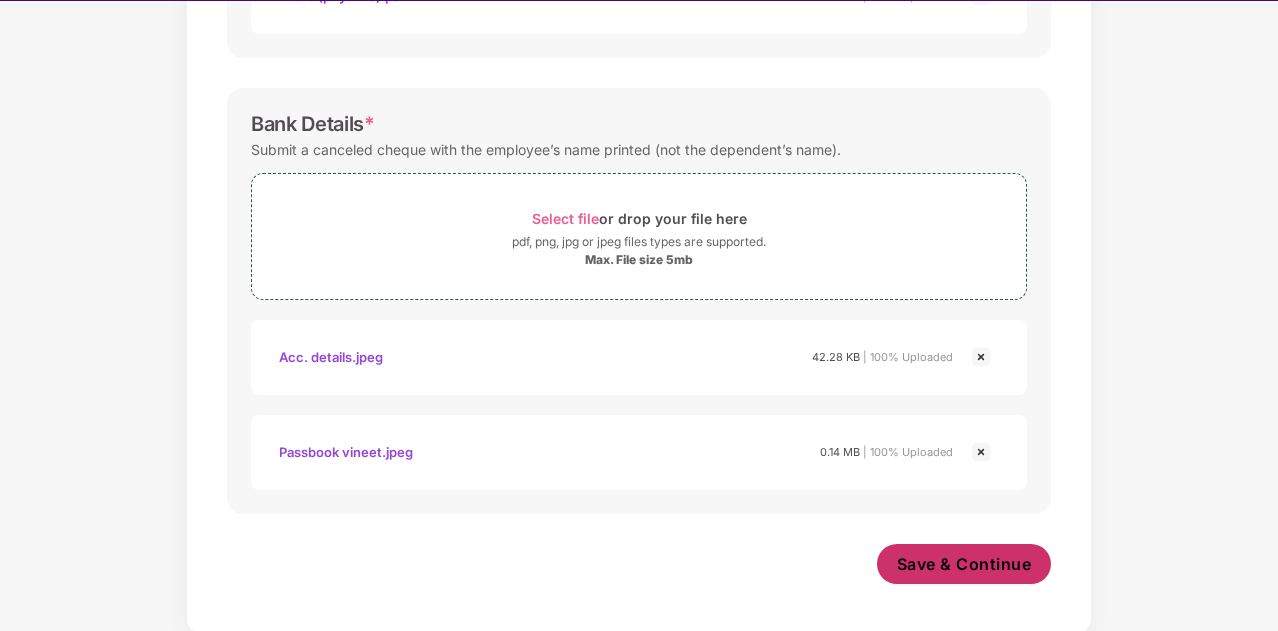 click on "Save & Continue" at bounding box center (964, 564) 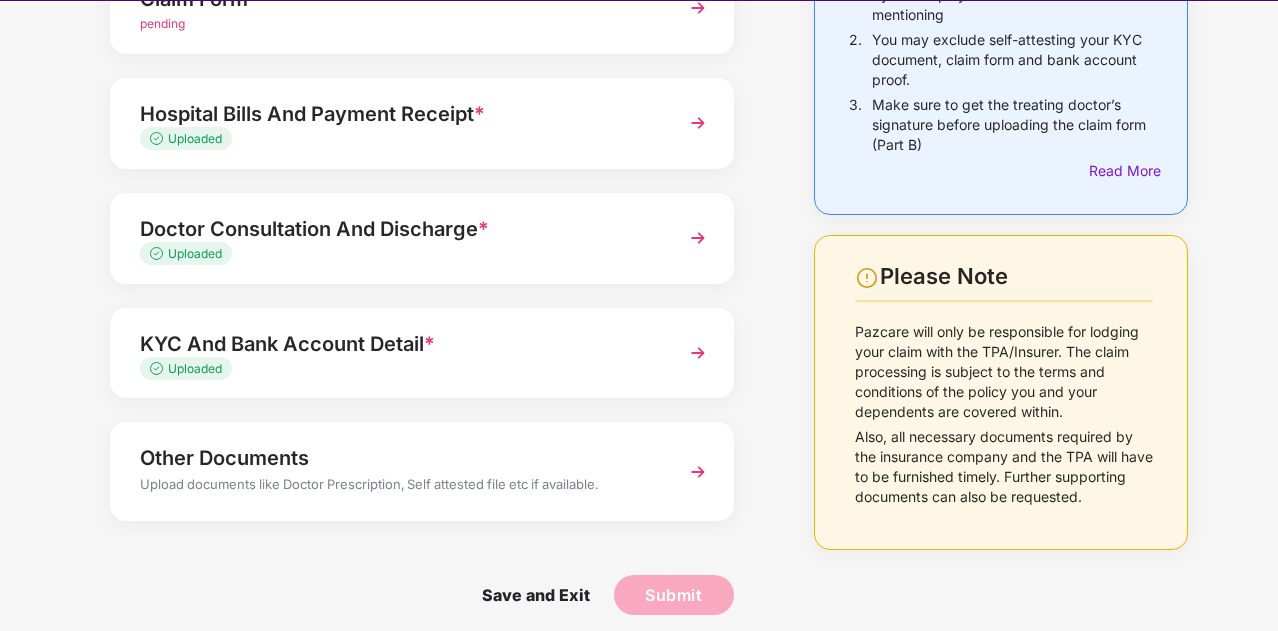 scroll, scrollTop: 270, scrollLeft: 0, axis: vertical 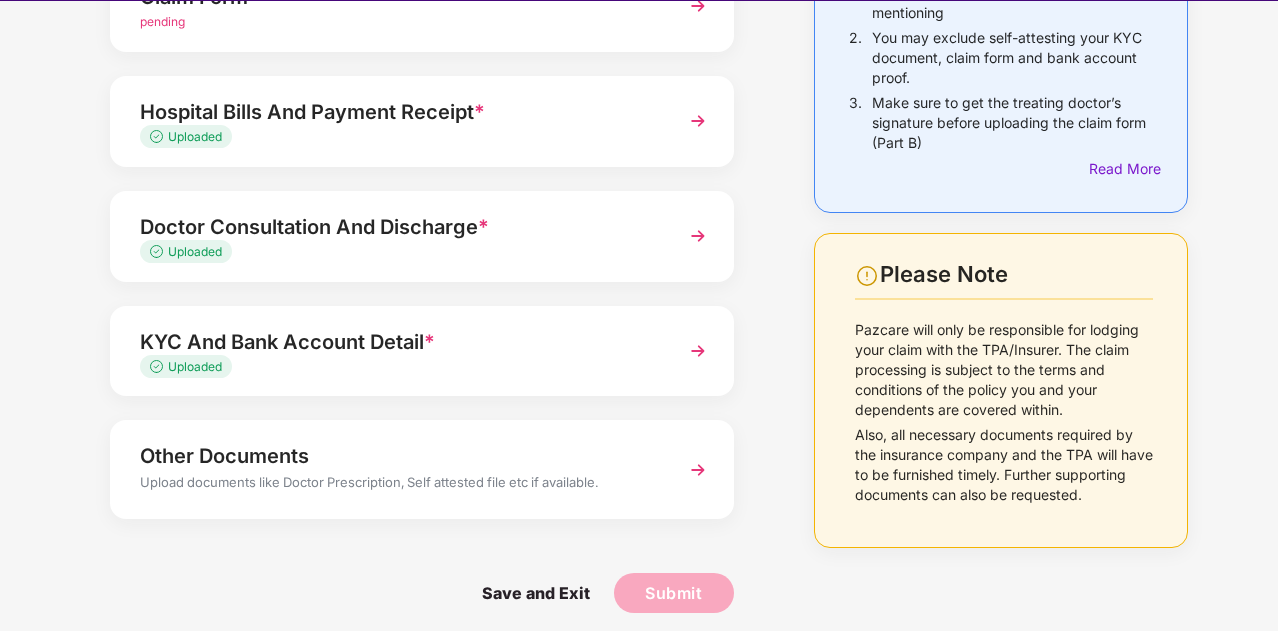 click at bounding box center (698, 351) 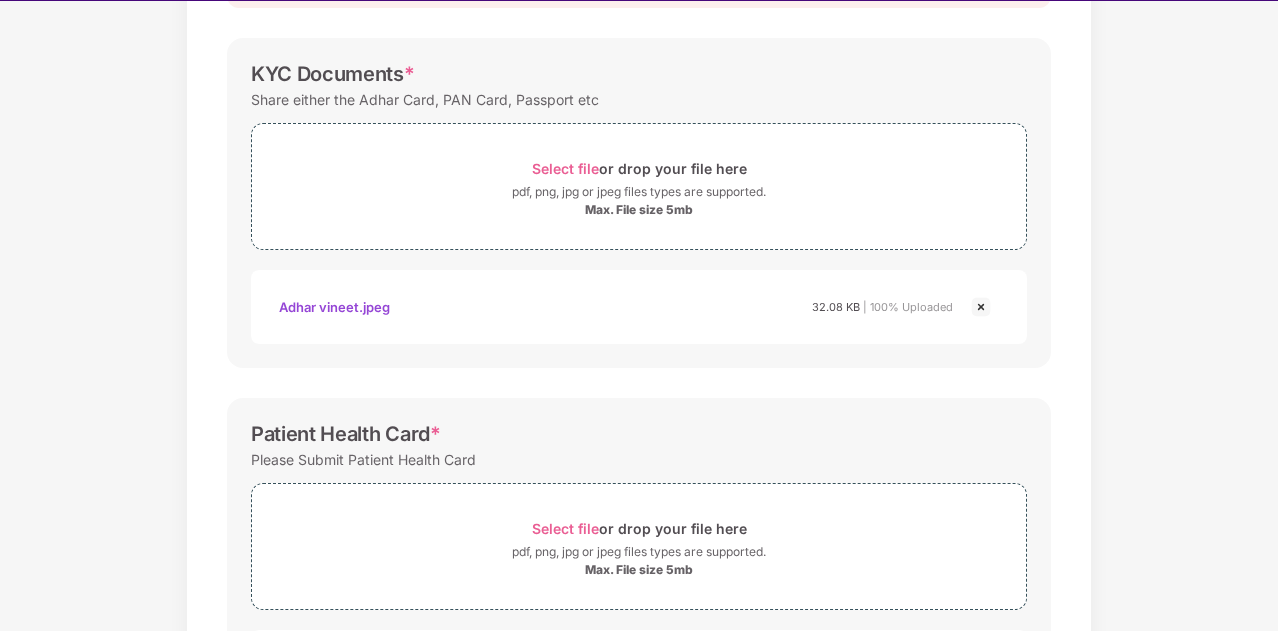 scroll, scrollTop: 0, scrollLeft: 0, axis: both 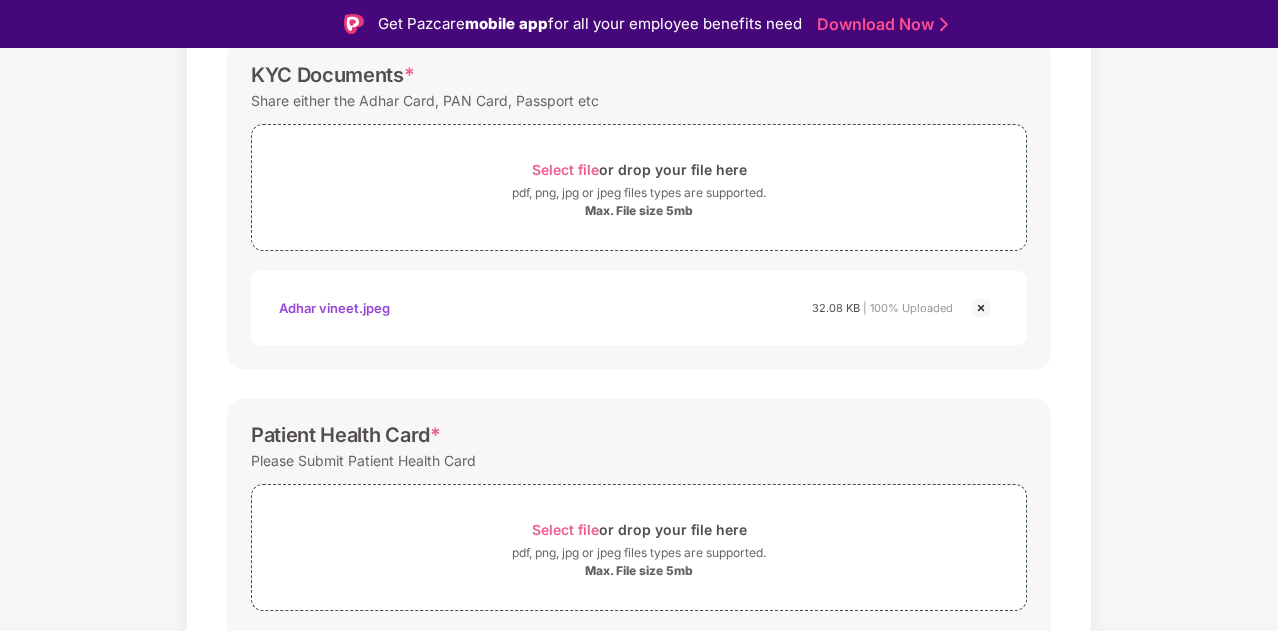 click at bounding box center (981, 308) 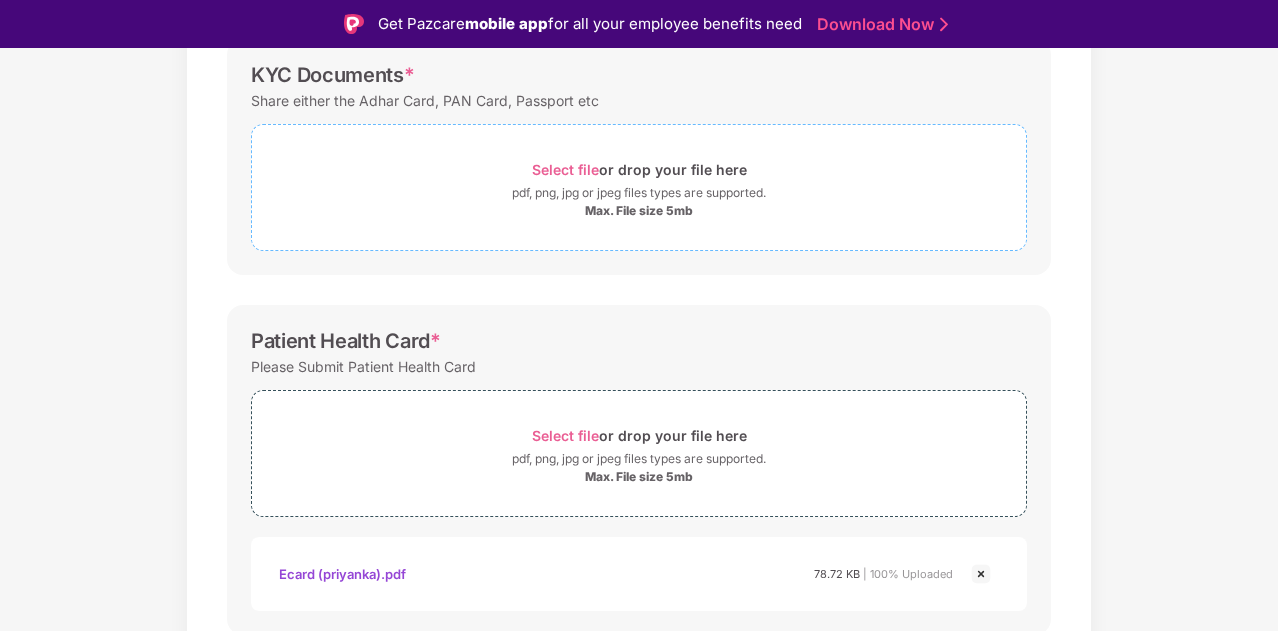 click on "Select file" at bounding box center [565, 169] 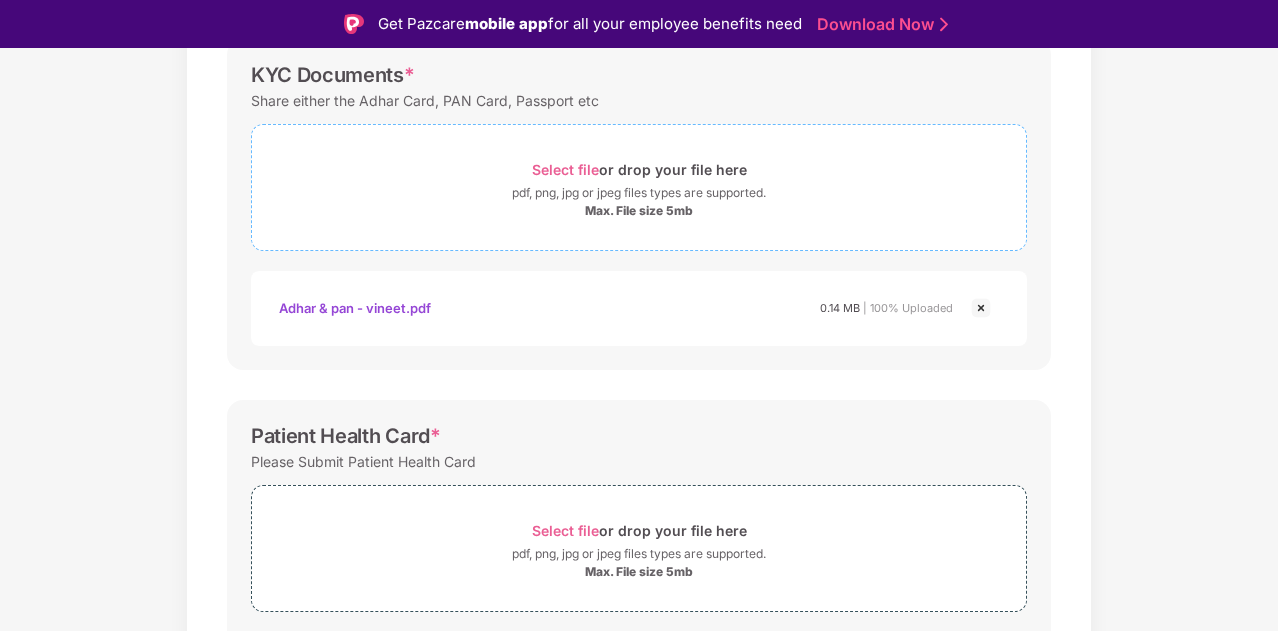 click on "Select file" at bounding box center [565, 169] 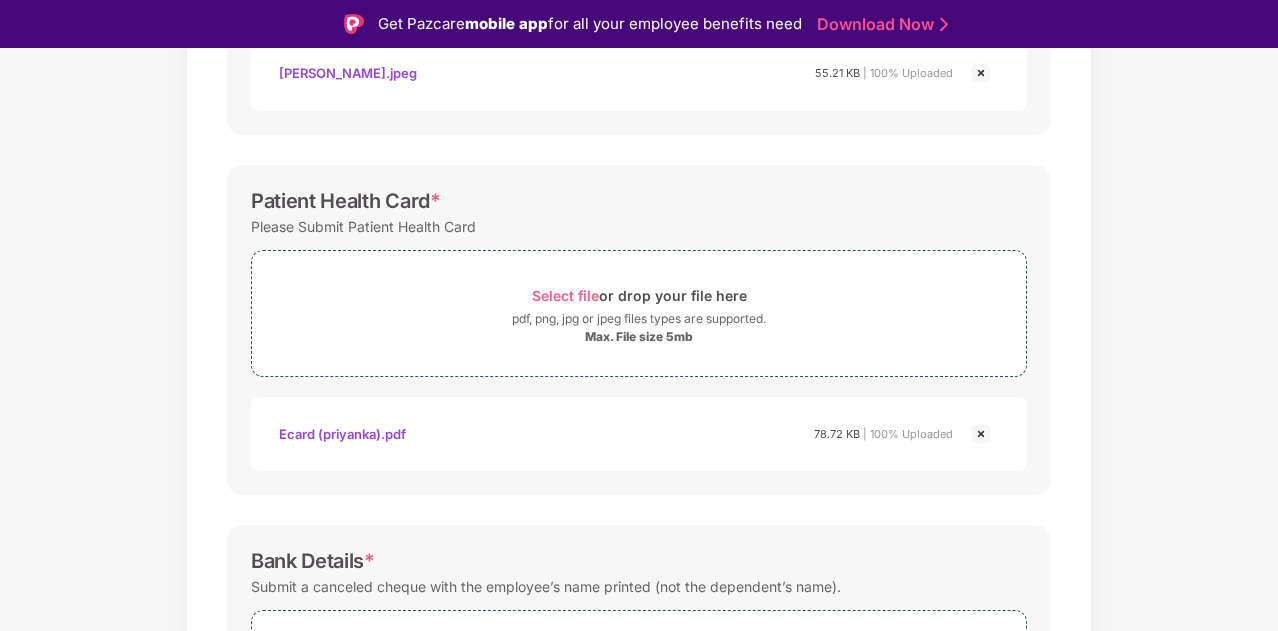 scroll, scrollTop: 1034, scrollLeft: 0, axis: vertical 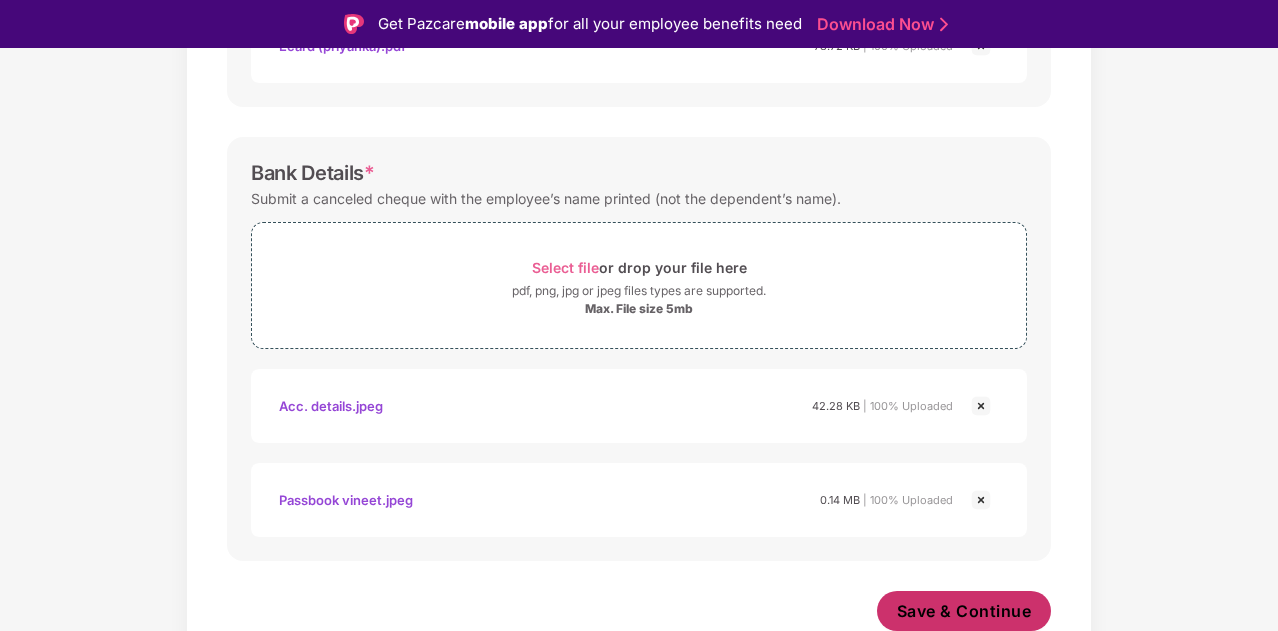 click on "Save & Continue" at bounding box center (964, 611) 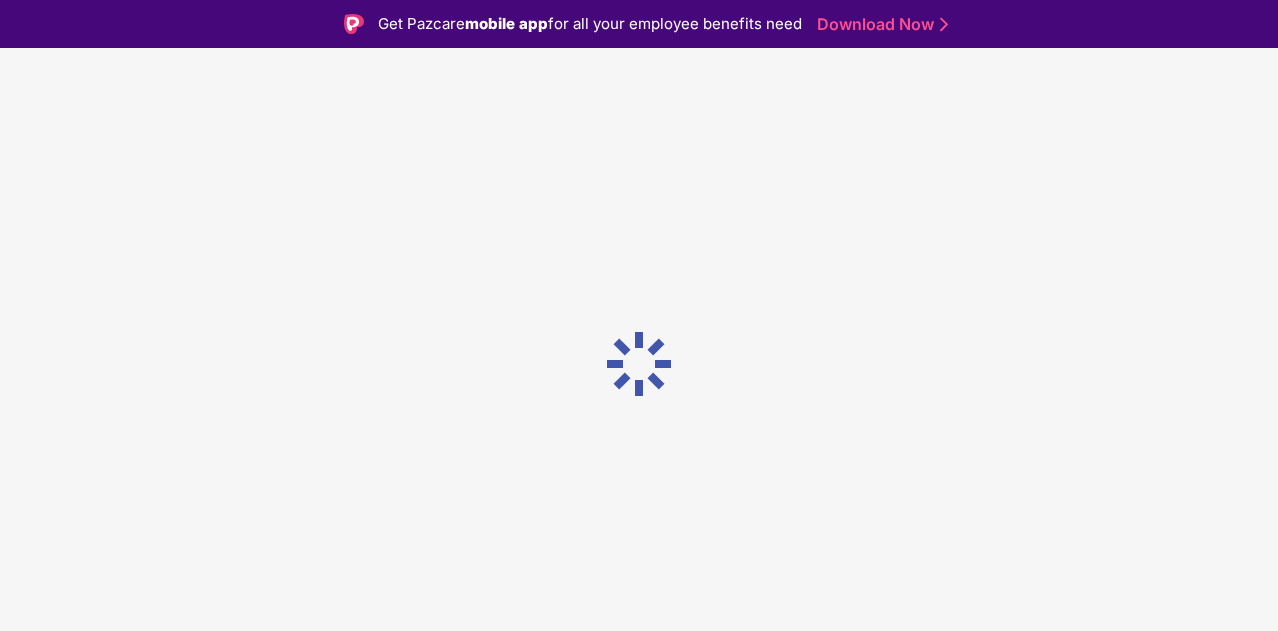 scroll, scrollTop: 0, scrollLeft: 0, axis: both 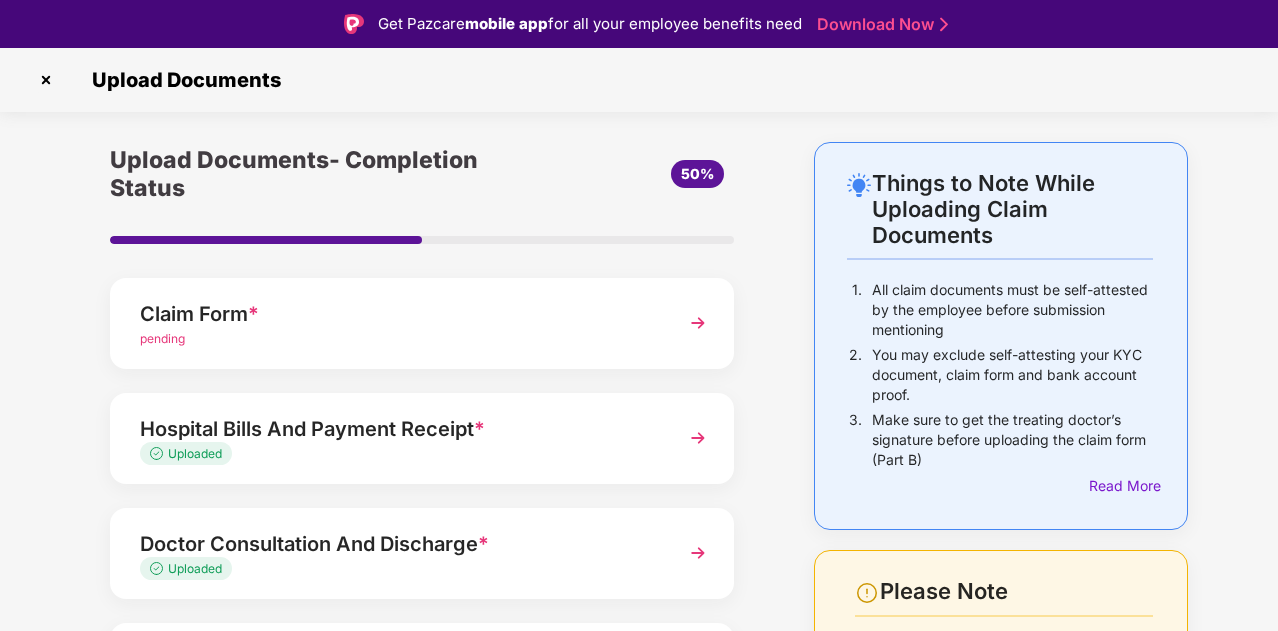 click on "Upload Documents" at bounding box center (639, 80) 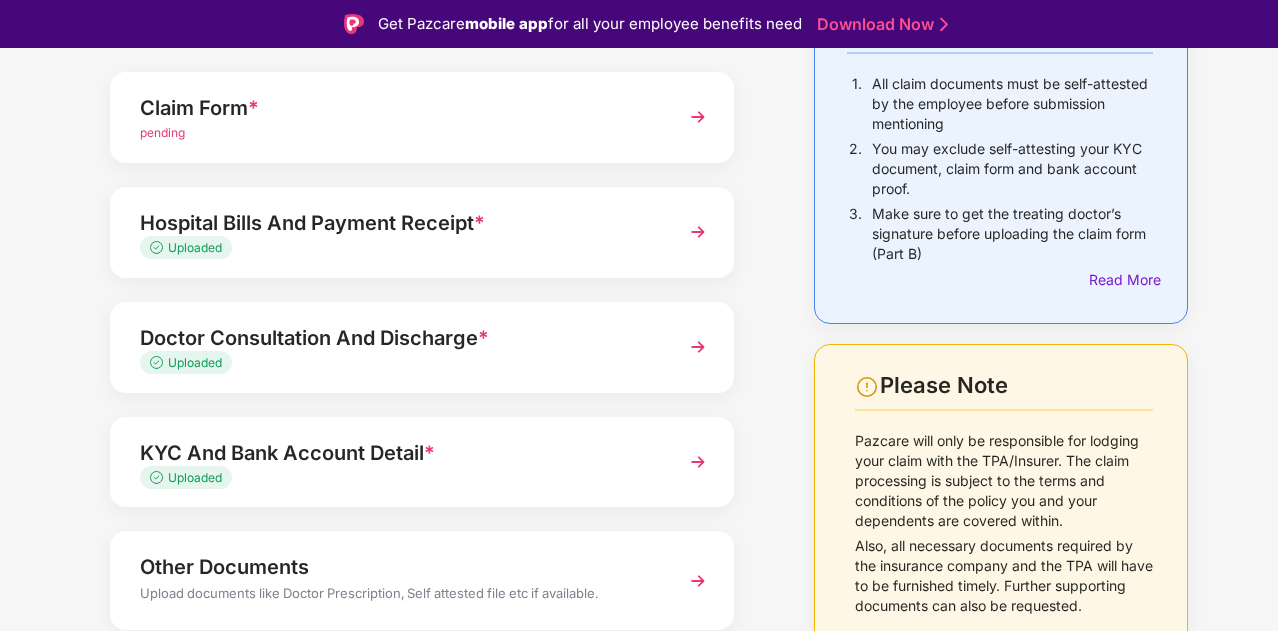 scroll, scrollTop: 0, scrollLeft: 0, axis: both 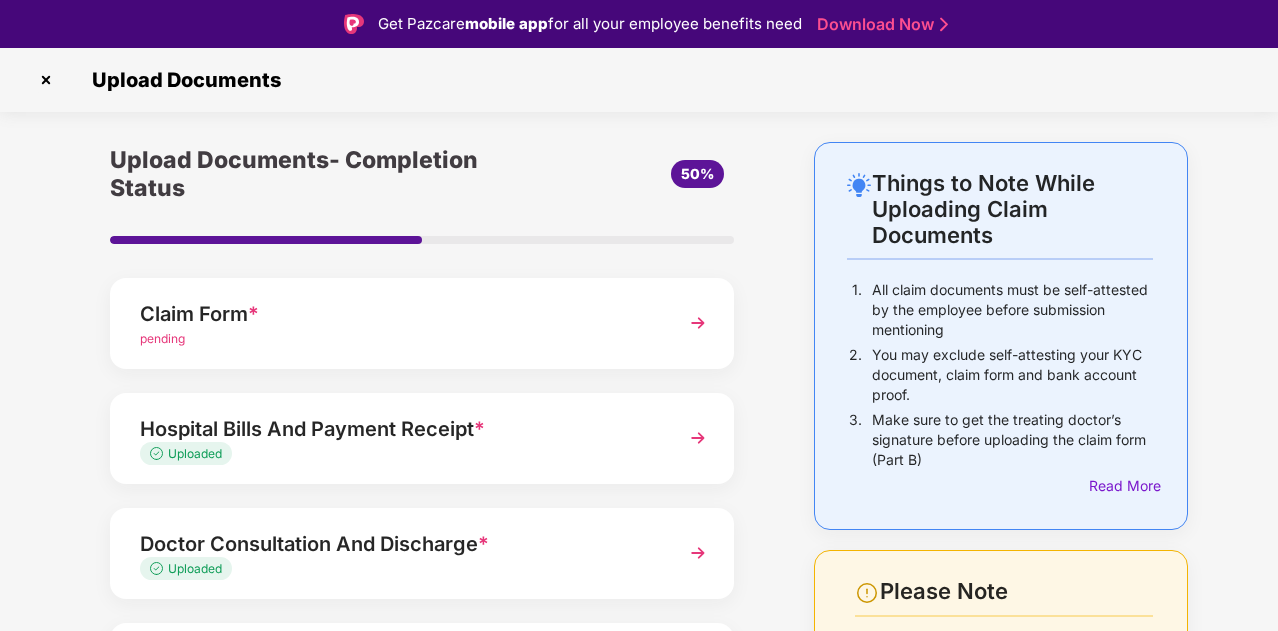 click at bounding box center [46, 80] 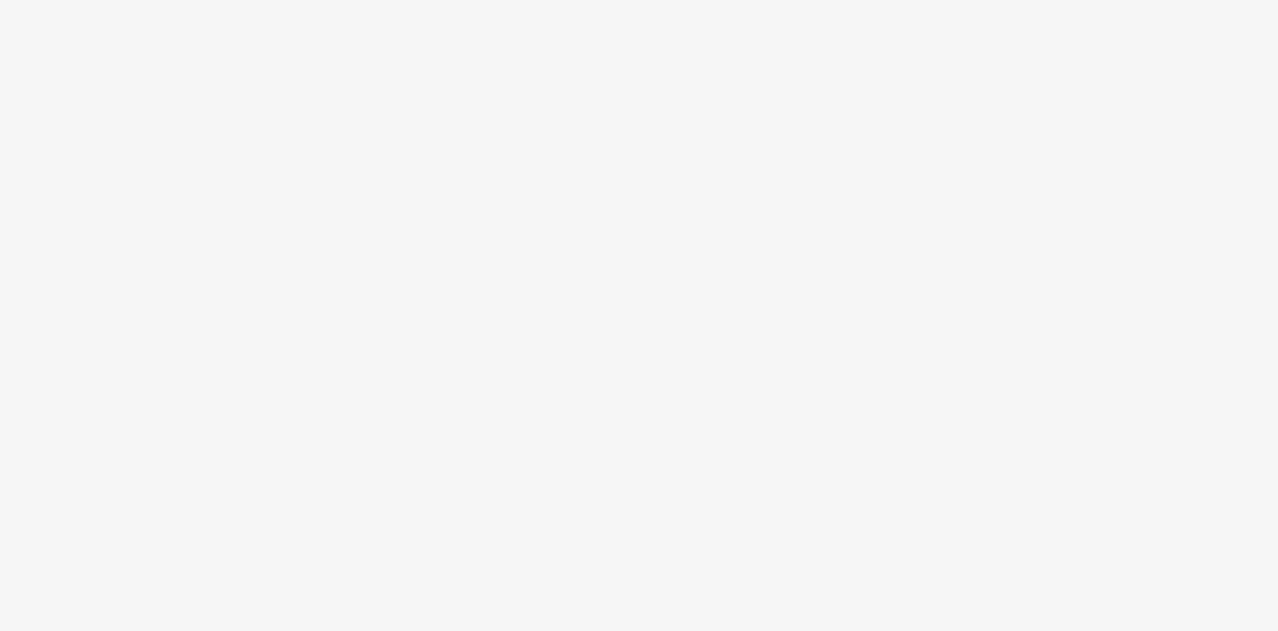 scroll, scrollTop: 0, scrollLeft: 0, axis: both 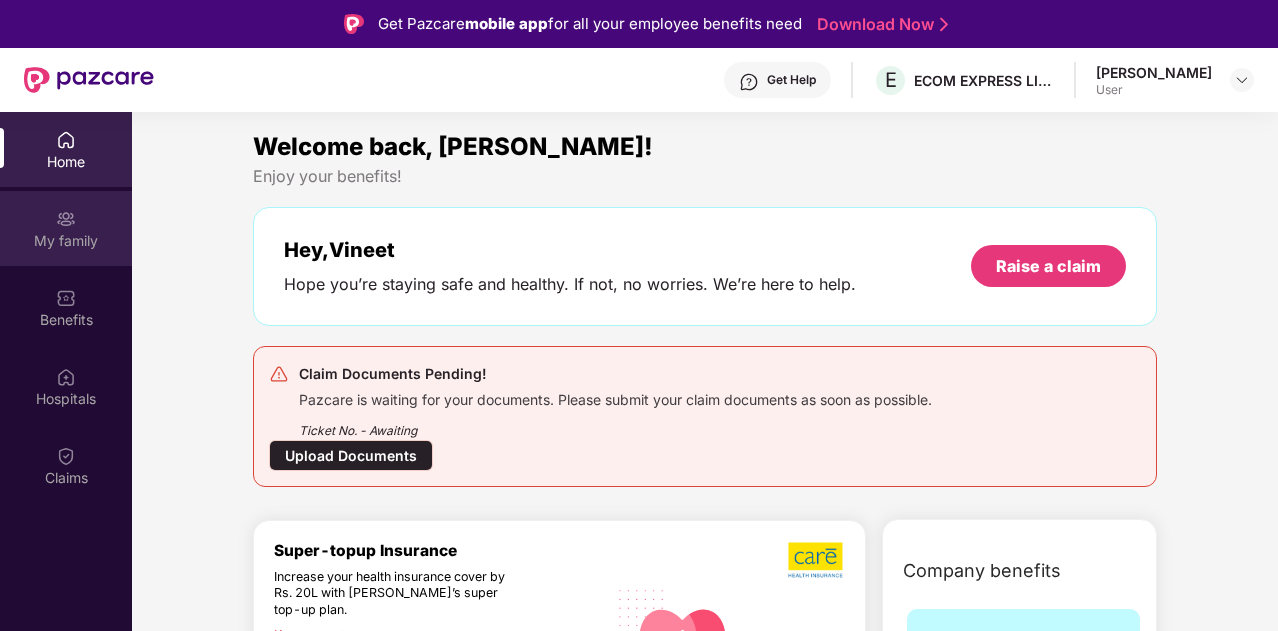 click on "My family" at bounding box center (66, 241) 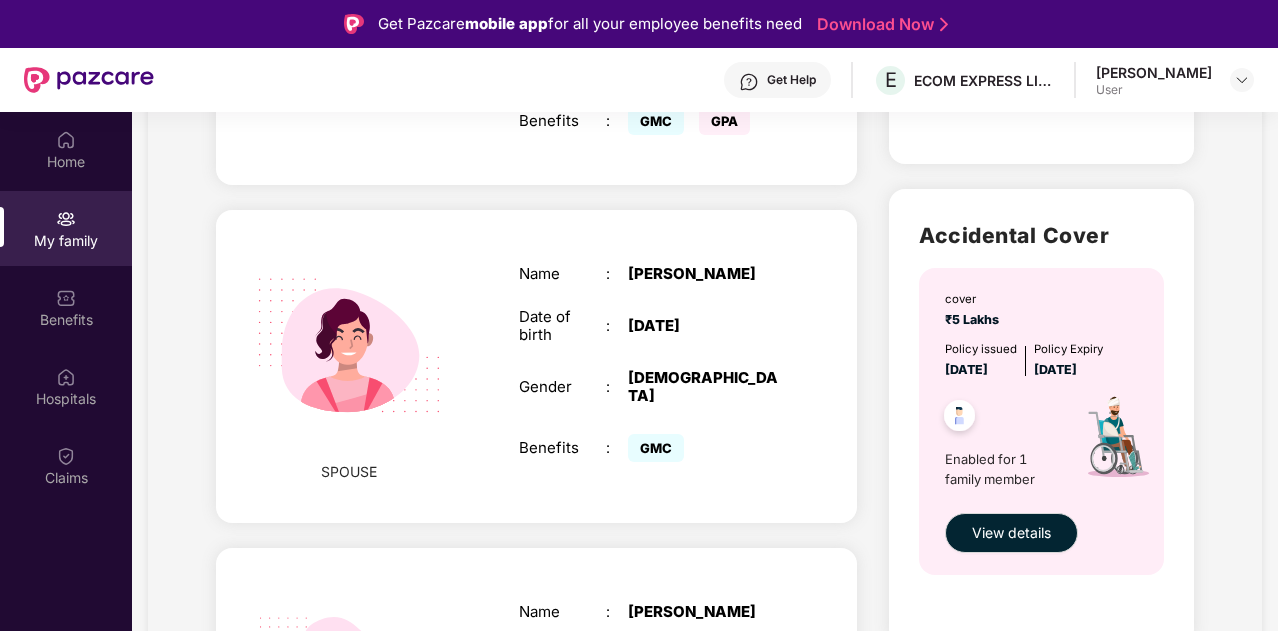 scroll, scrollTop: 726, scrollLeft: 0, axis: vertical 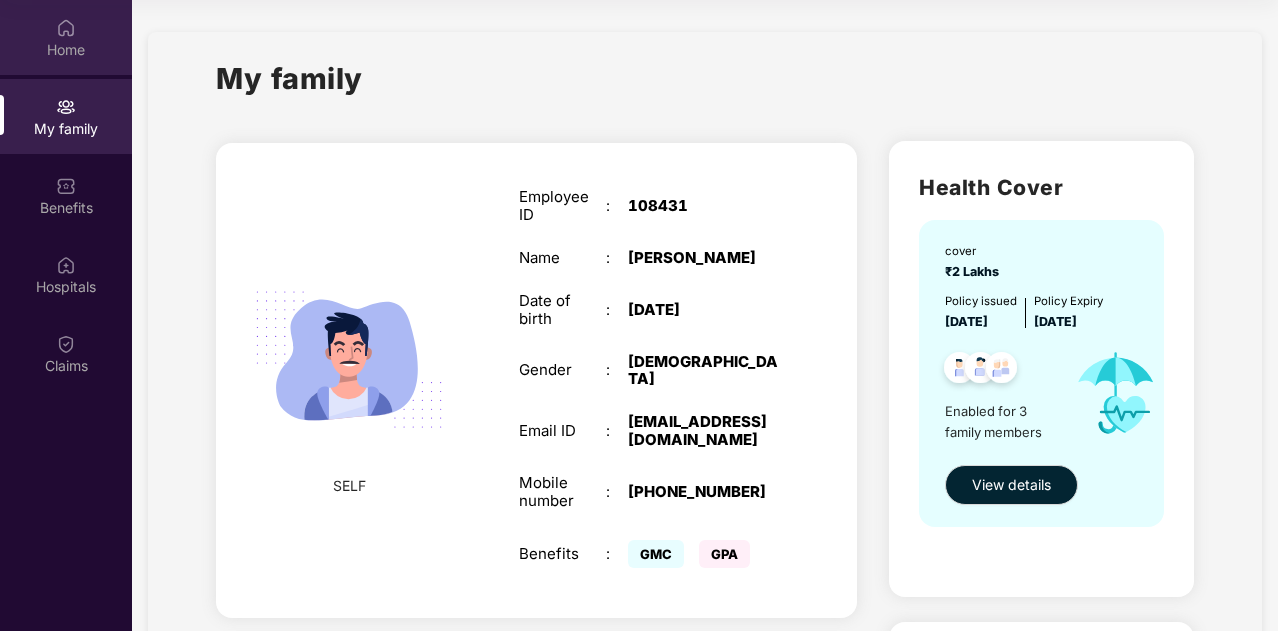 click on "Home" at bounding box center [66, 50] 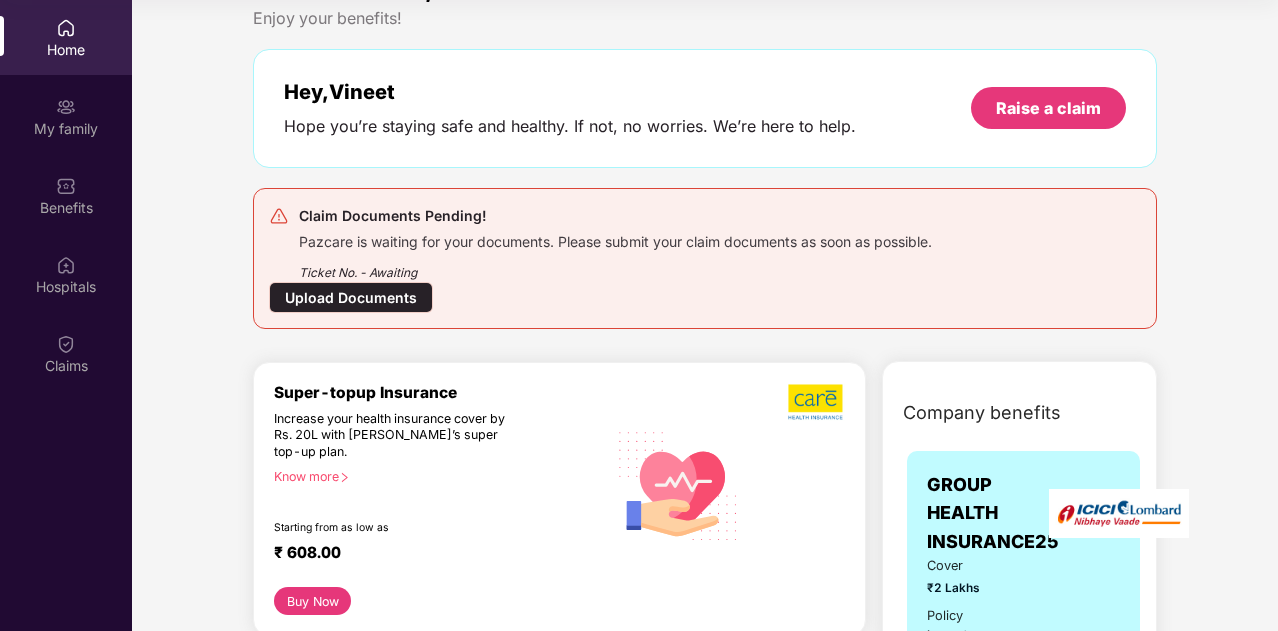 scroll, scrollTop: 45, scrollLeft: 0, axis: vertical 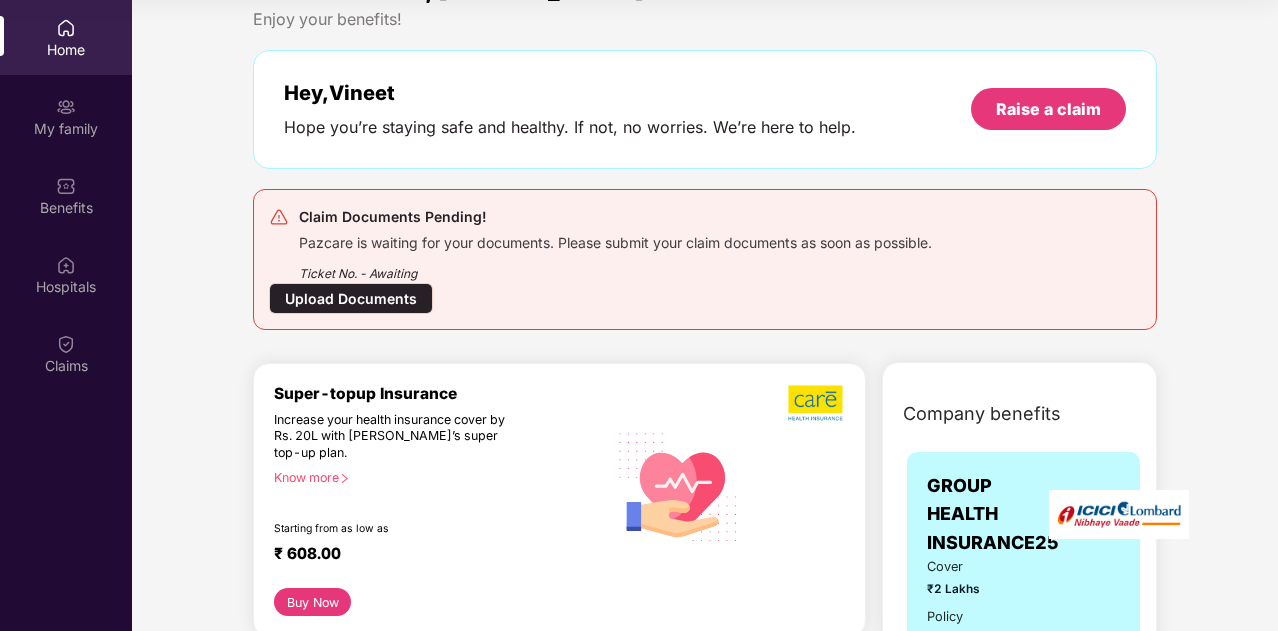 click on "Upload Documents" at bounding box center [351, 298] 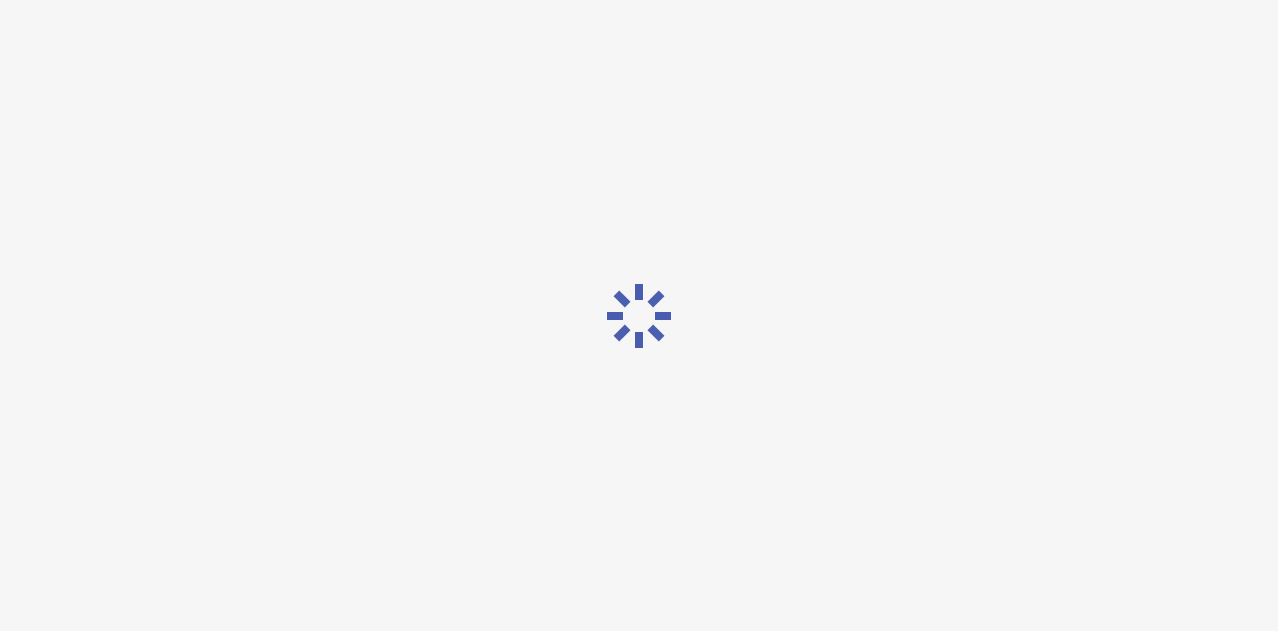 scroll, scrollTop: 48, scrollLeft: 0, axis: vertical 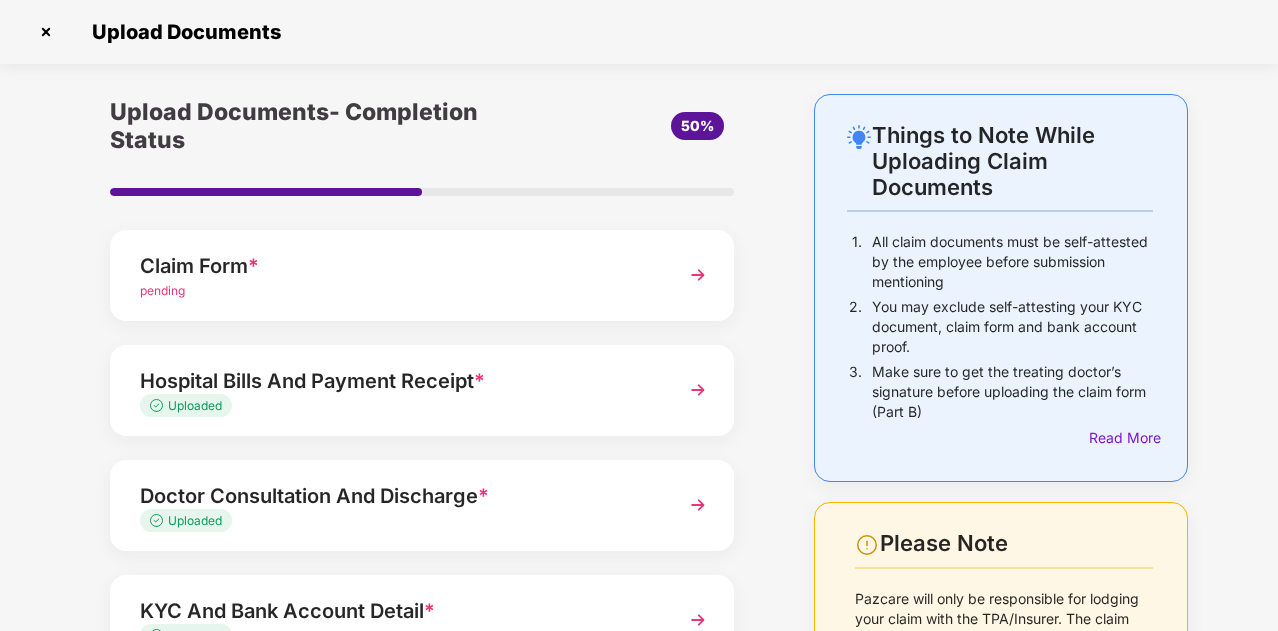 click at bounding box center (698, 275) 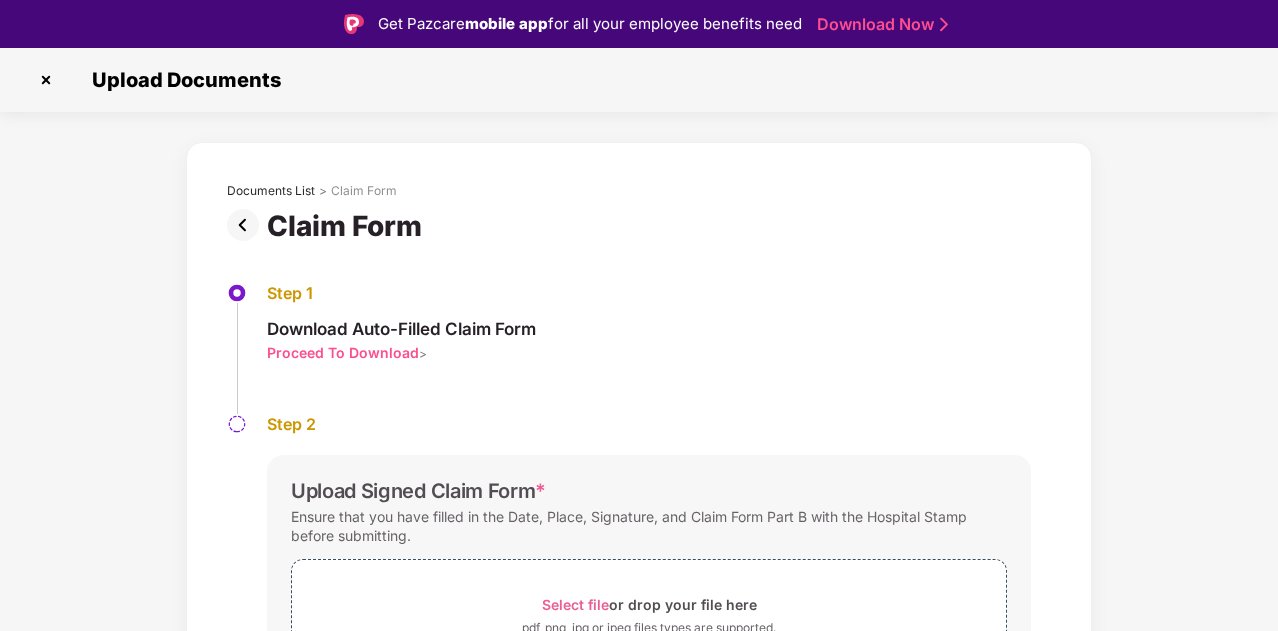 scroll, scrollTop: 140, scrollLeft: 0, axis: vertical 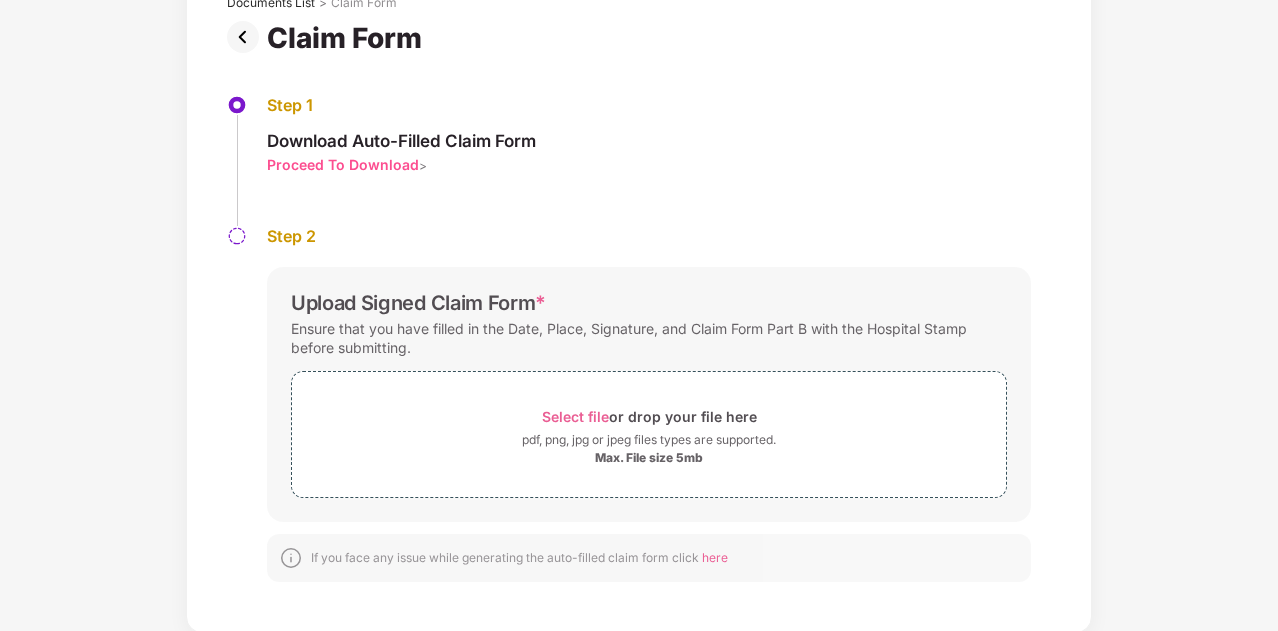 click on "If you face any issue while generating the auto-filled claim form click   here" at bounding box center [649, 558] 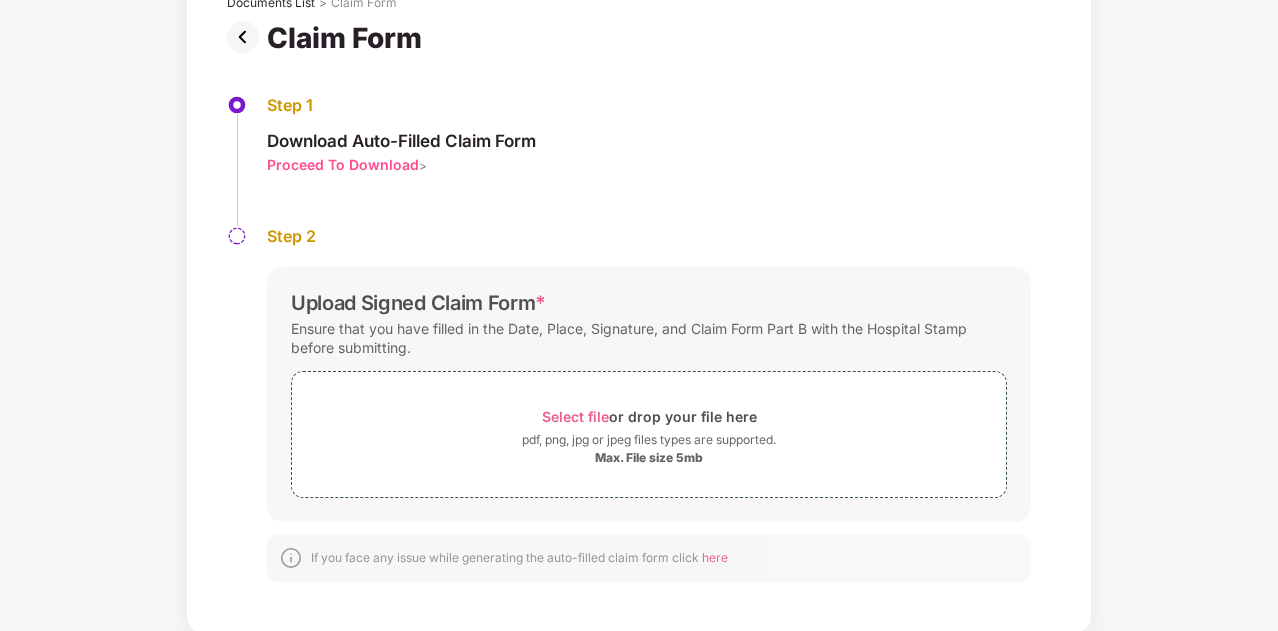 click on "here" at bounding box center [715, 557] 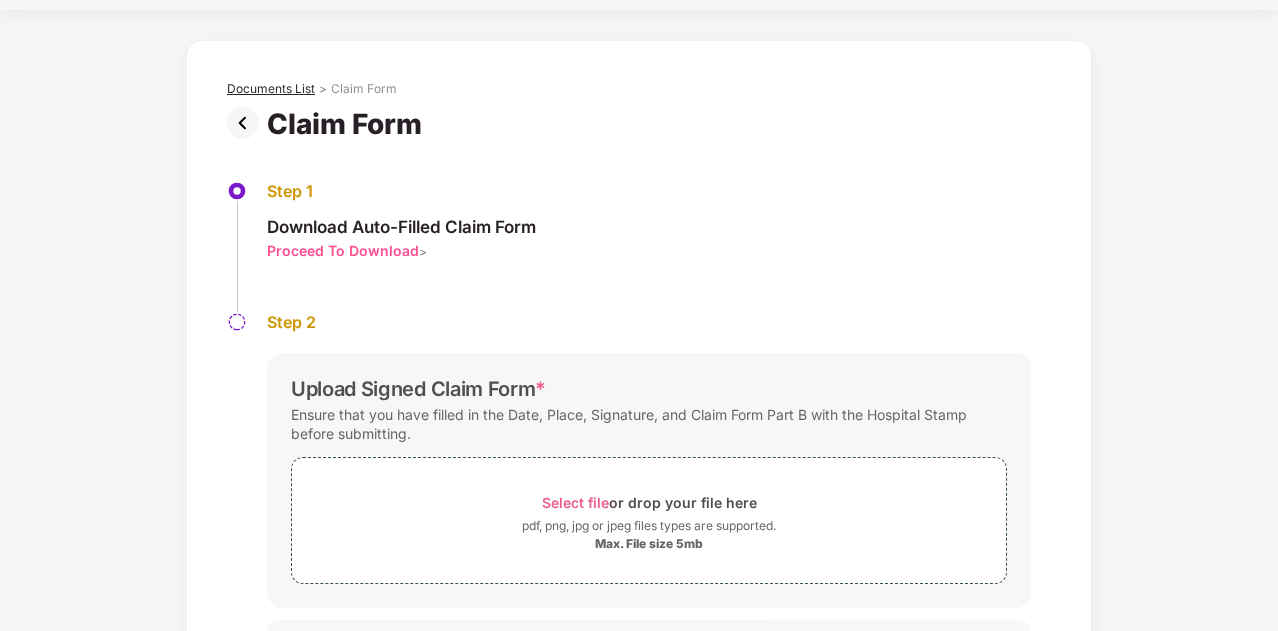 scroll, scrollTop: 0, scrollLeft: 0, axis: both 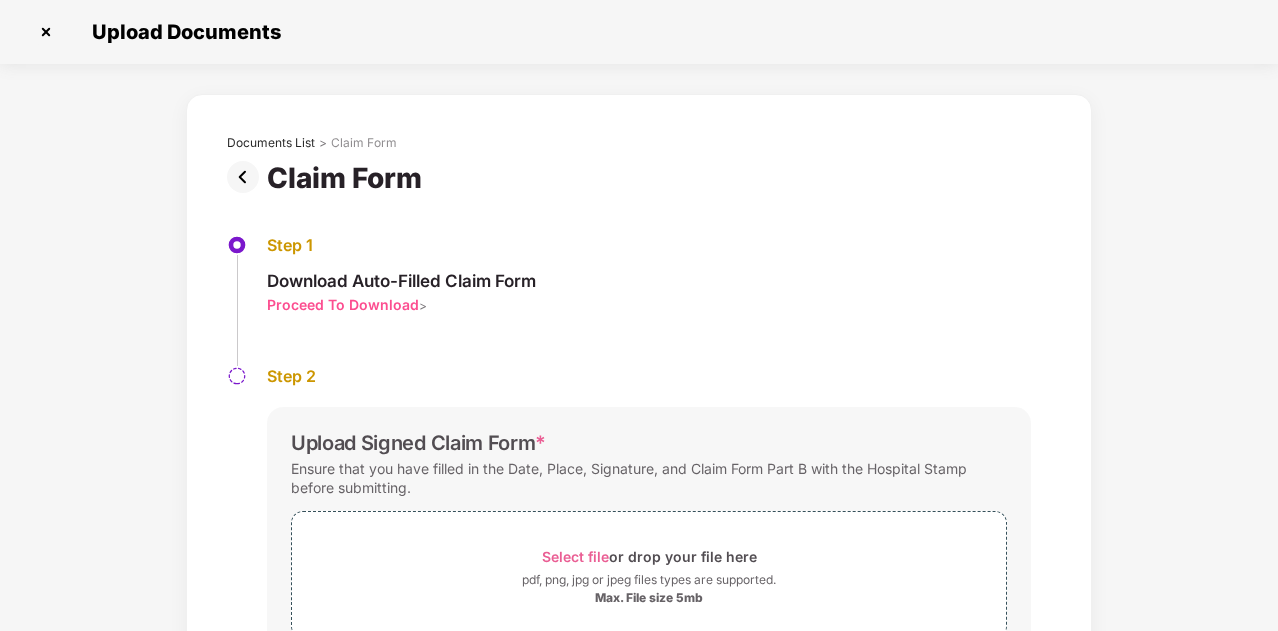 click at bounding box center (46, 32) 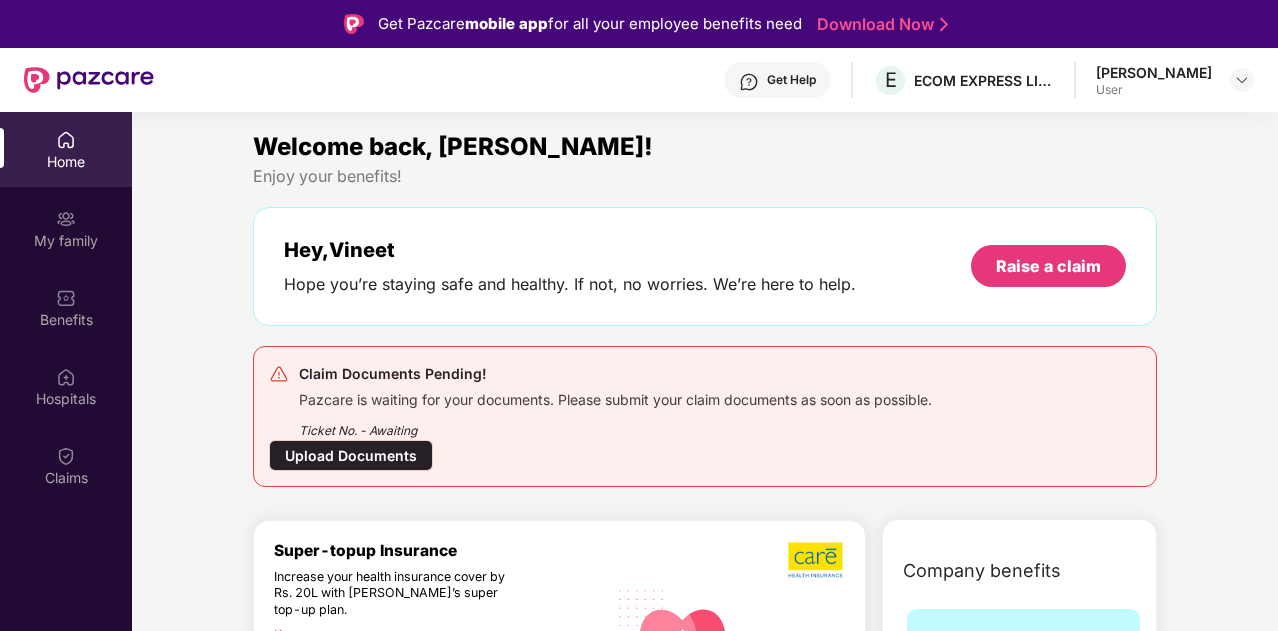 scroll, scrollTop: 0, scrollLeft: 0, axis: both 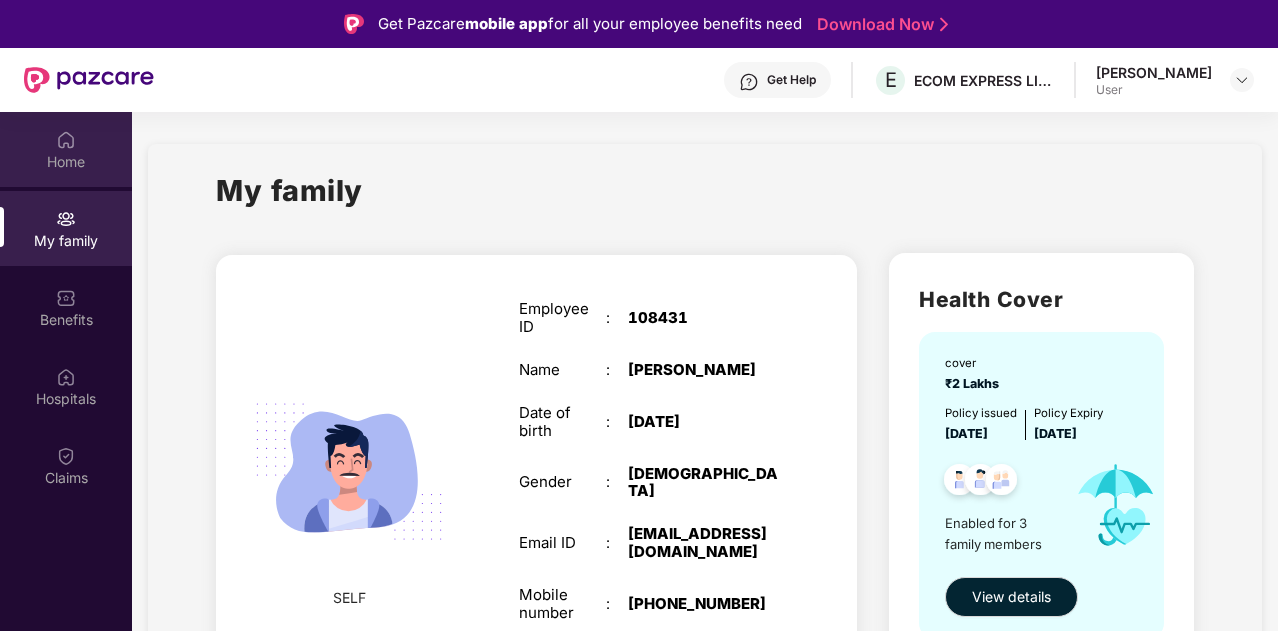 click on "Home" at bounding box center (66, 162) 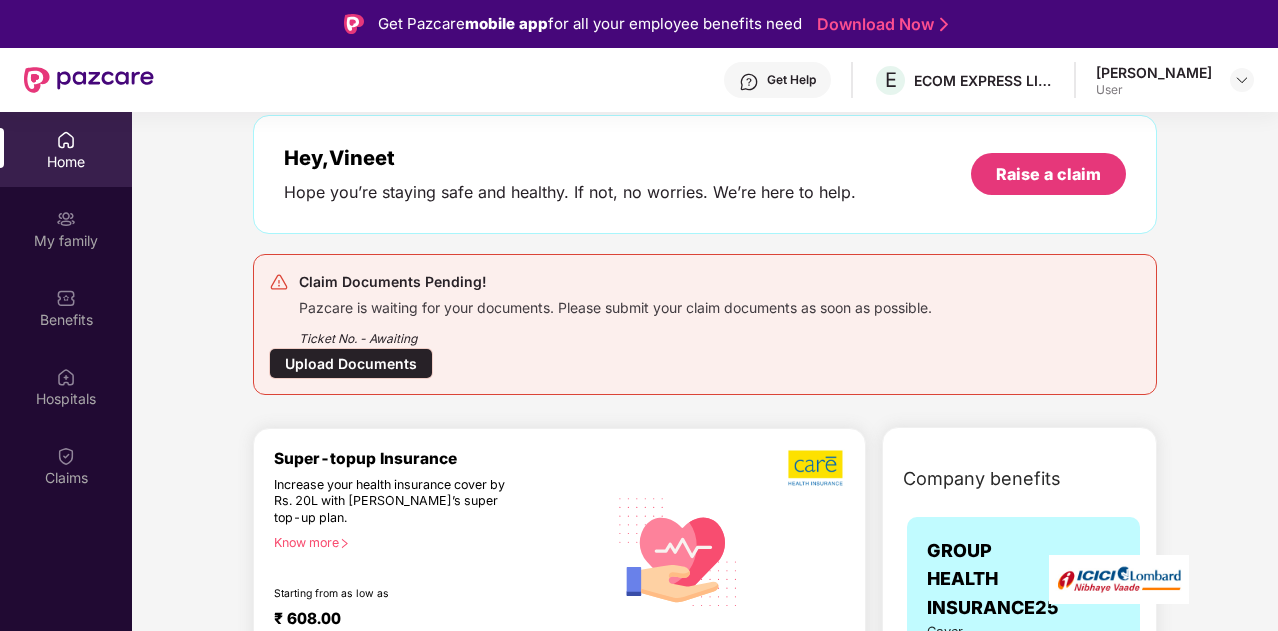 scroll, scrollTop: 0, scrollLeft: 0, axis: both 